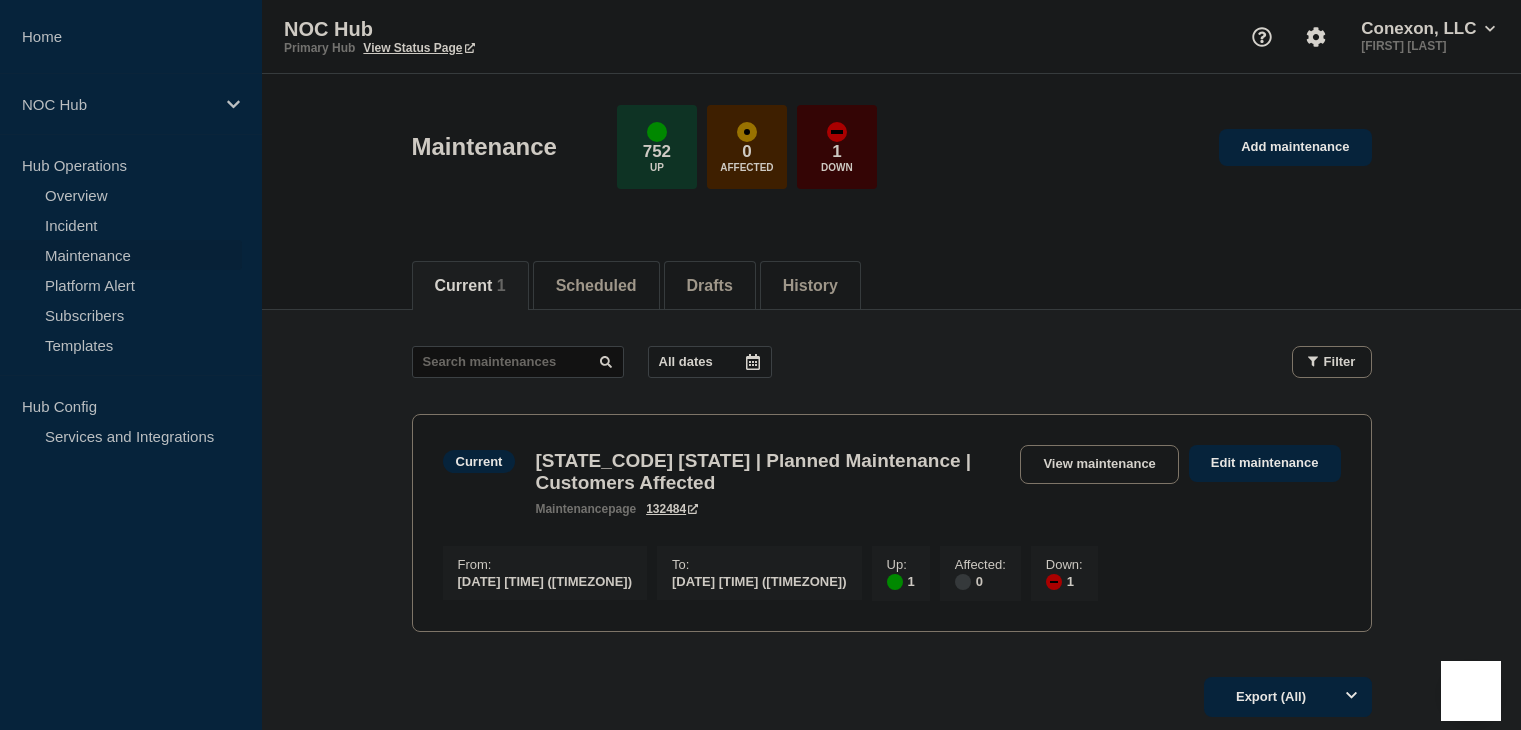 scroll, scrollTop: 0, scrollLeft: 0, axis: both 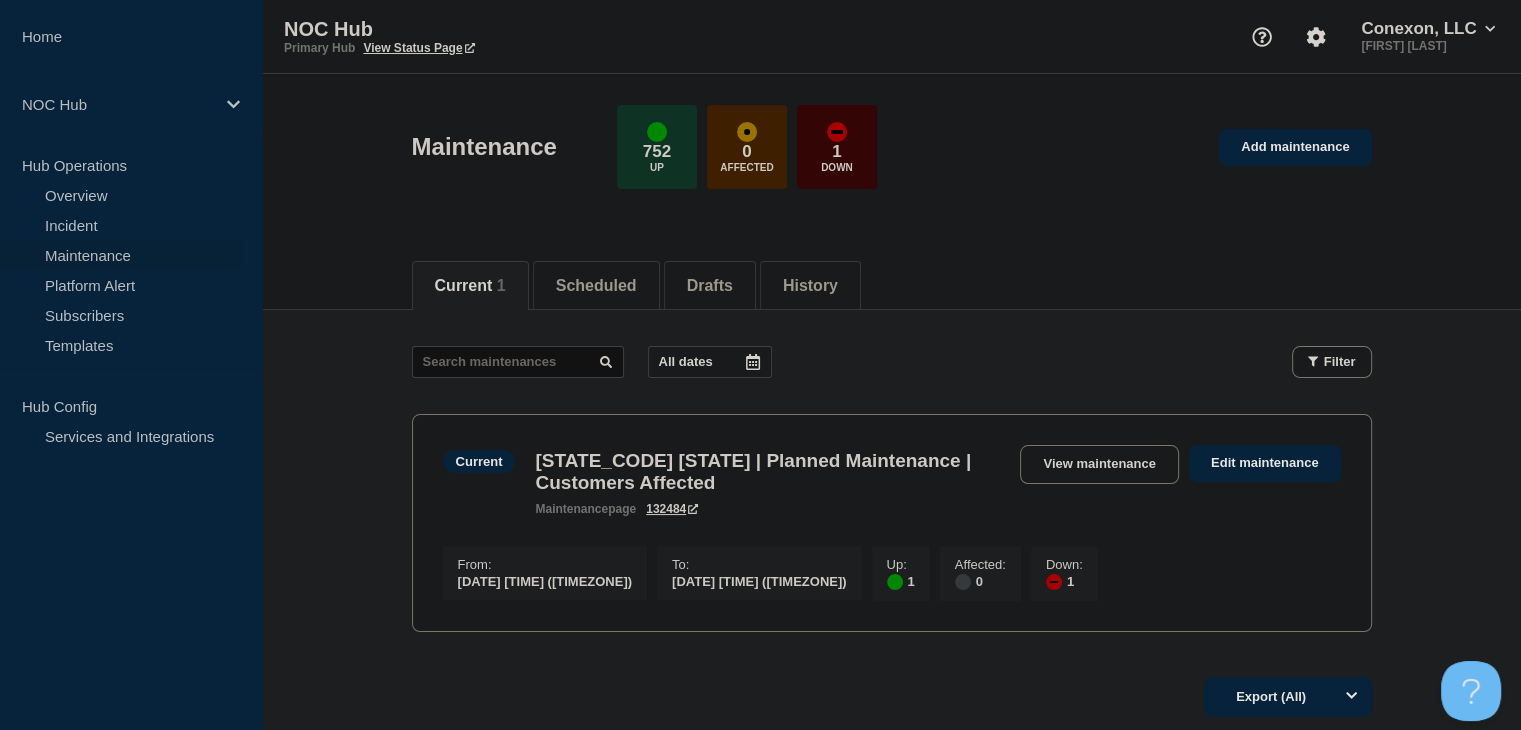 click on "Maintenance 752 Up 0 Affected 1 Down Add maintenance" at bounding box center (891, 140) 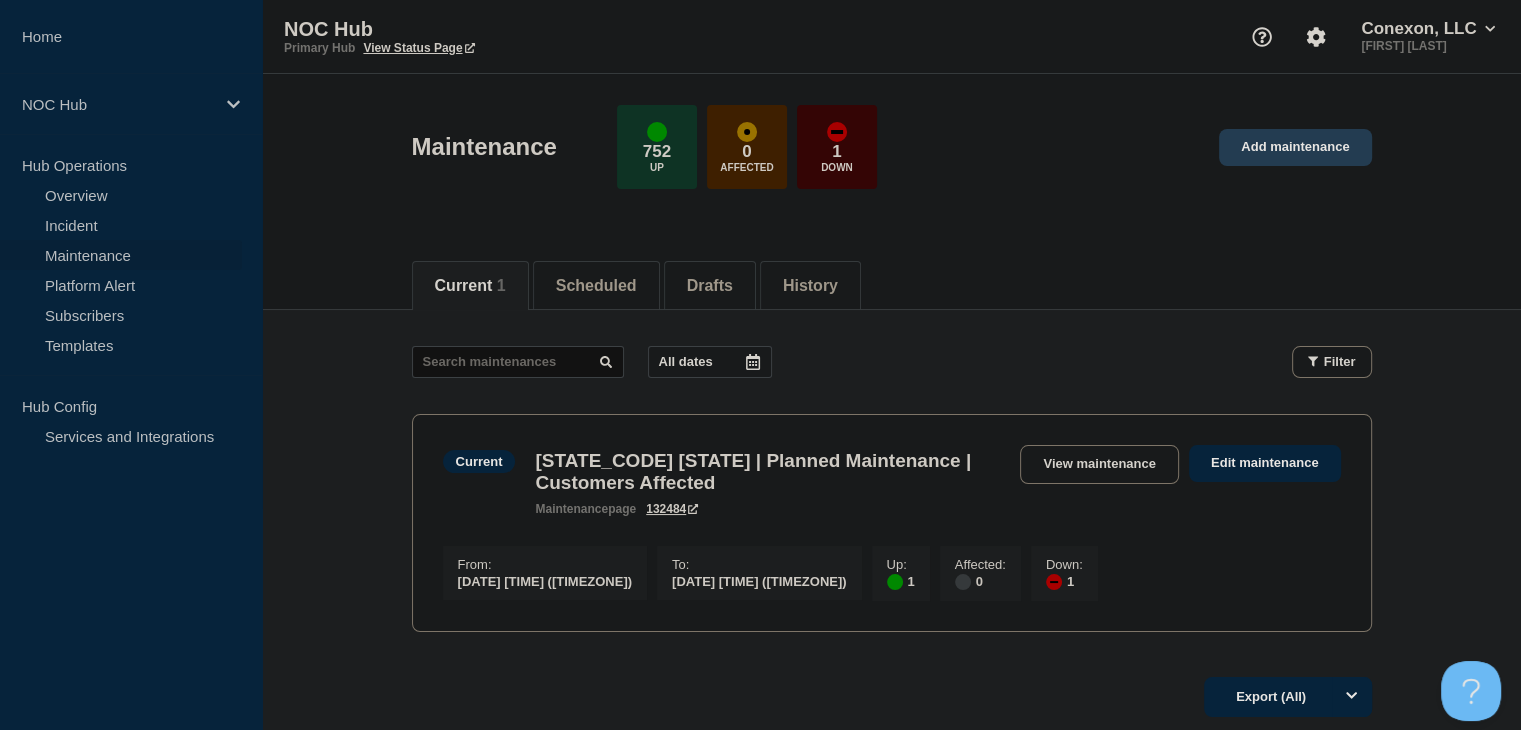 click on "Add maintenance" 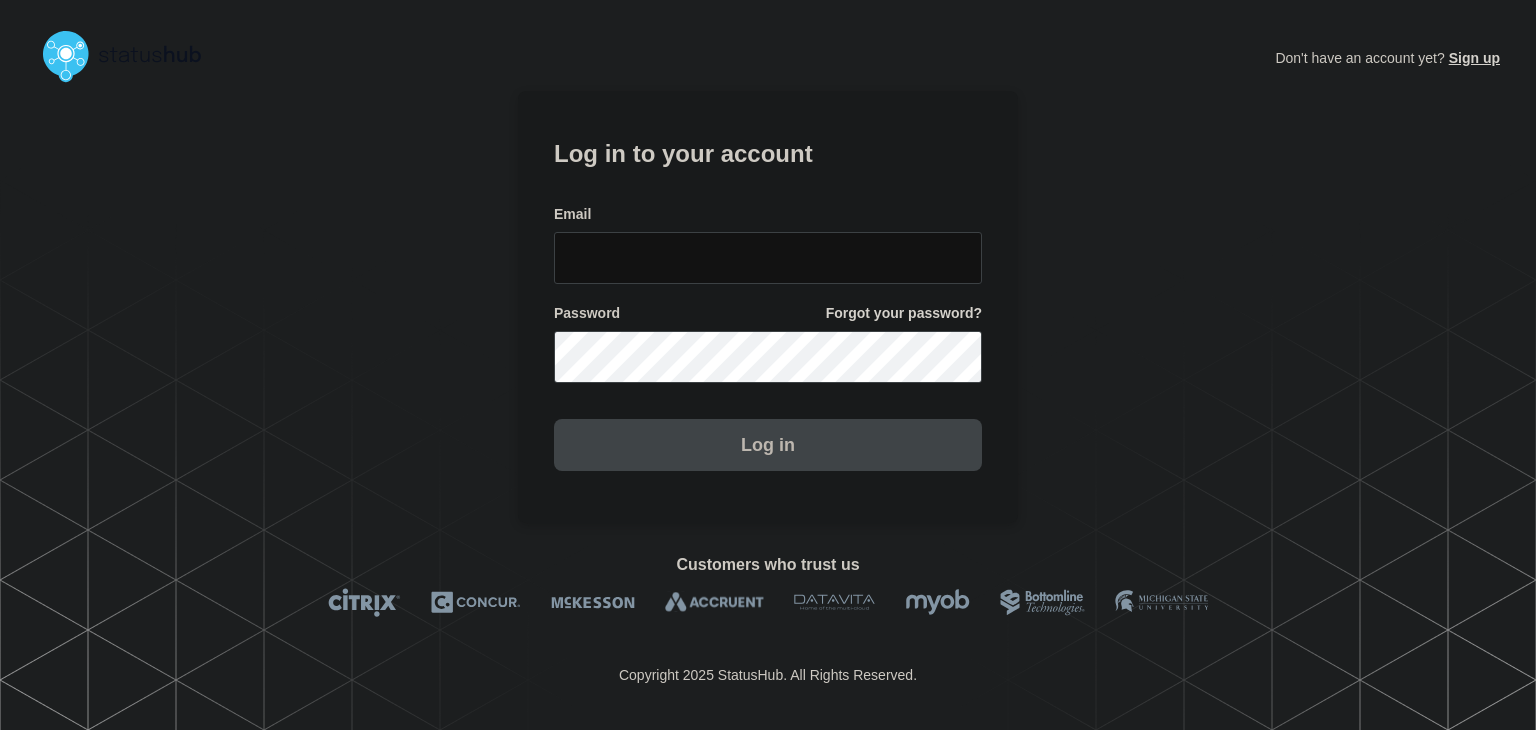 scroll, scrollTop: 0, scrollLeft: 0, axis: both 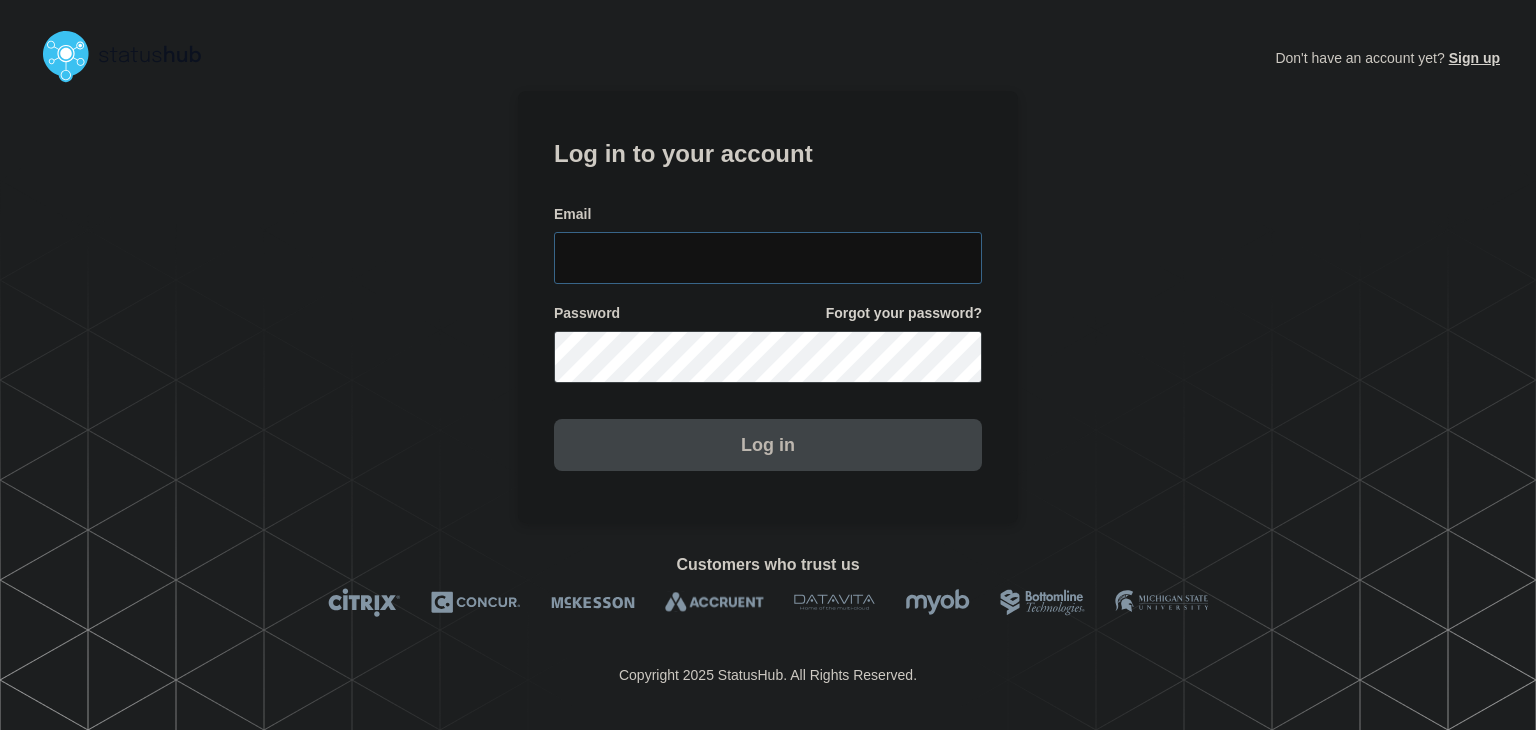 type on "[FIRST]@[DOMAIN]" 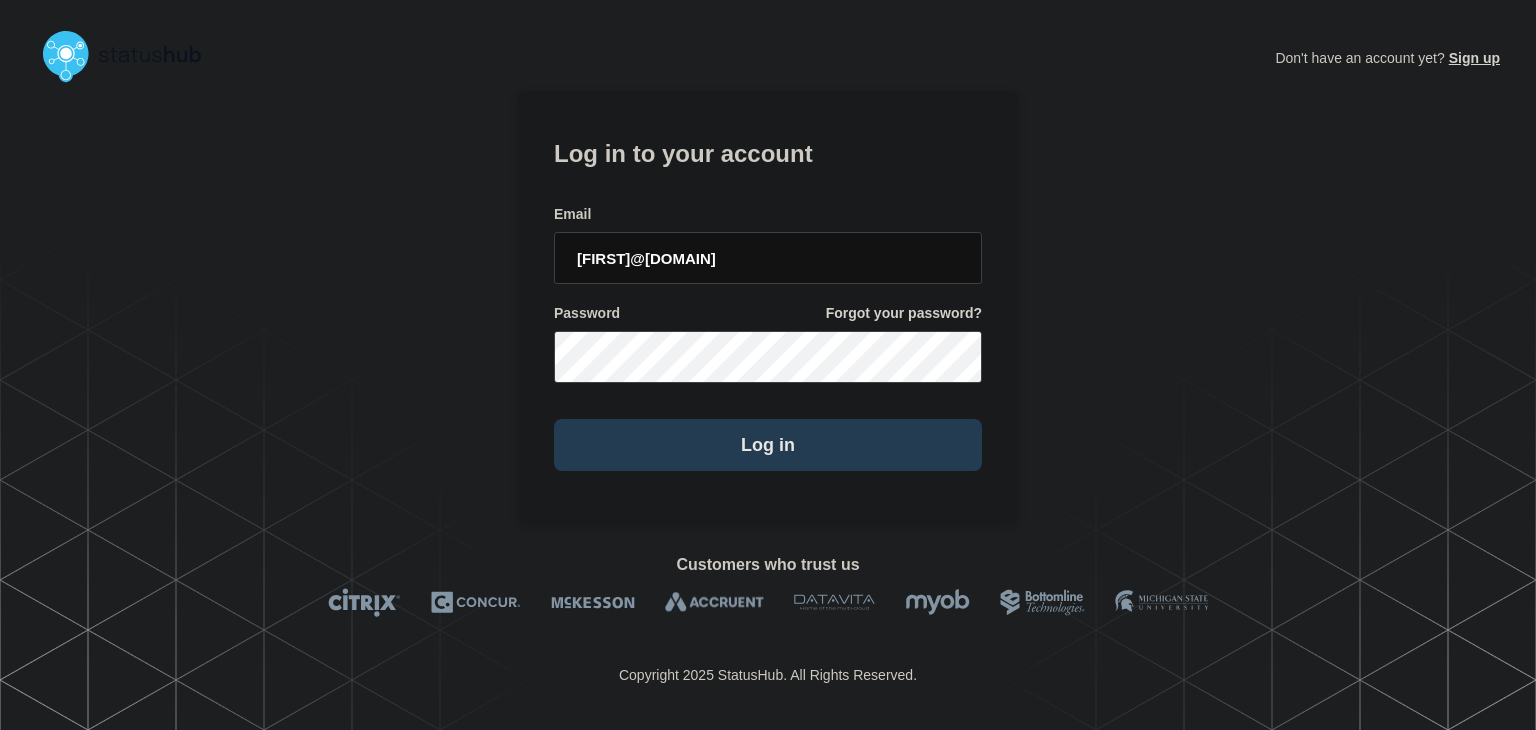 click on "Log in" at bounding box center (768, 445) 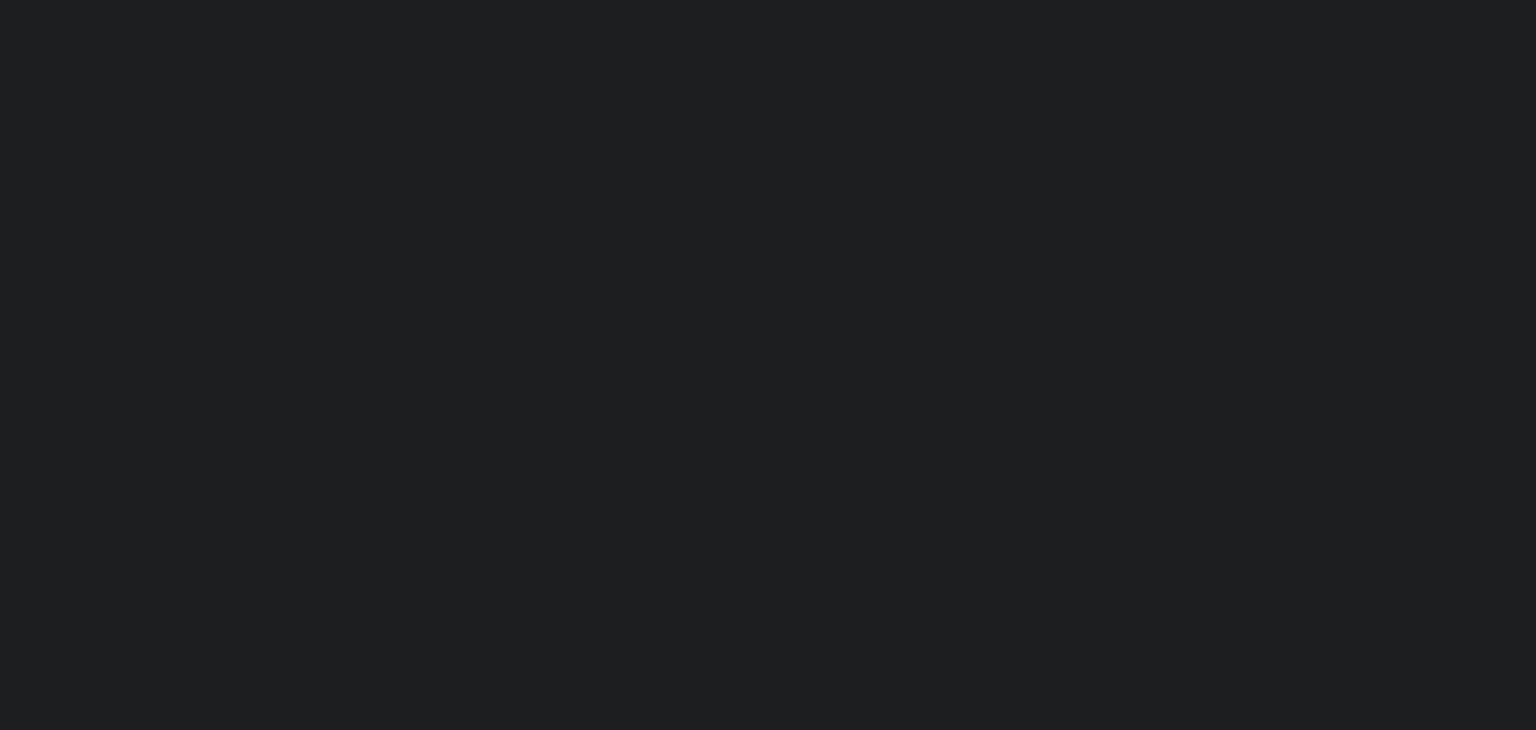 scroll, scrollTop: 0, scrollLeft: 0, axis: both 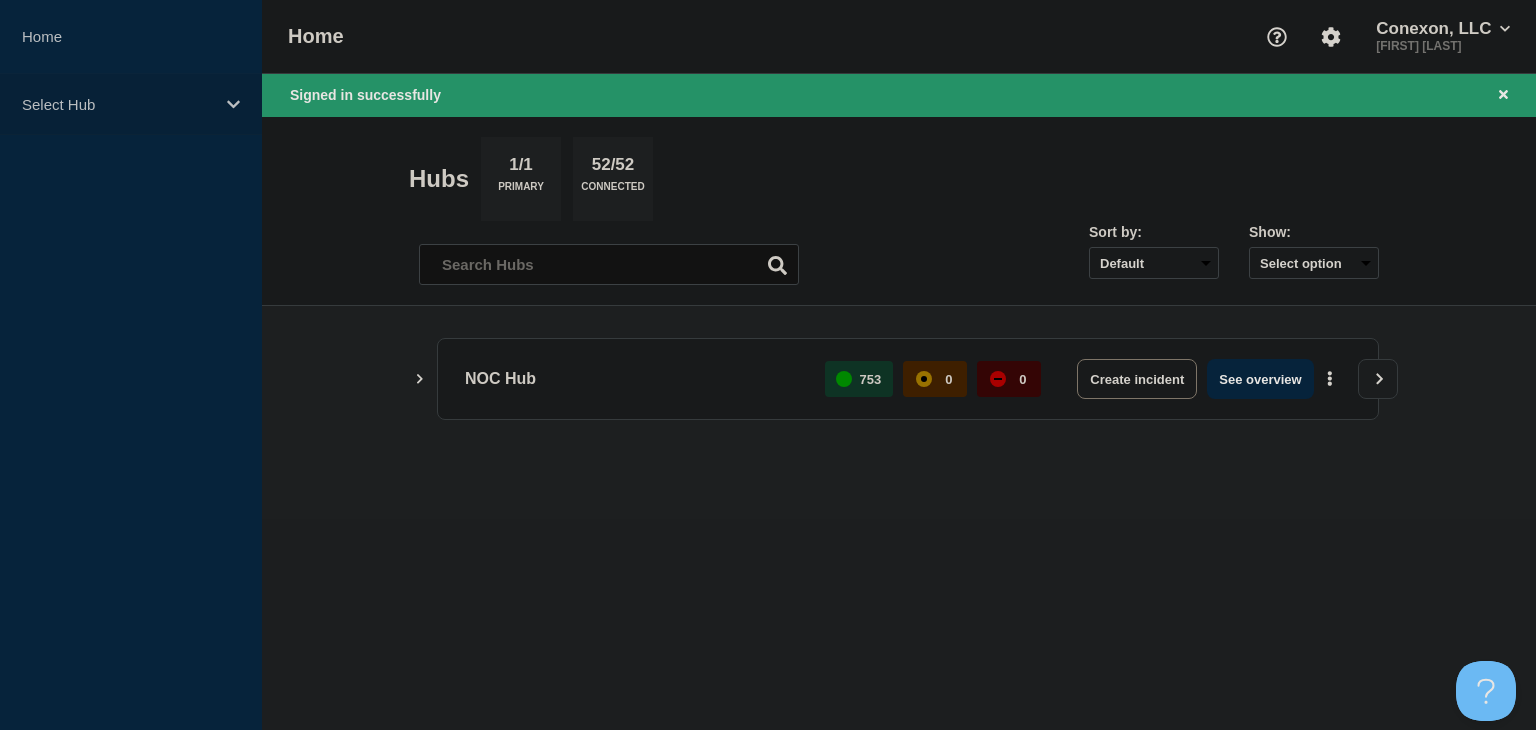 click on "Select Hub" at bounding box center [118, 104] 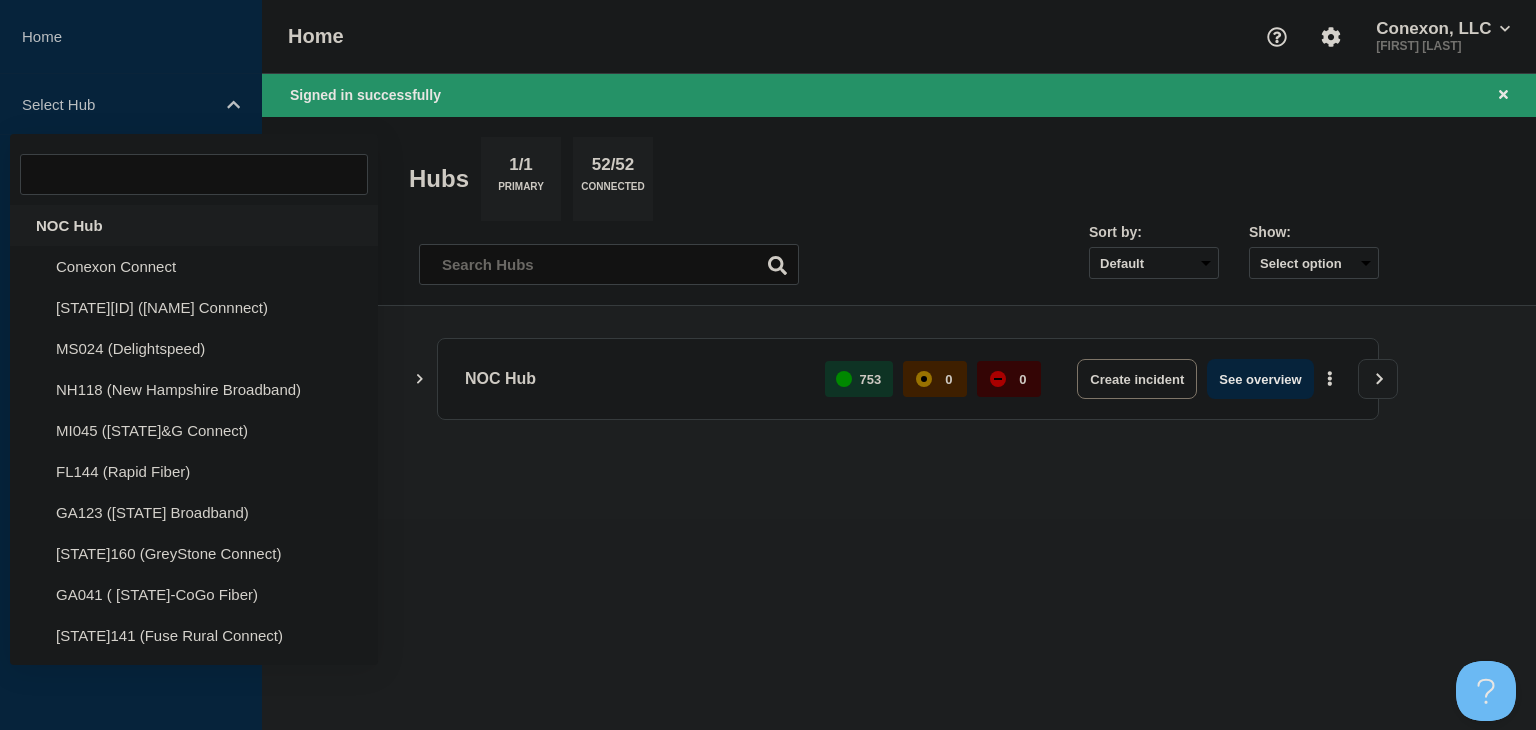 click on "NOC Hub" at bounding box center (194, 225) 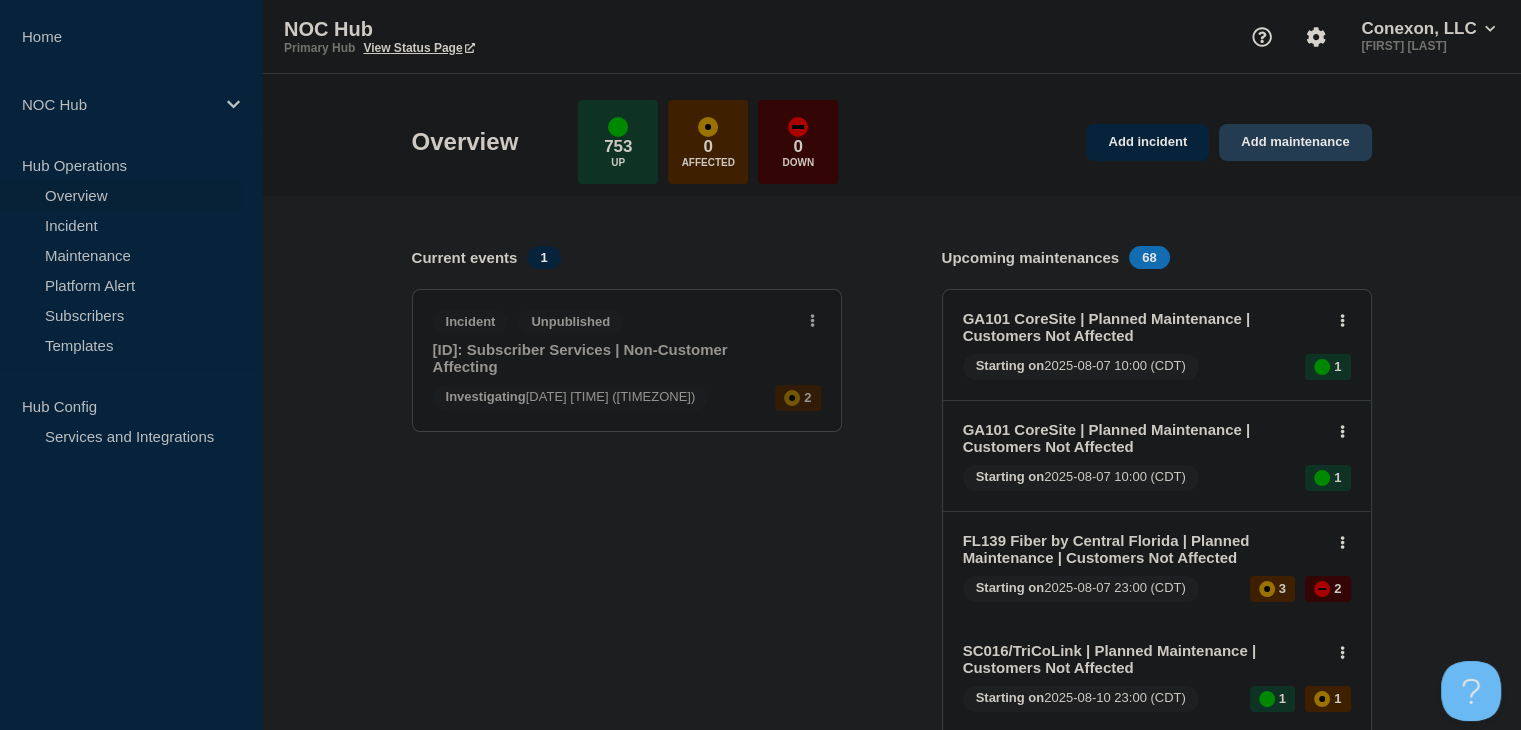 click on "Add maintenance" at bounding box center [1295, 142] 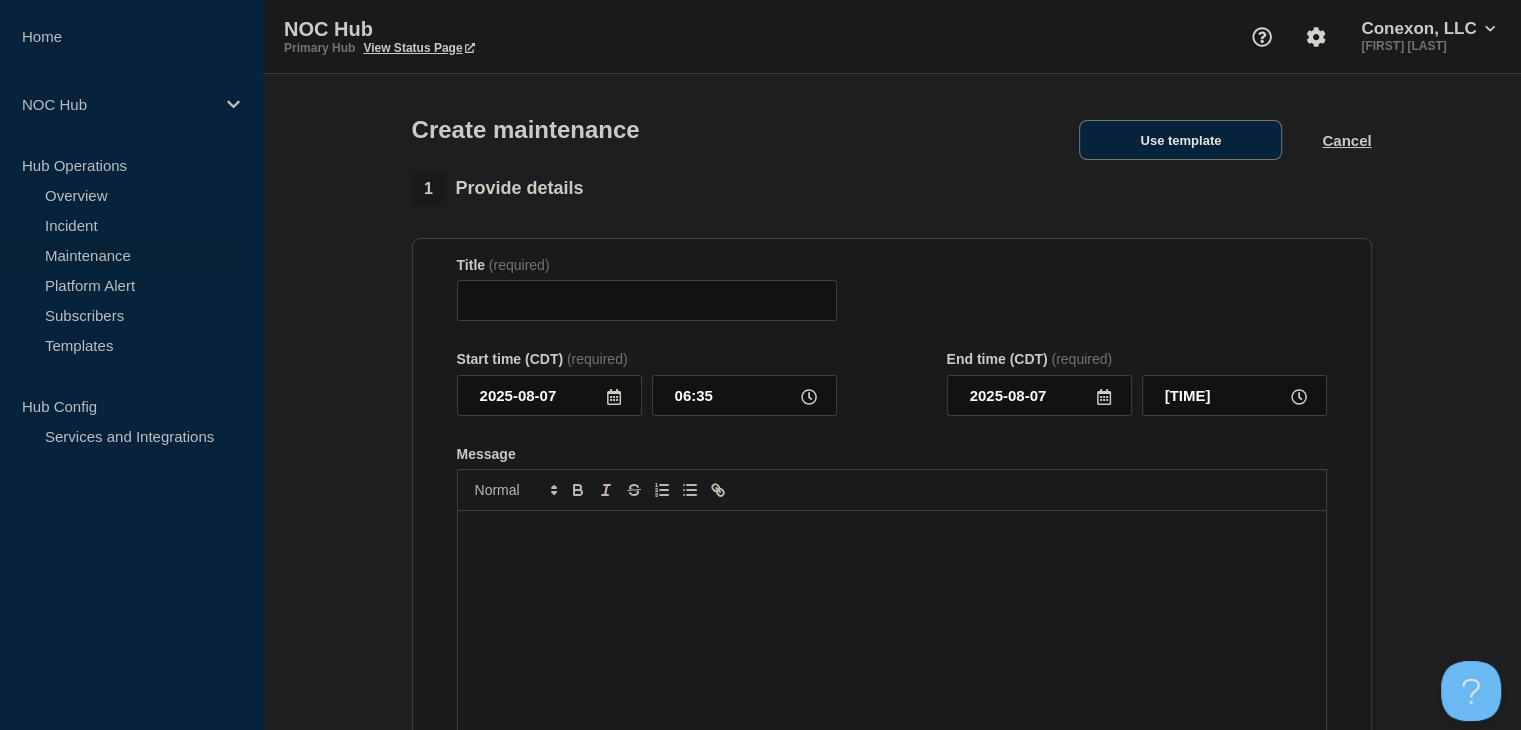 click on "Use template" at bounding box center (1180, 140) 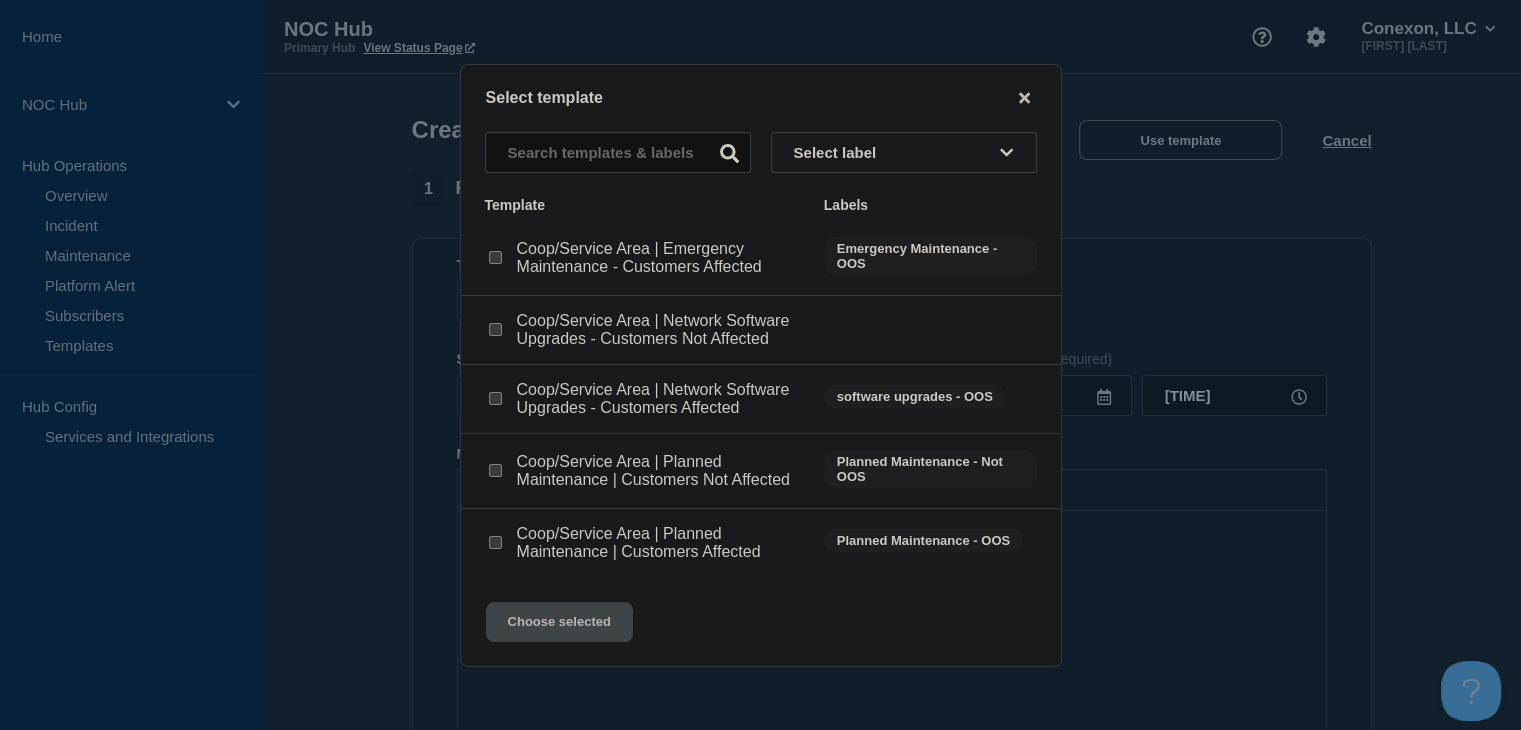 click at bounding box center [495, 471] 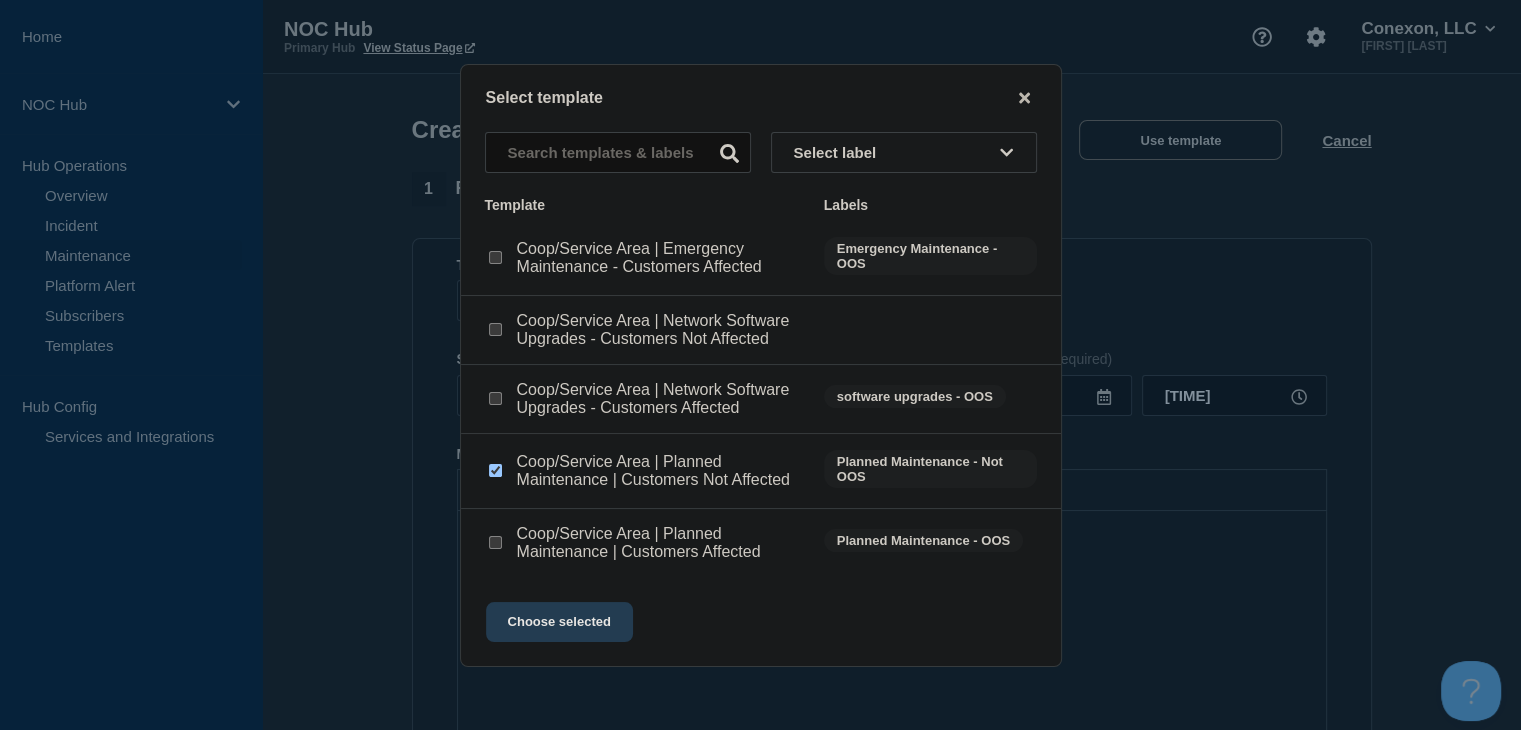 click on "Choose selected" 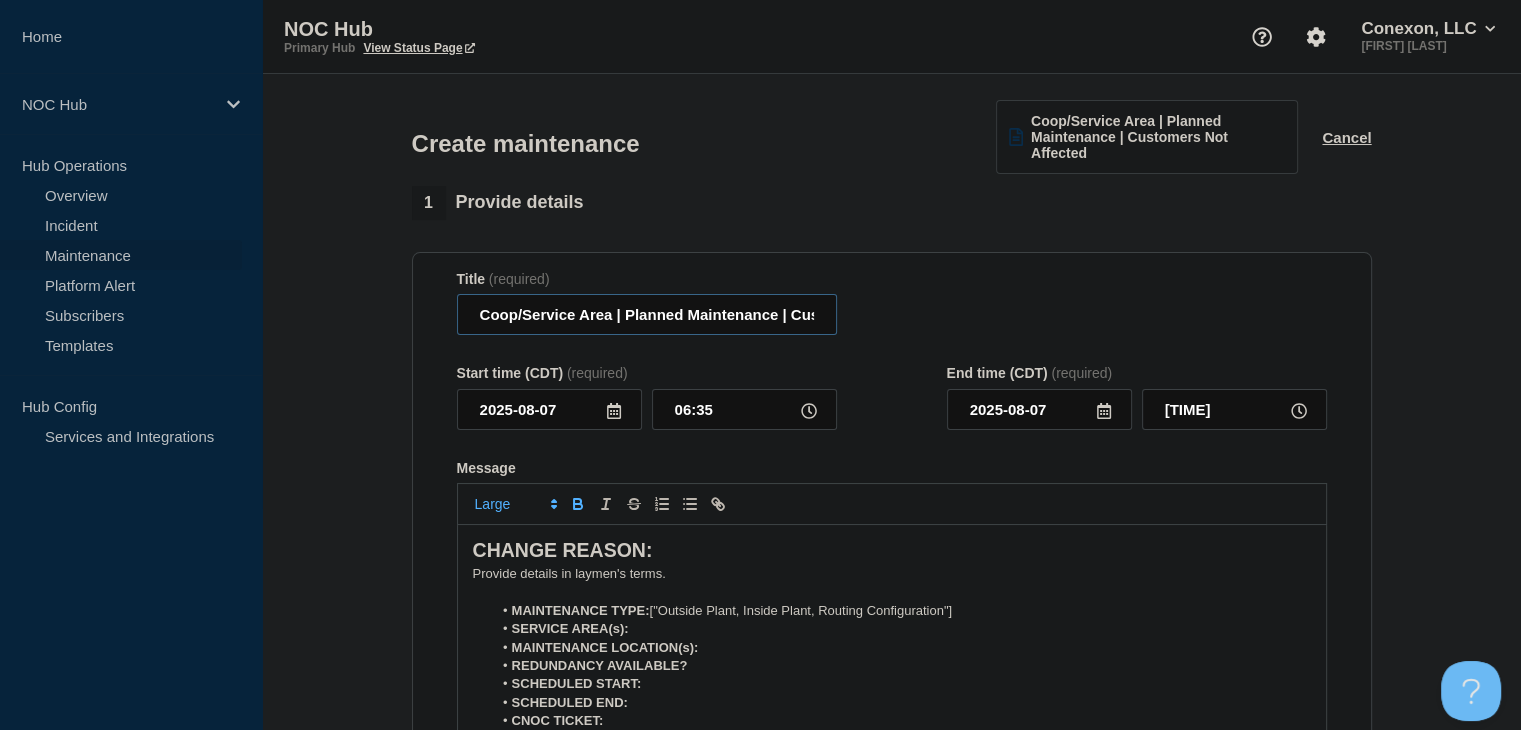 drag, startPoint x: 612, startPoint y: 324, endPoint x: 393, endPoint y: 332, distance: 219.14607 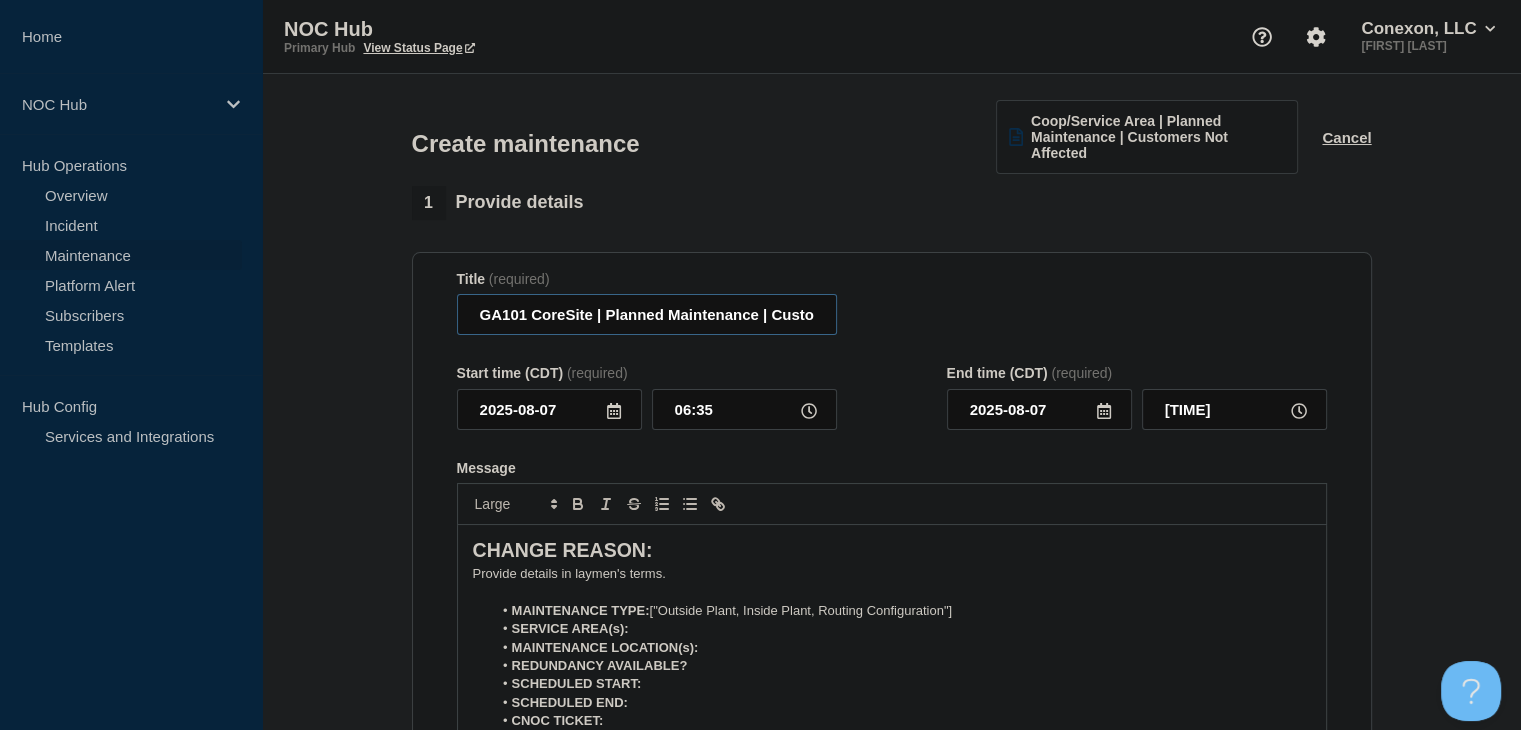 scroll, scrollTop: 200, scrollLeft: 0, axis: vertical 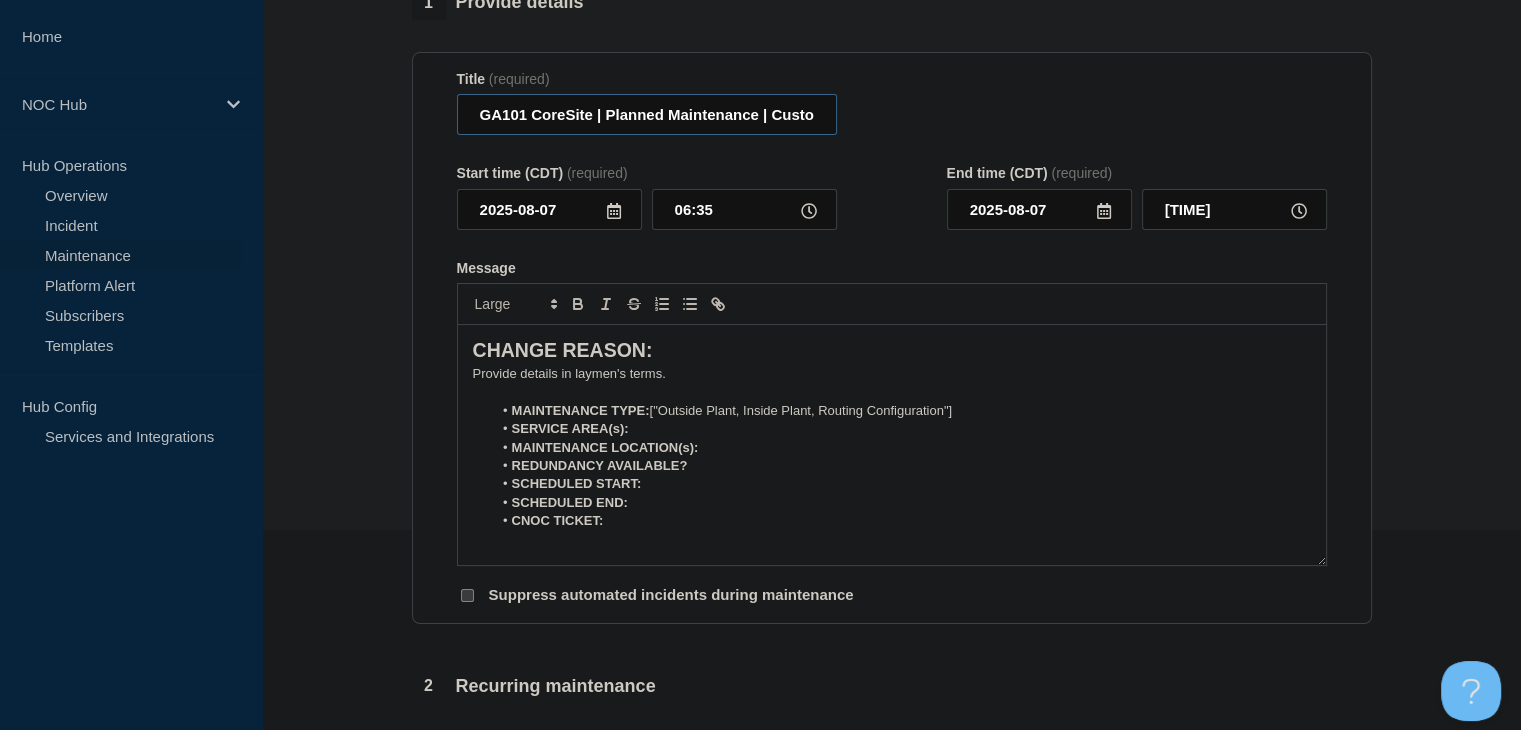 type on "GA101 CoreSite | Planned Maintenance | Customers Not Affected" 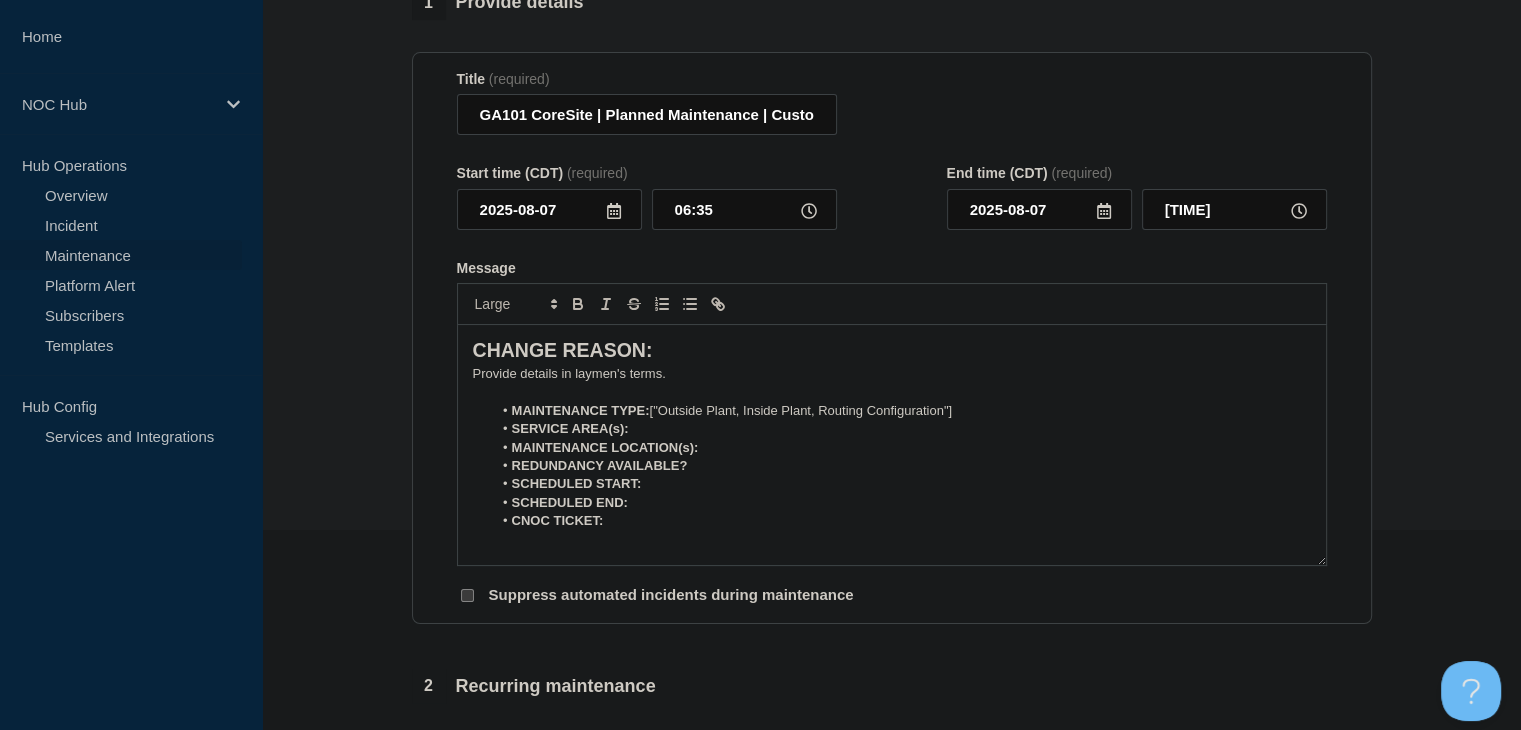click 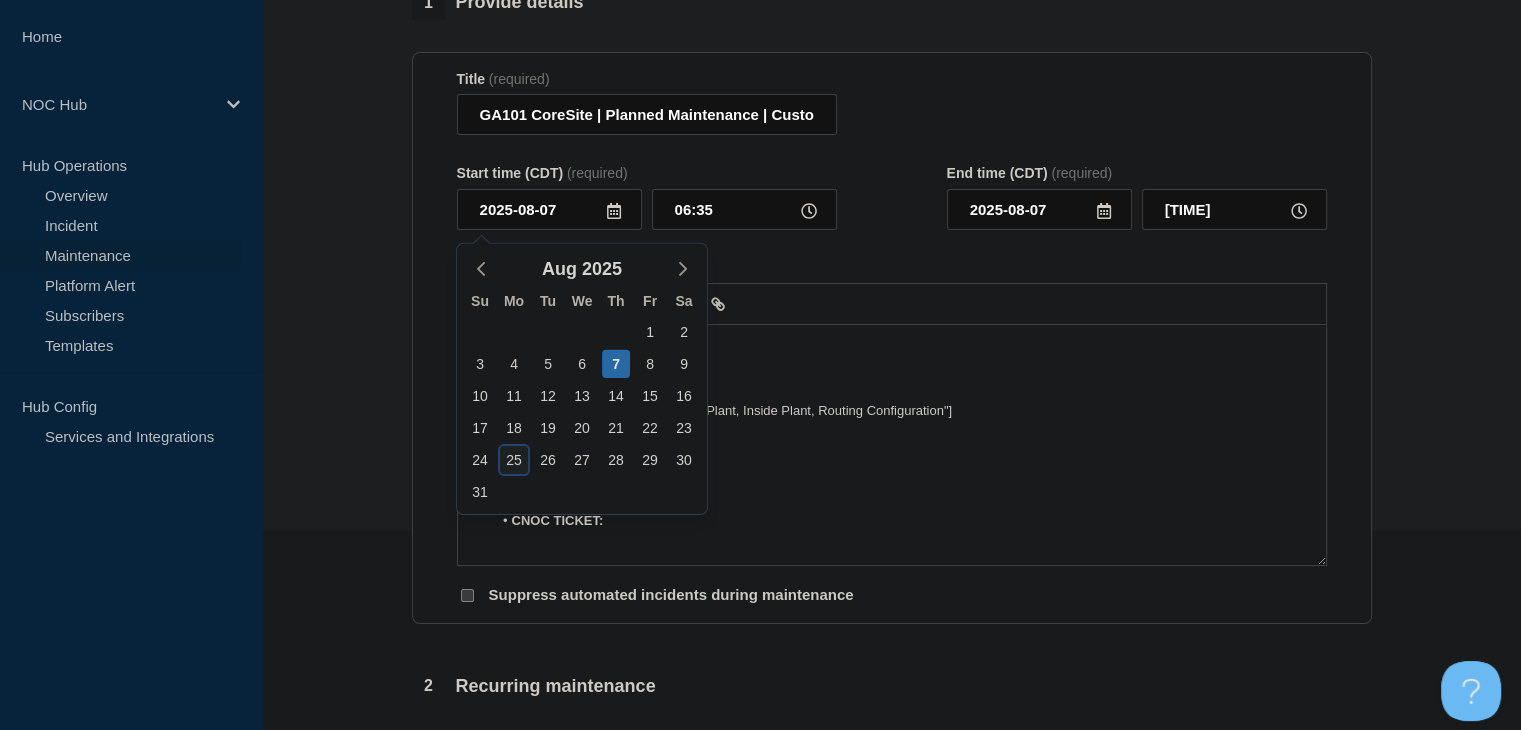 click on "25" 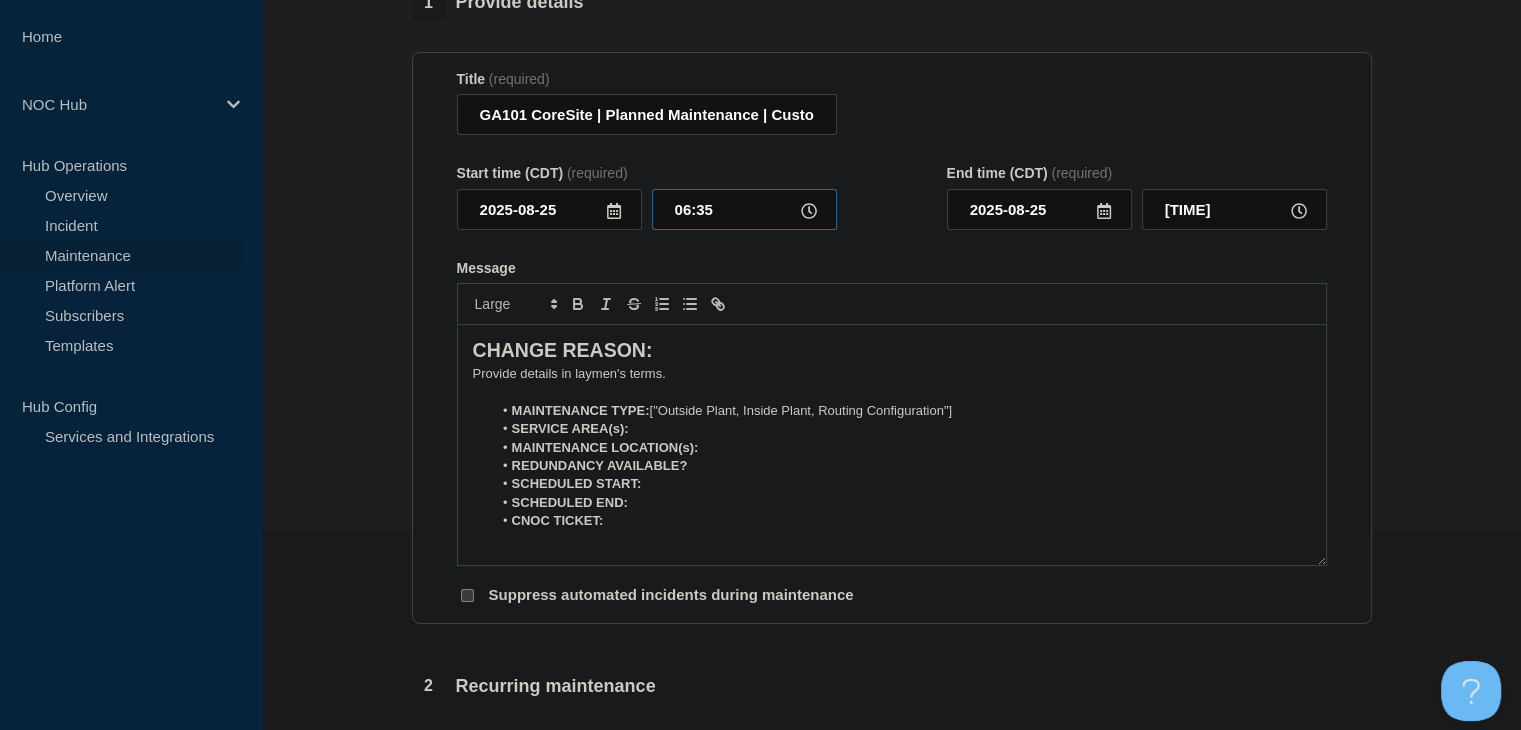 click on "06:35" at bounding box center [744, 209] 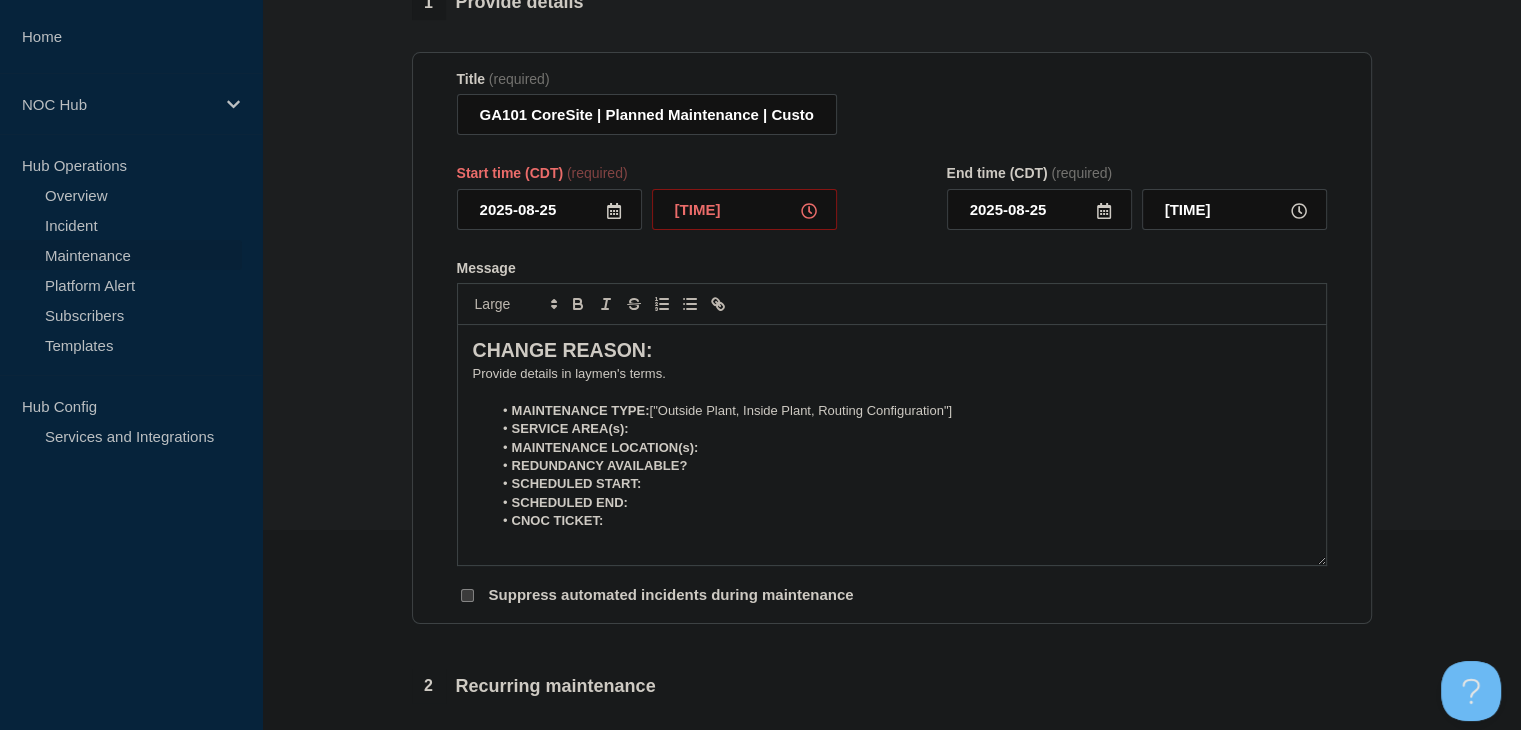 type on "22:00" 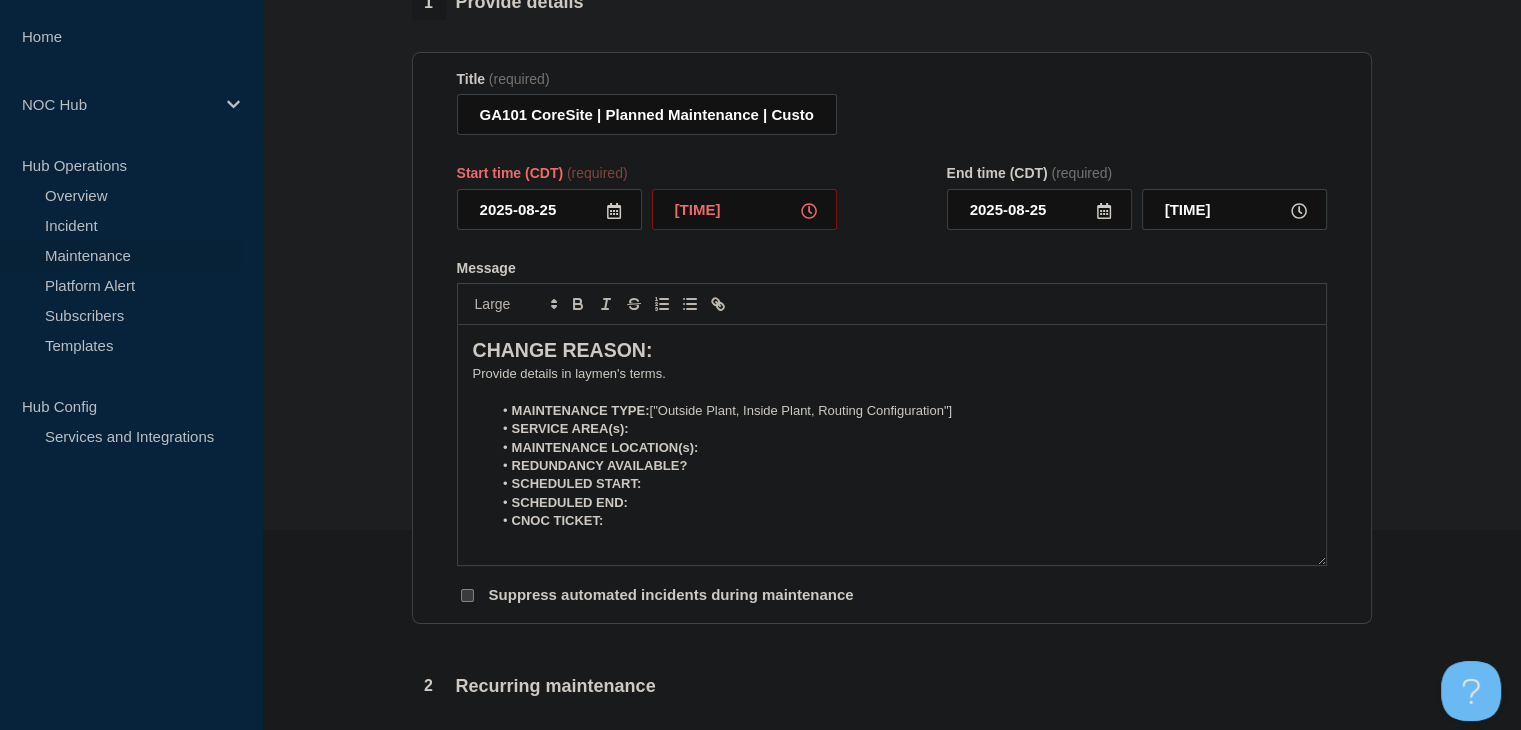 type on "23:00" 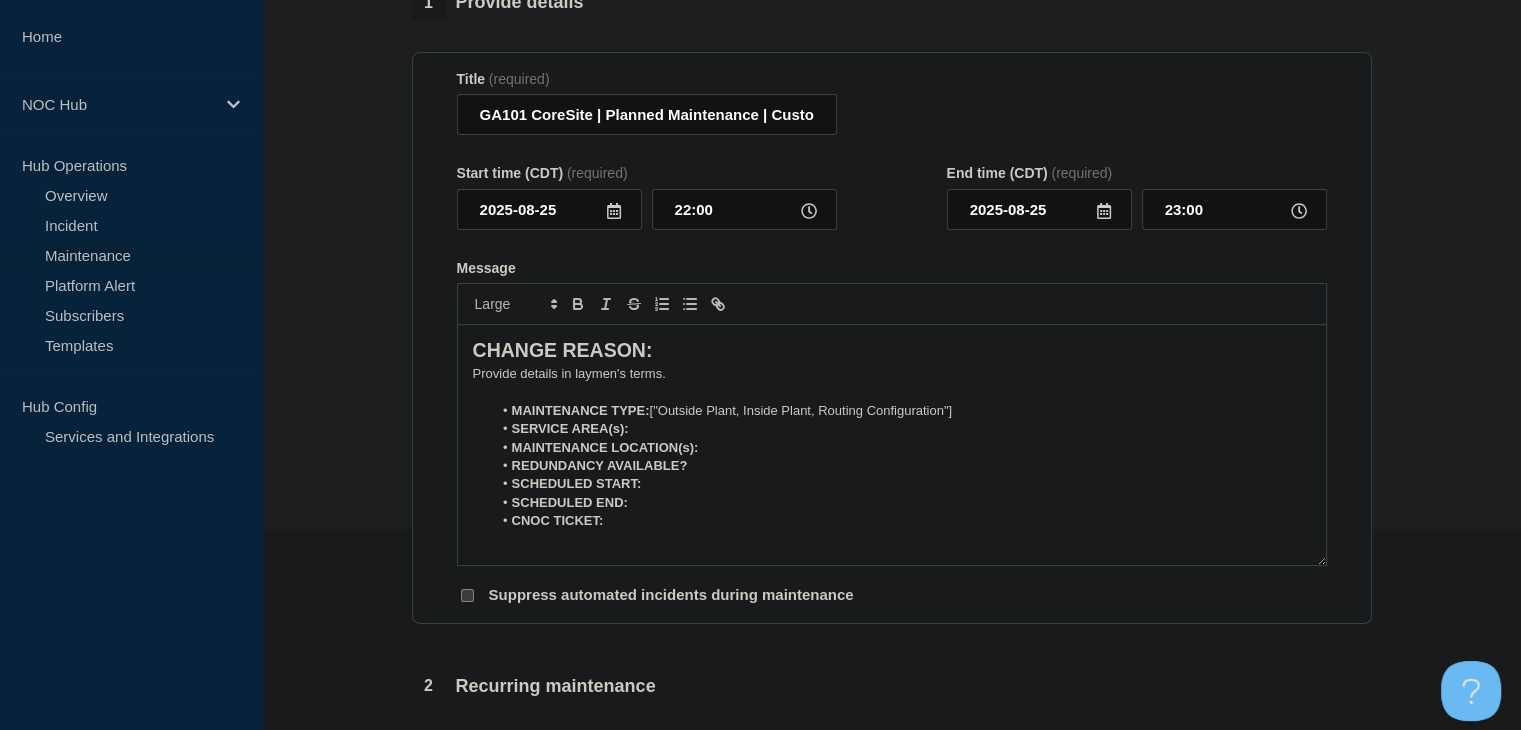 click 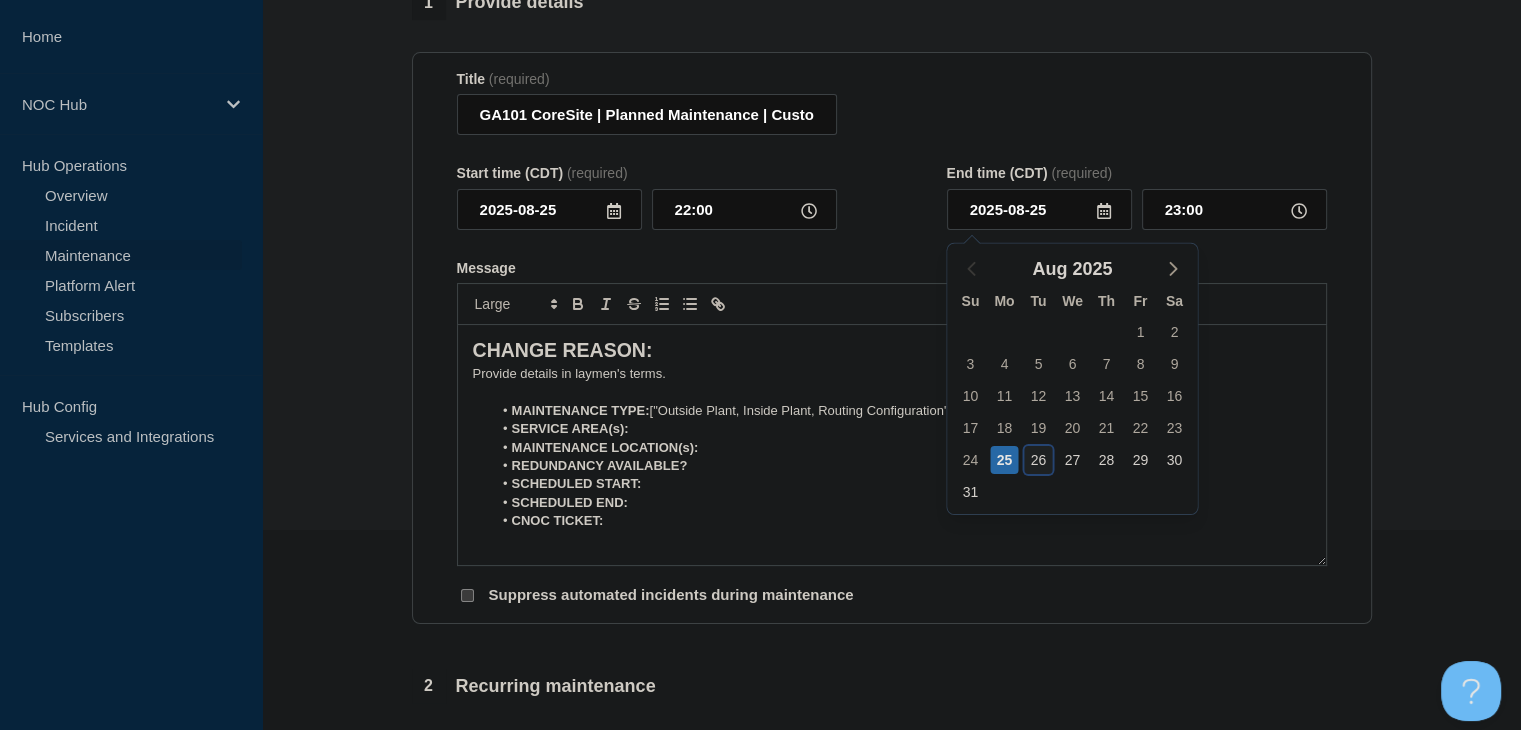 click on "26" 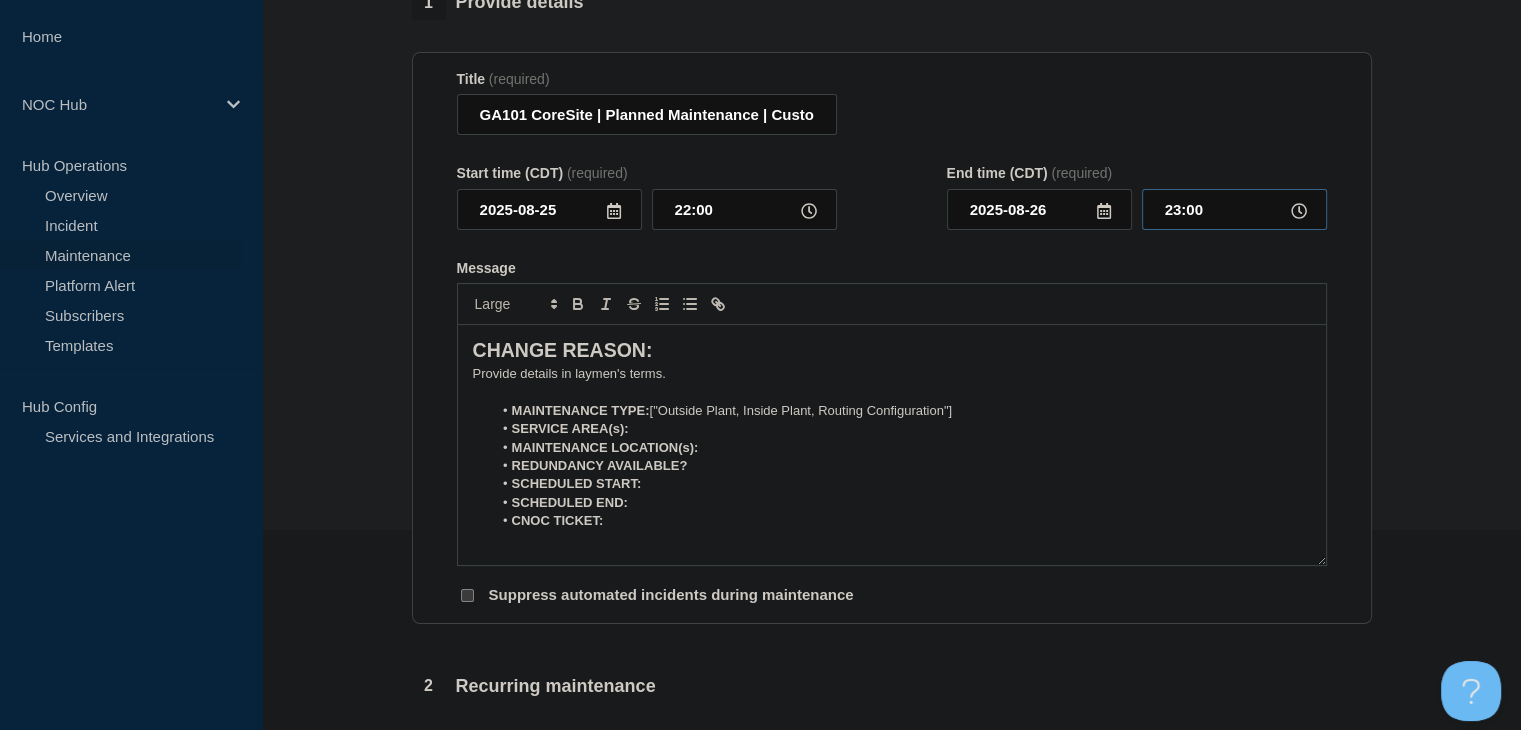 click on "23:00" at bounding box center [1234, 209] 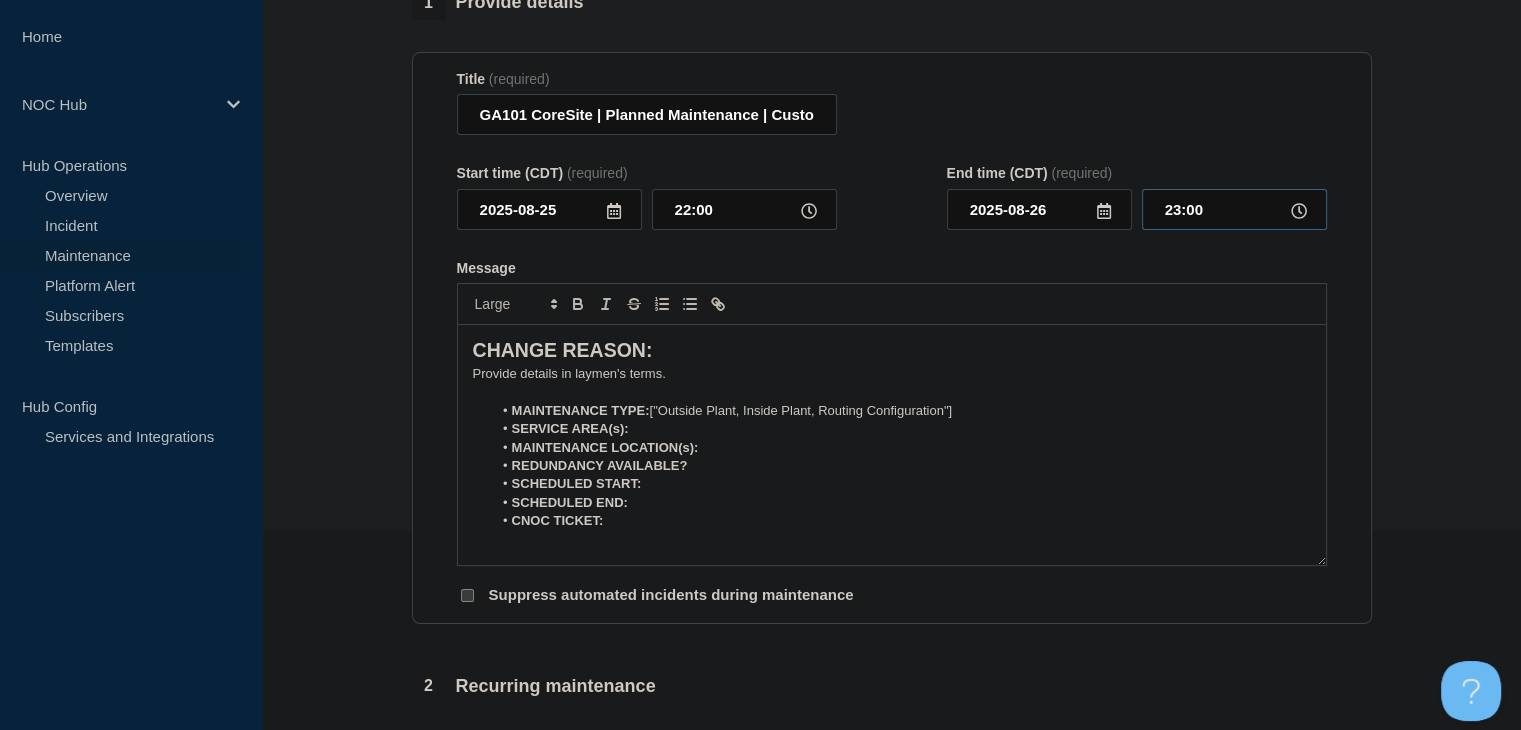 click on "23:00" at bounding box center (1234, 209) 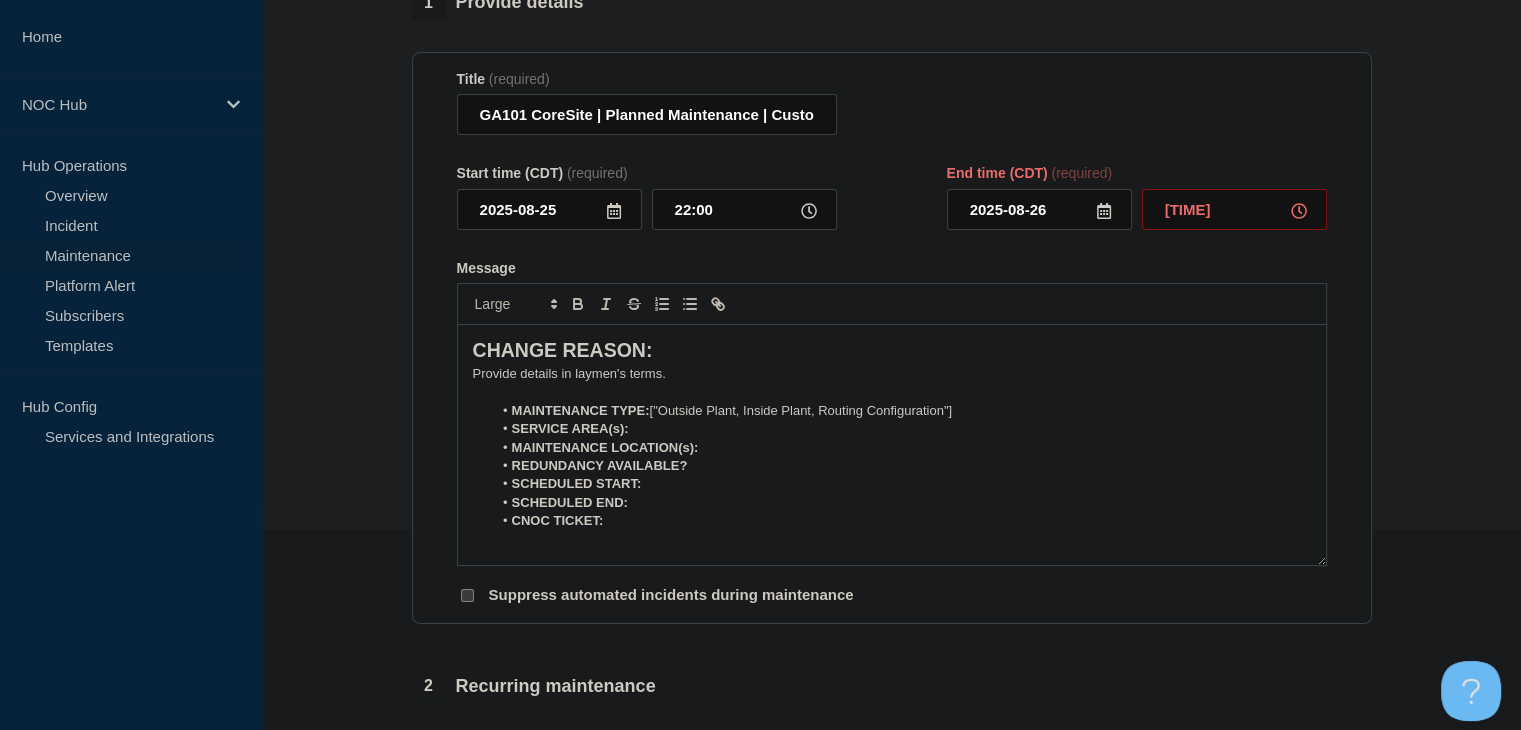 type on "04:00" 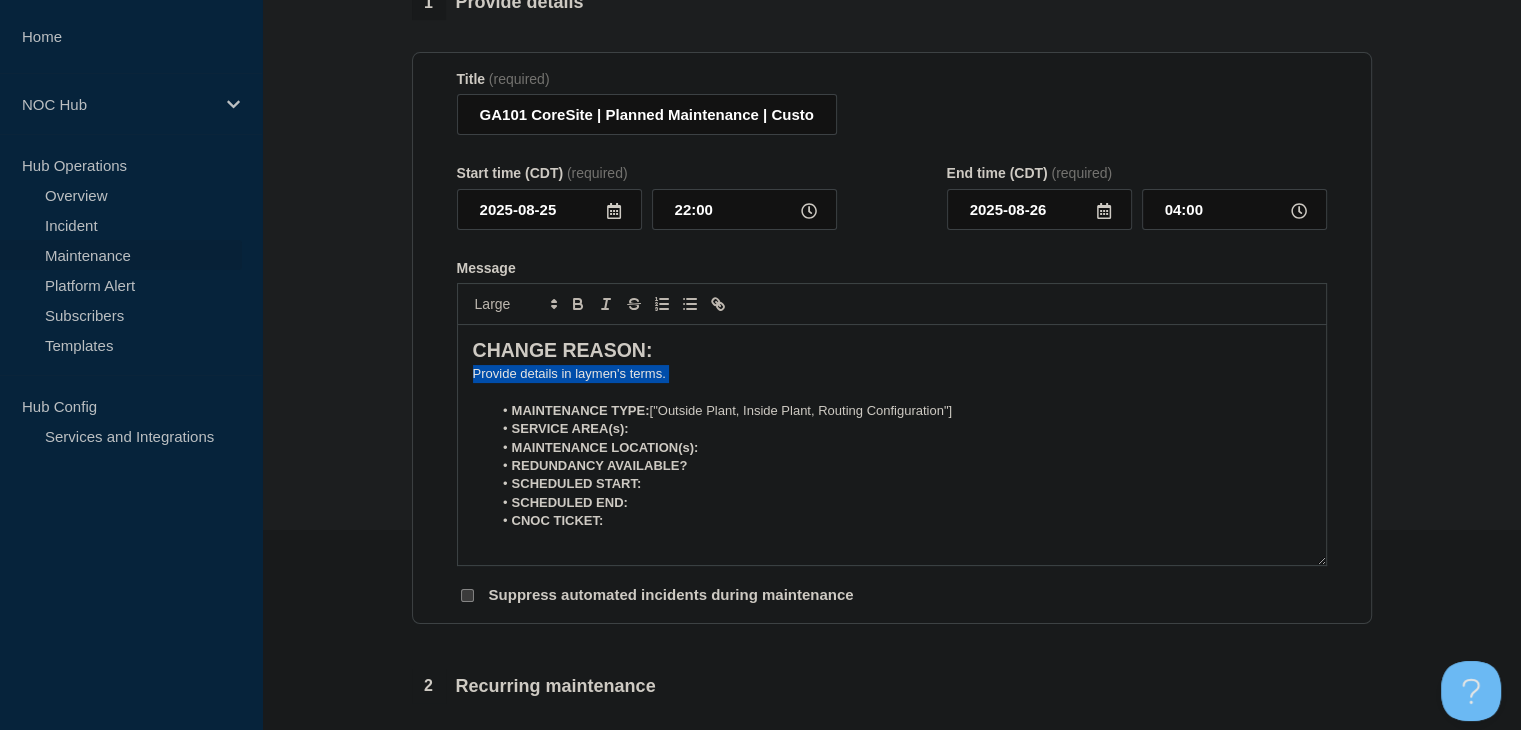 drag, startPoint x: 694, startPoint y: 375, endPoint x: 347, endPoint y: 381, distance: 347.05188 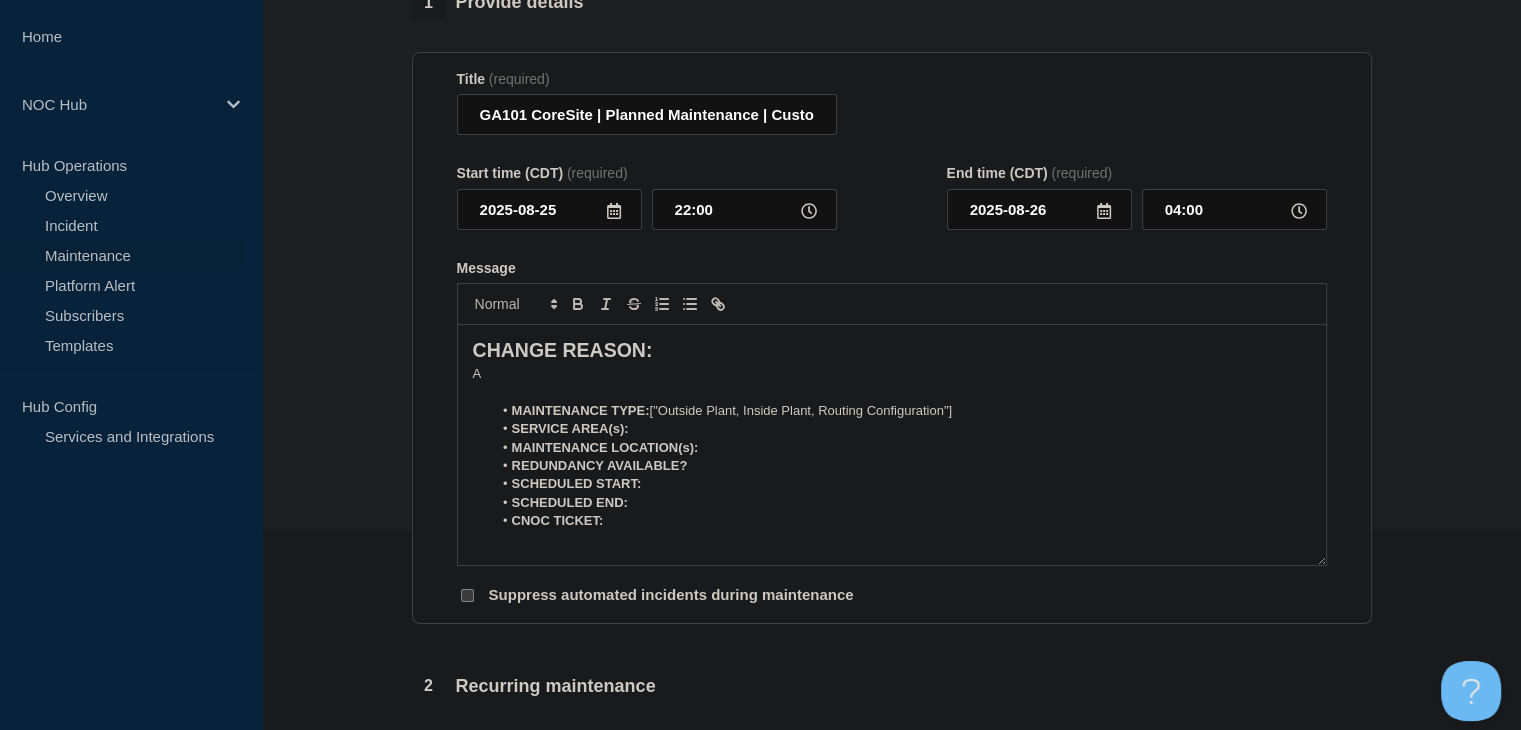 type 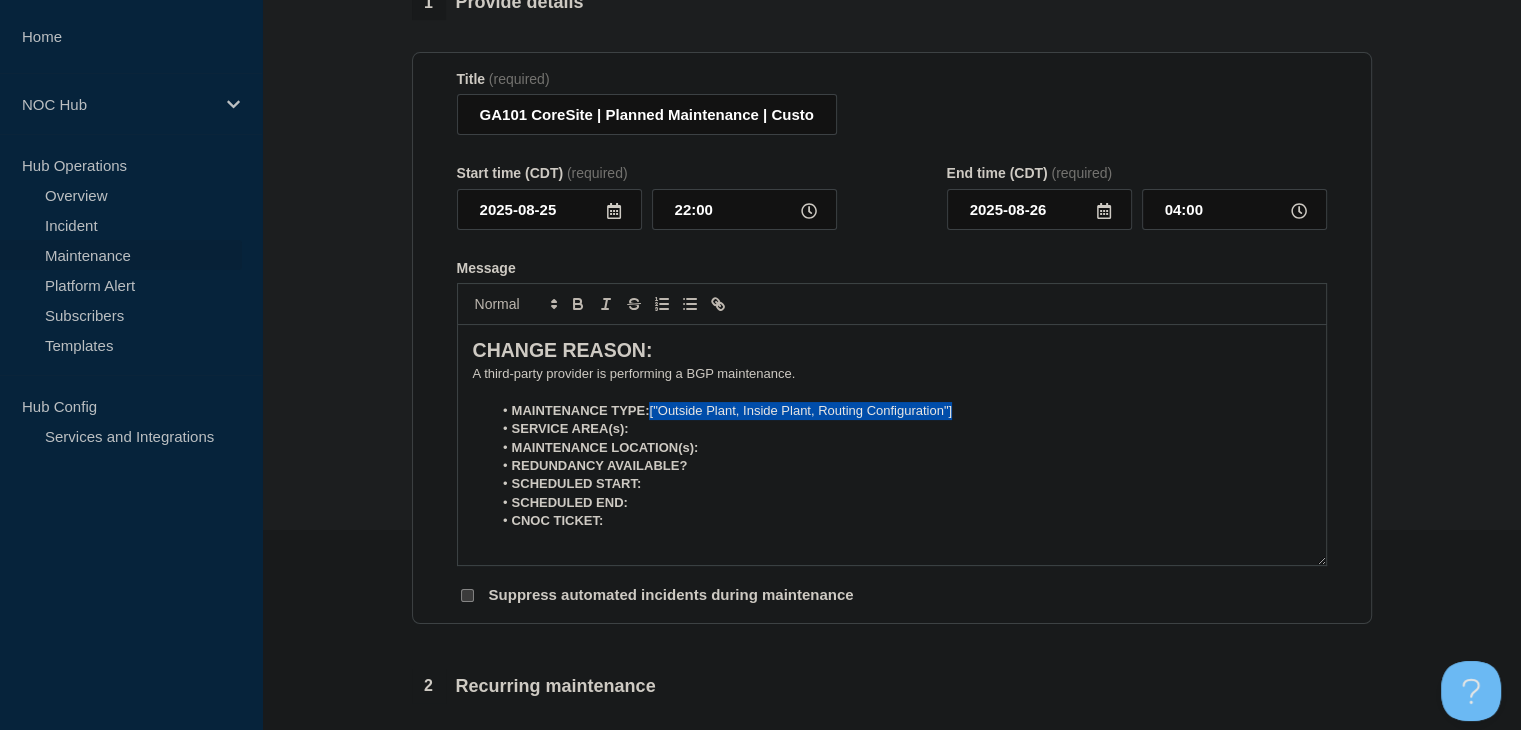 drag, startPoint x: 968, startPoint y: 414, endPoint x: 648, endPoint y: 419, distance: 320.03906 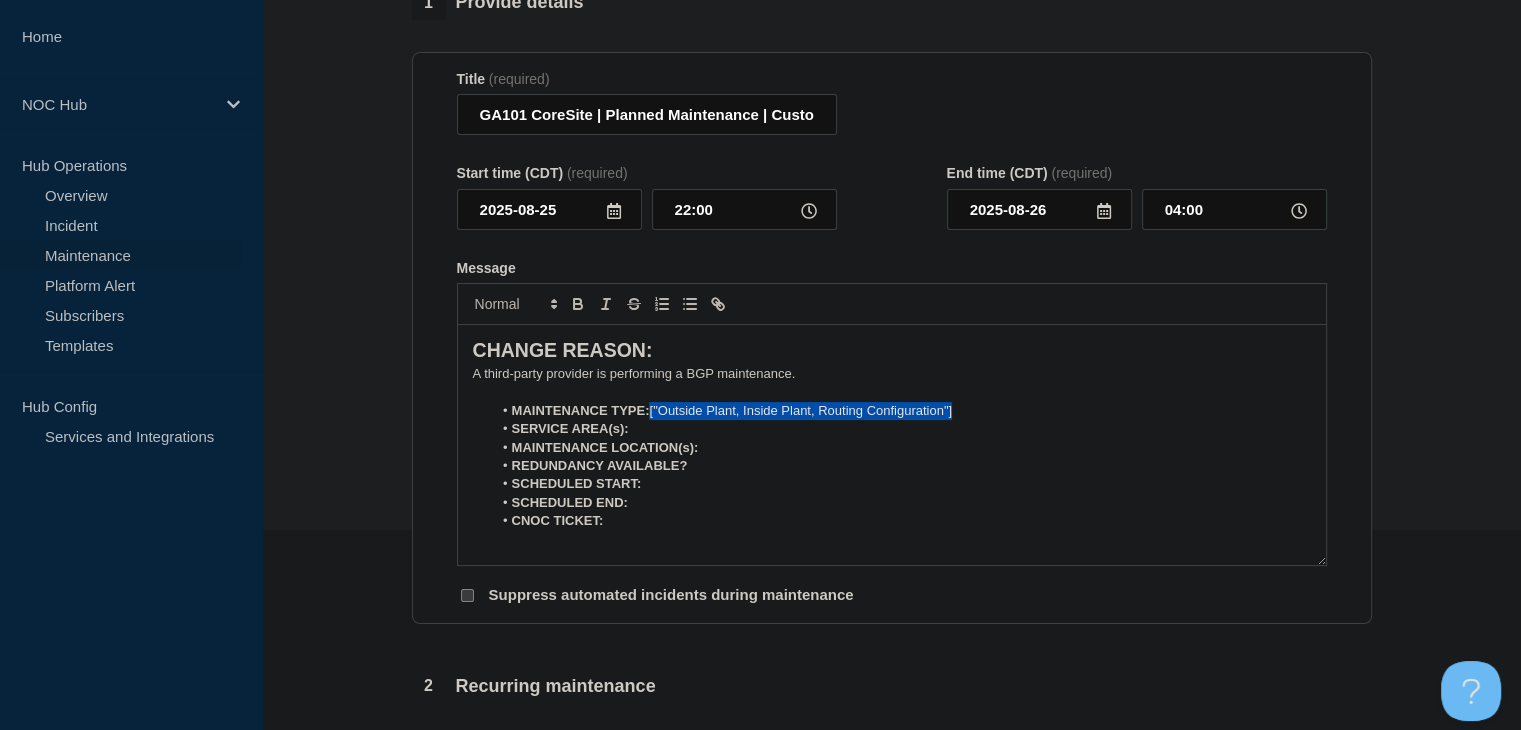 click on "MAINTENANCE TYPE:  ["Outside Plant, Inside Plant, Routing Configuration"]" at bounding box center [901, 411] 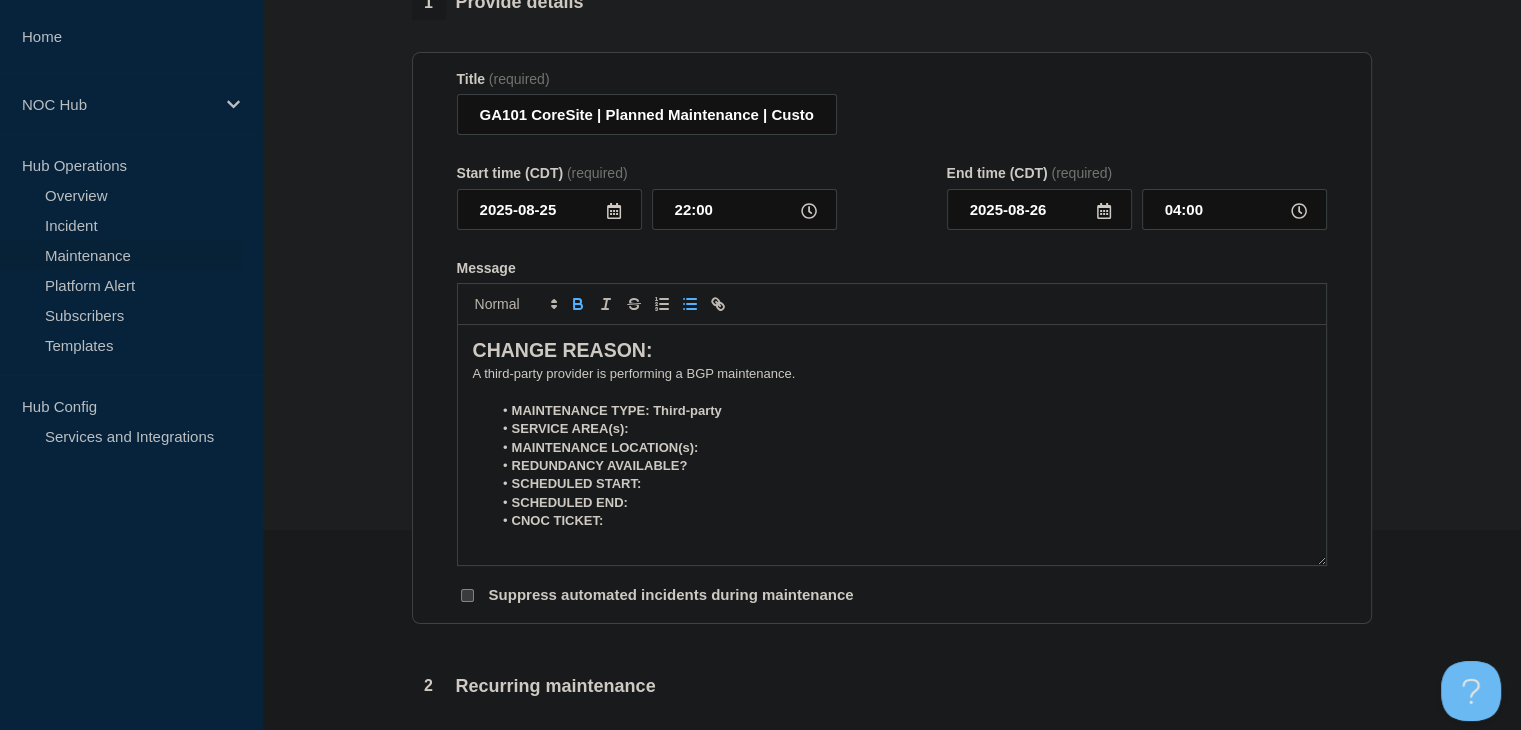 click on "SERVICE AREA(s):" at bounding box center (901, 429) 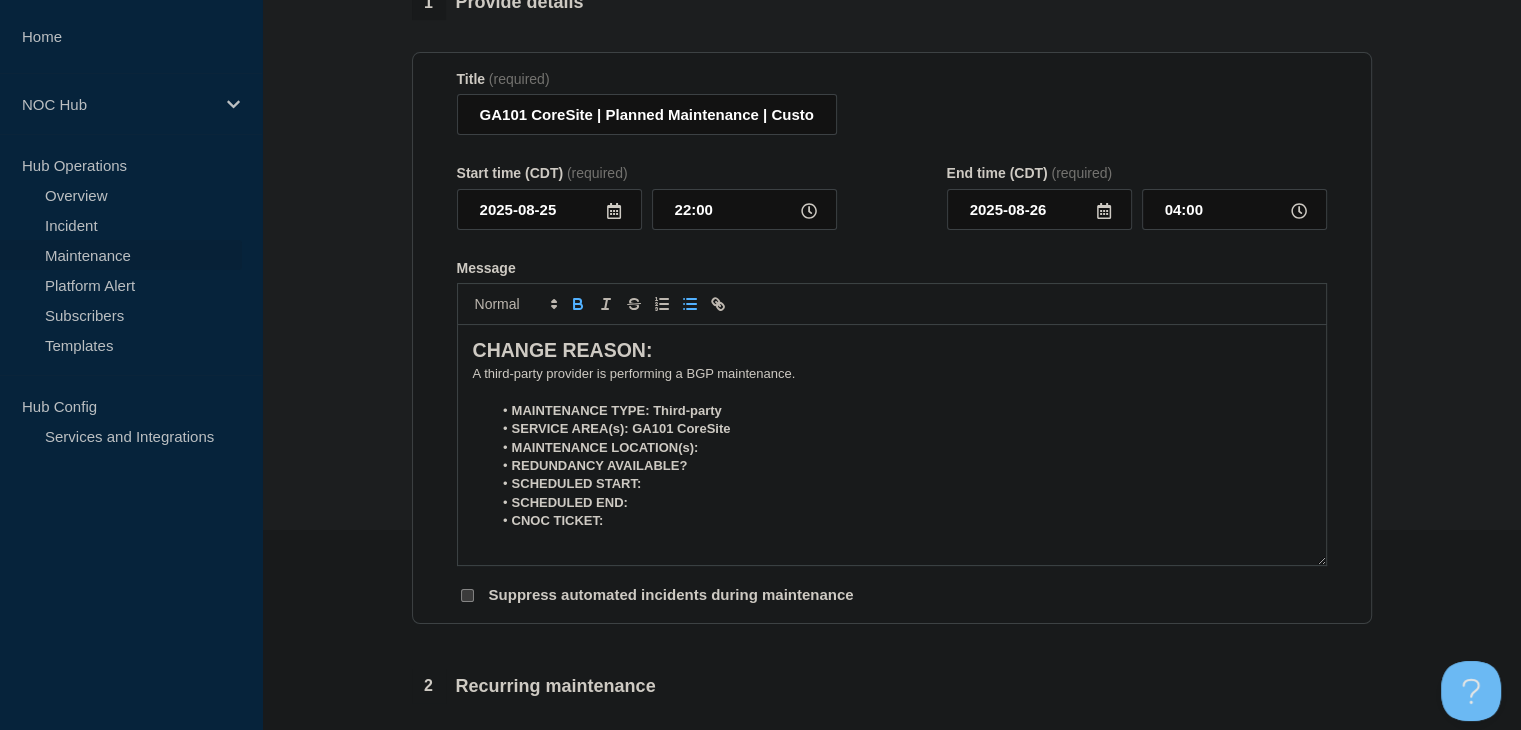 click on "MAINTENANCE LOCATION(s):" at bounding box center (901, 448) 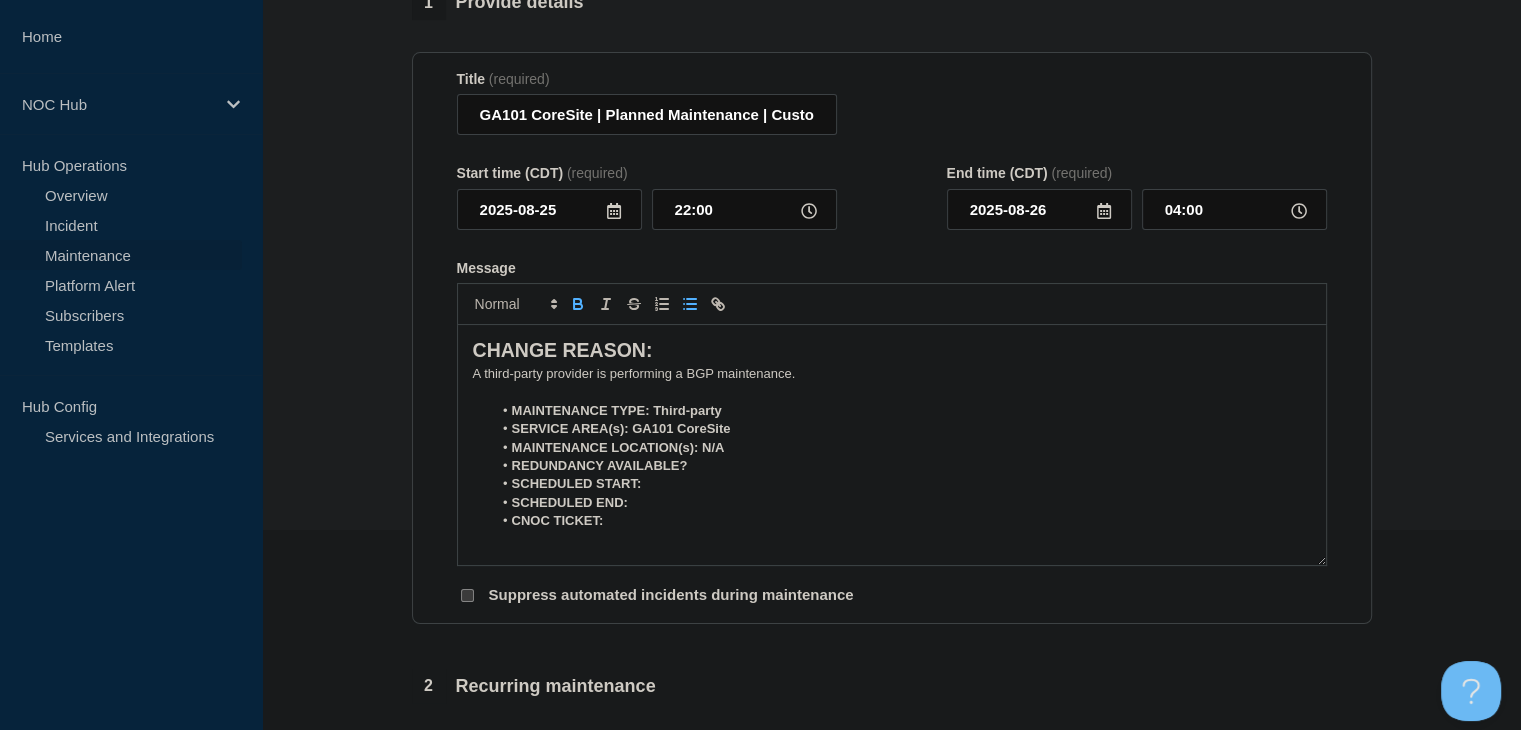 click on "MAINTENANCE LOCATION(s): N/A" at bounding box center (901, 448) 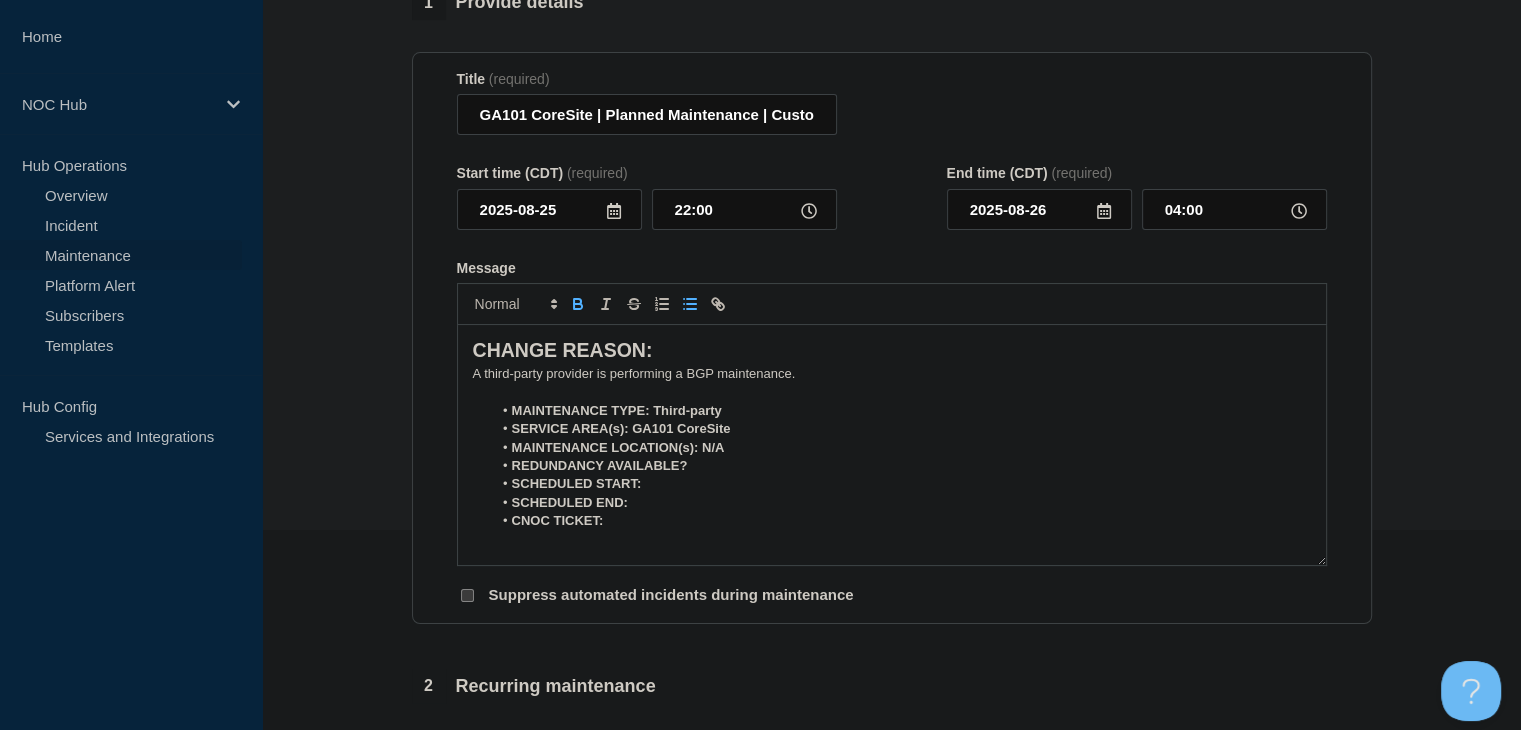 click on "REDUNDANCY AVAILABLE?" at bounding box center (901, 466) 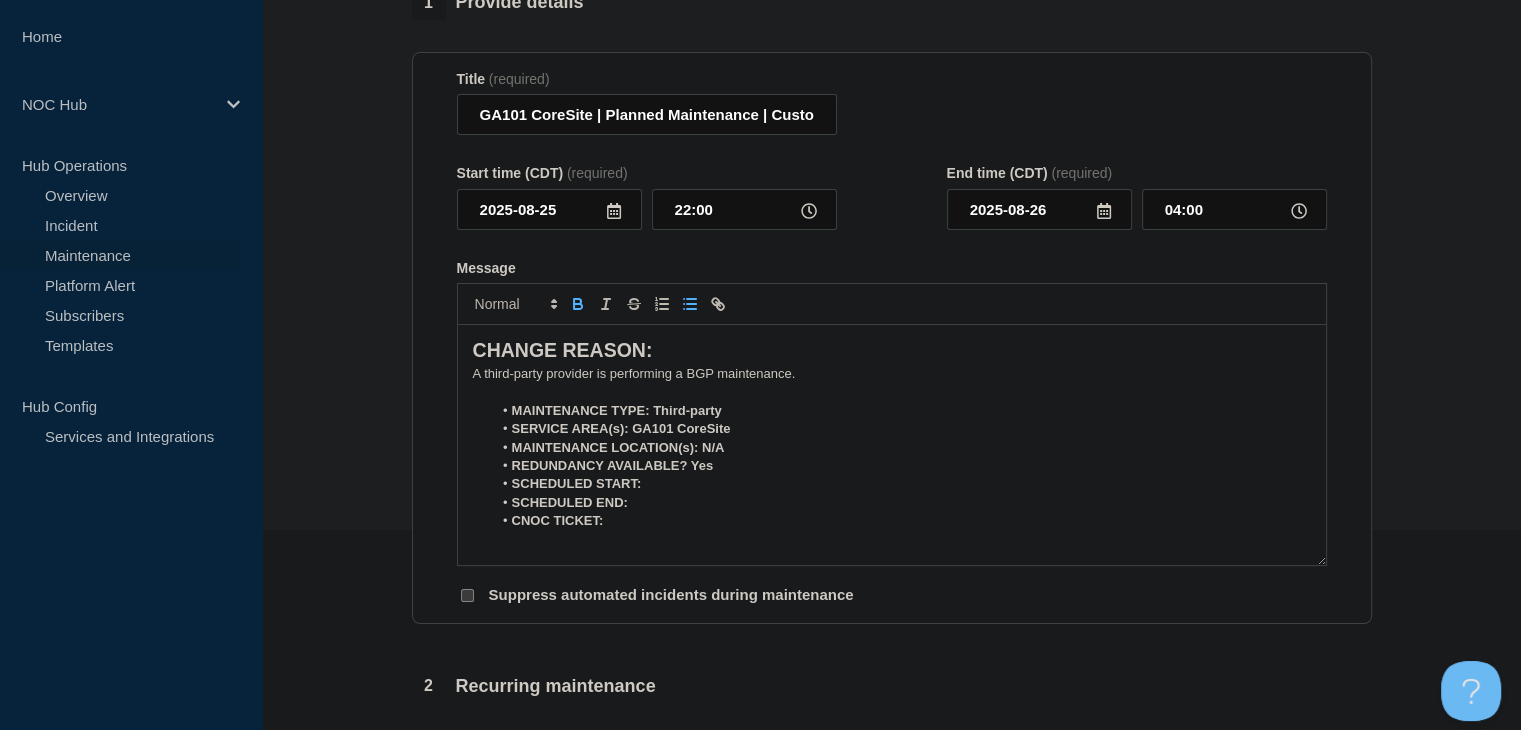click on "SCHEDULED START:" at bounding box center [901, 484] 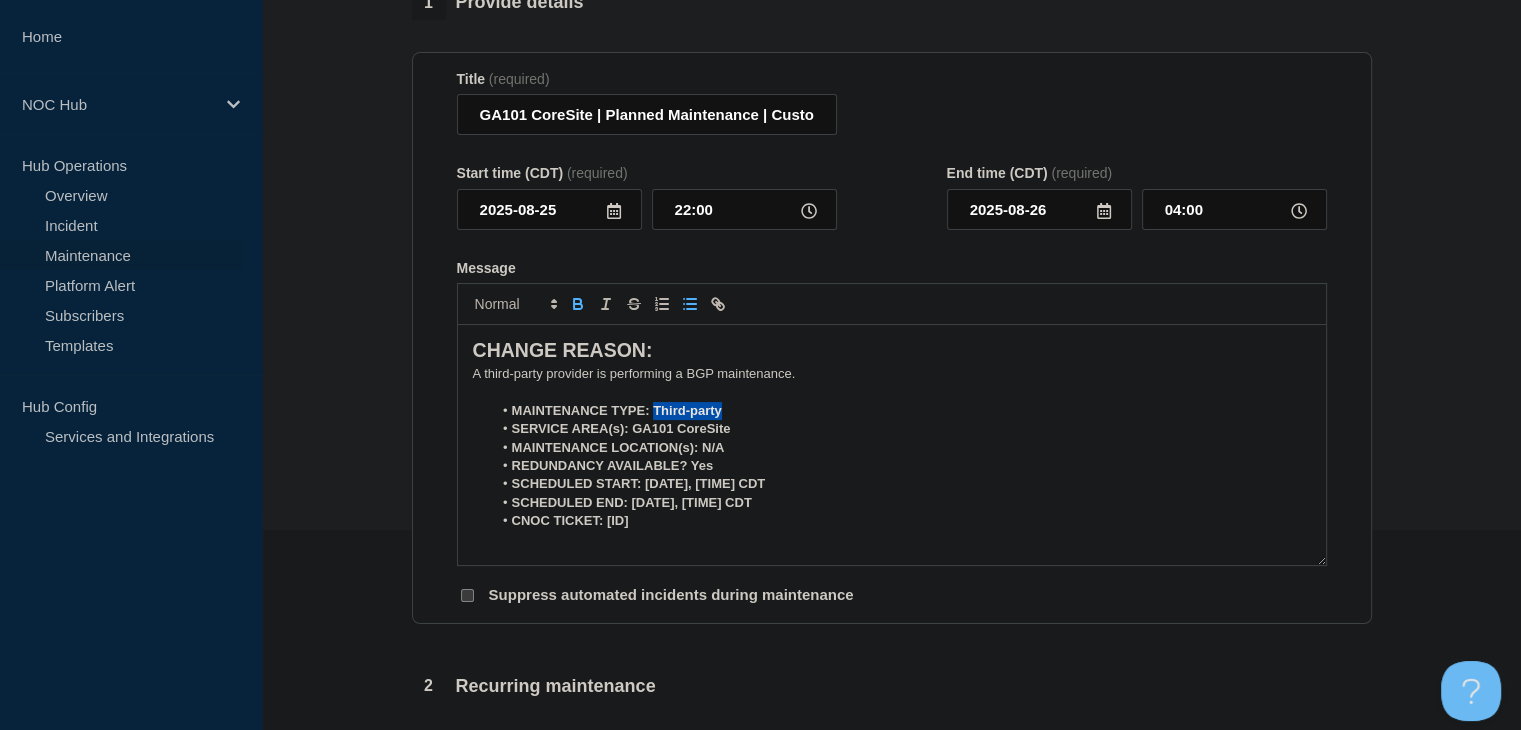drag, startPoint x: 735, startPoint y: 413, endPoint x: 652, endPoint y: 415, distance: 83.02409 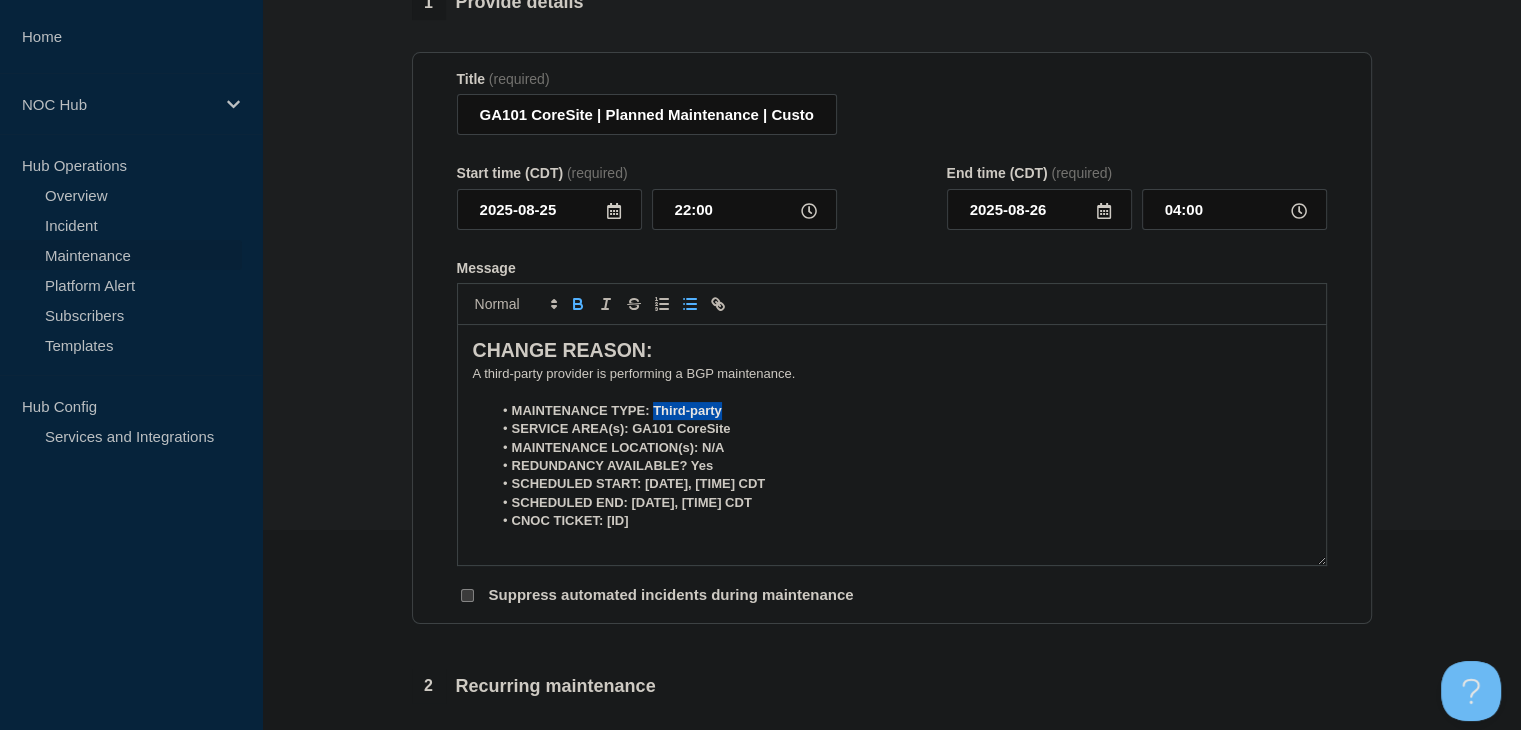 click on "MAINTENANCE TYPE: Third-party" at bounding box center [901, 411] 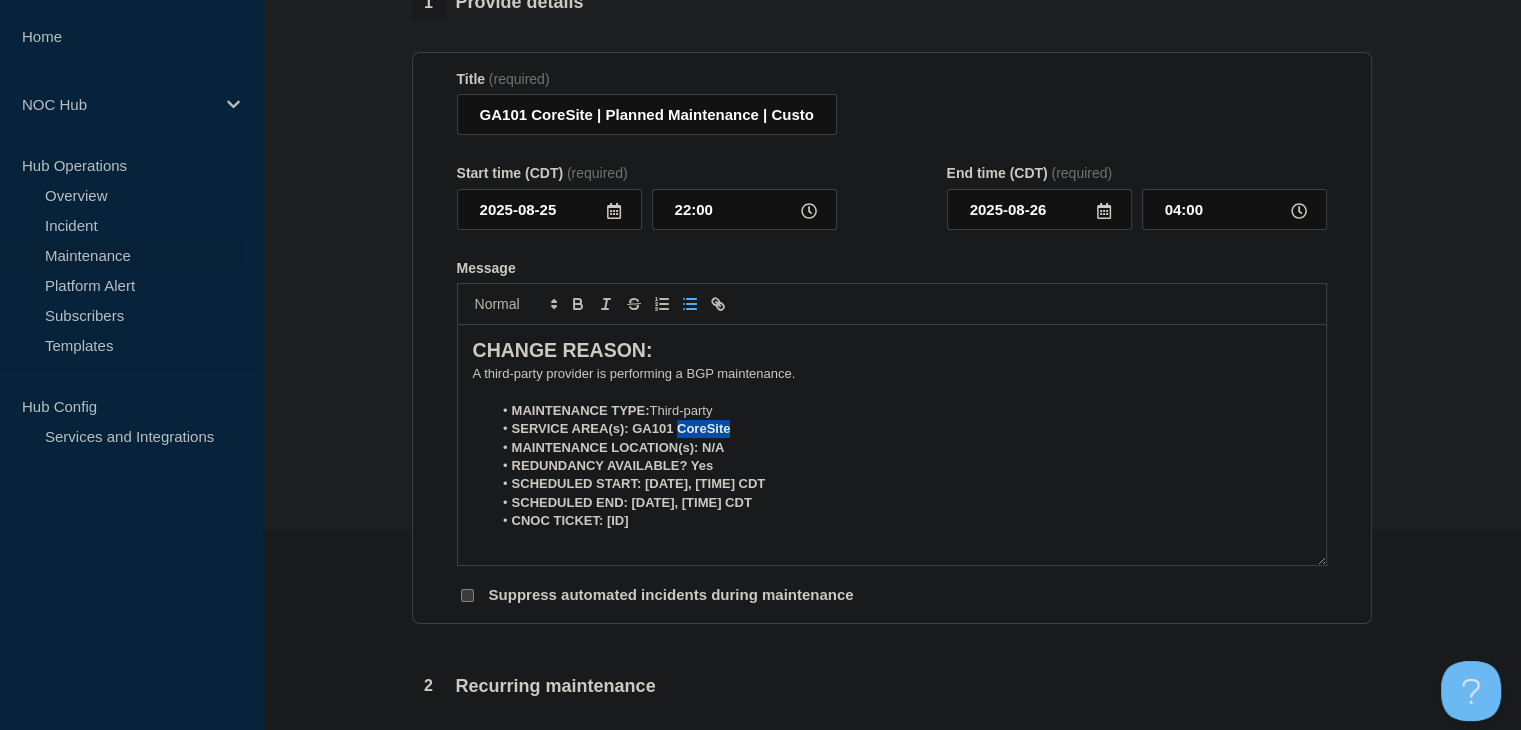 drag, startPoint x: 744, startPoint y: 433, endPoint x: 679, endPoint y: 431, distance: 65.03076 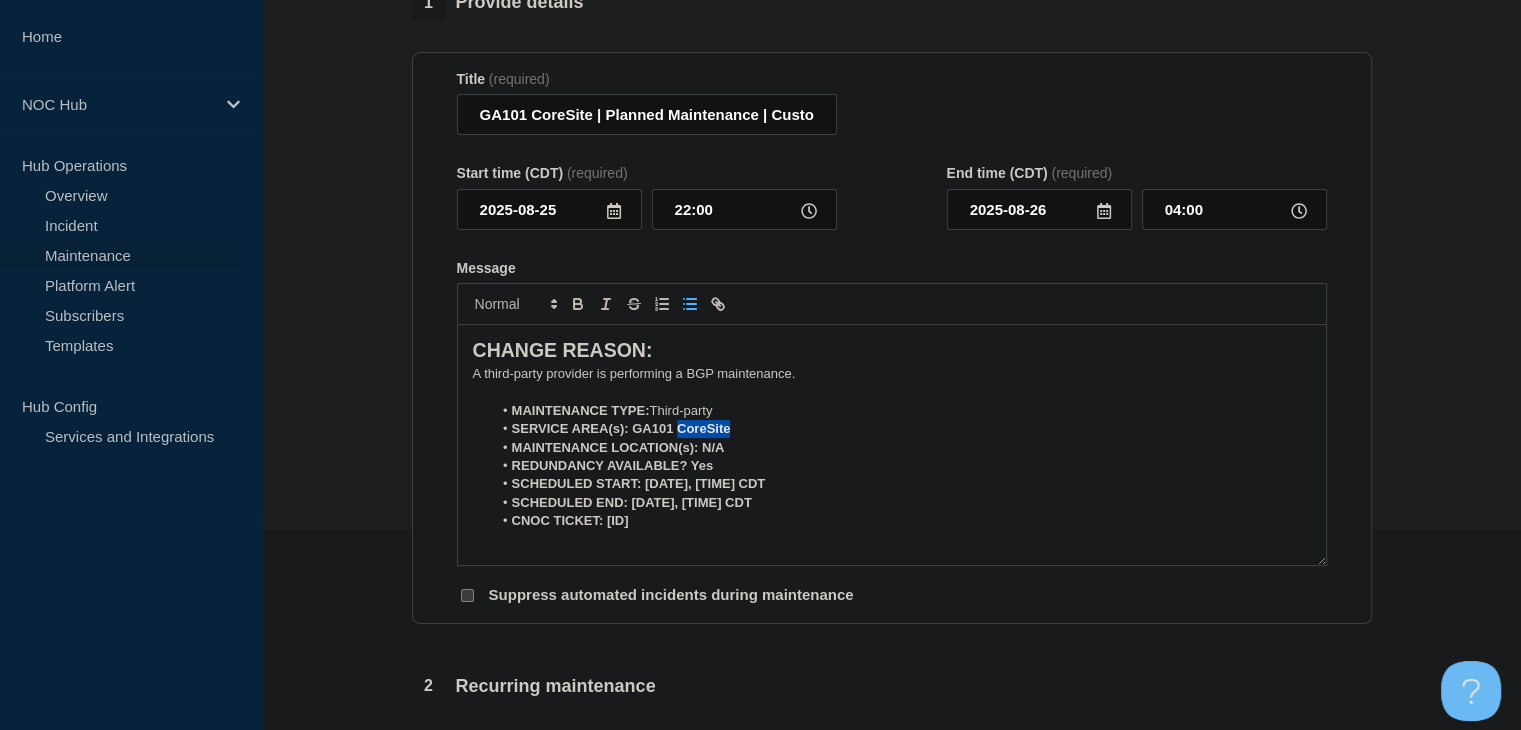 click on "SERVICE AREA(s): GA101 CoreSite" at bounding box center [901, 429] 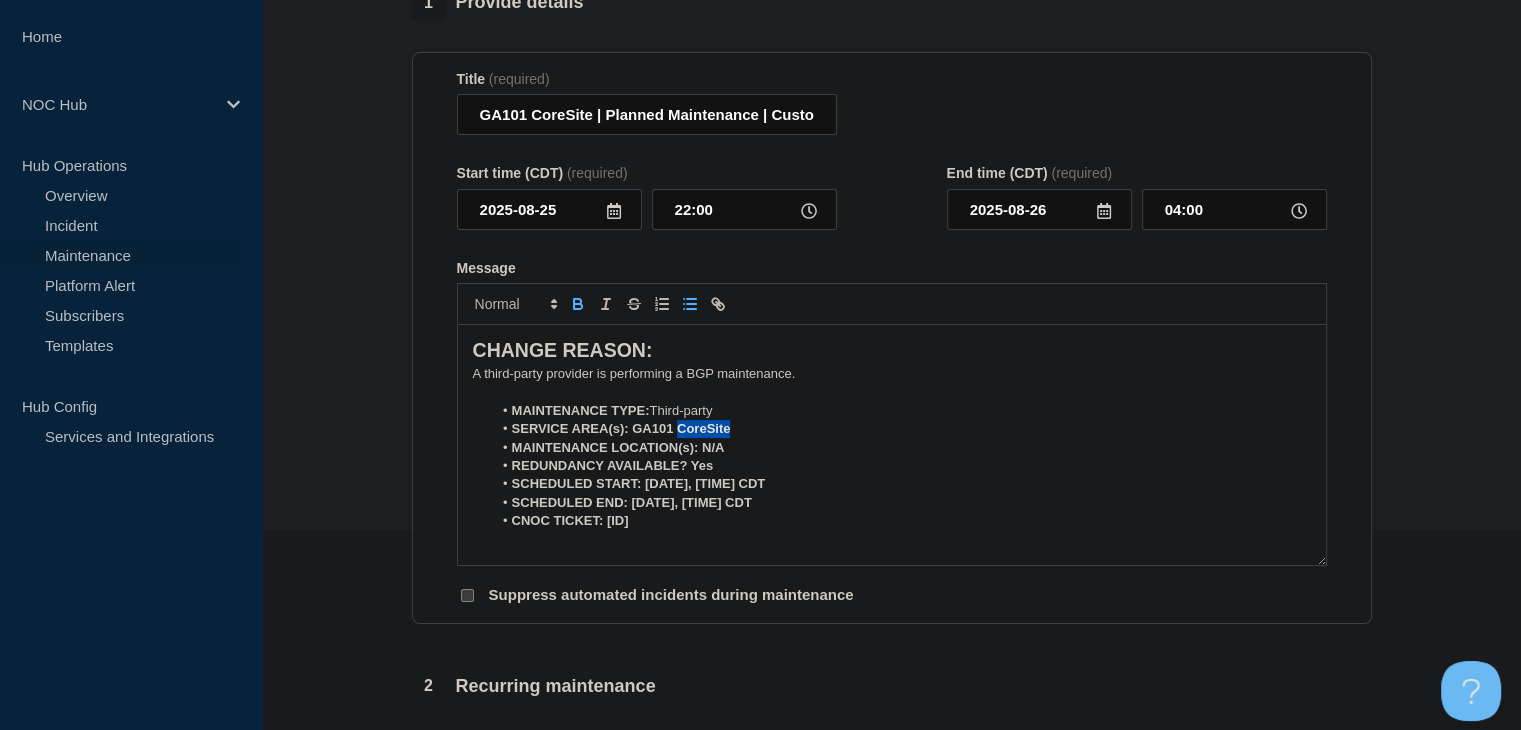 drag, startPoint x: 575, startPoint y: 305, endPoint x: 616, endPoint y: 364, distance: 71.84706 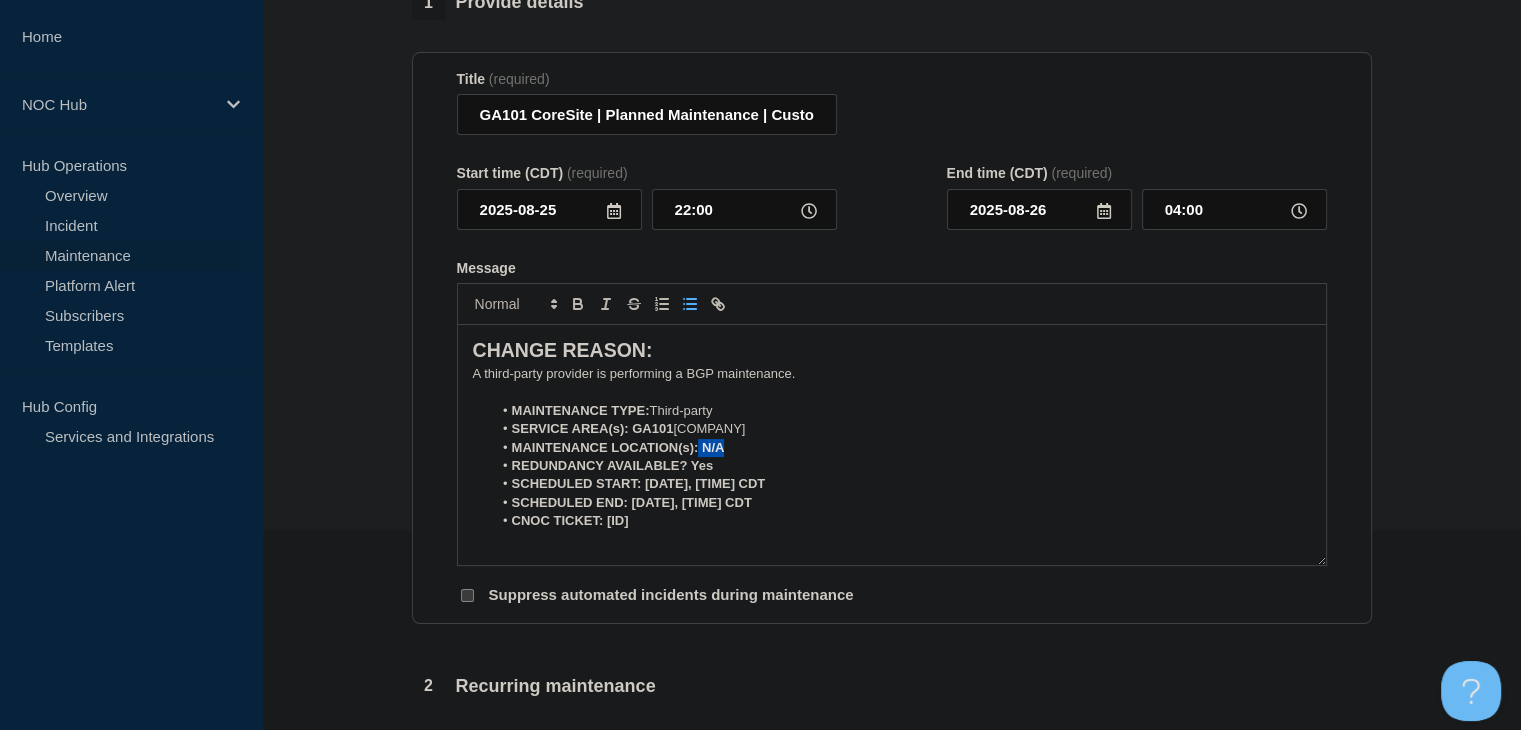 drag, startPoint x: 731, startPoint y: 449, endPoint x: 697, endPoint y: 449, distance: 34 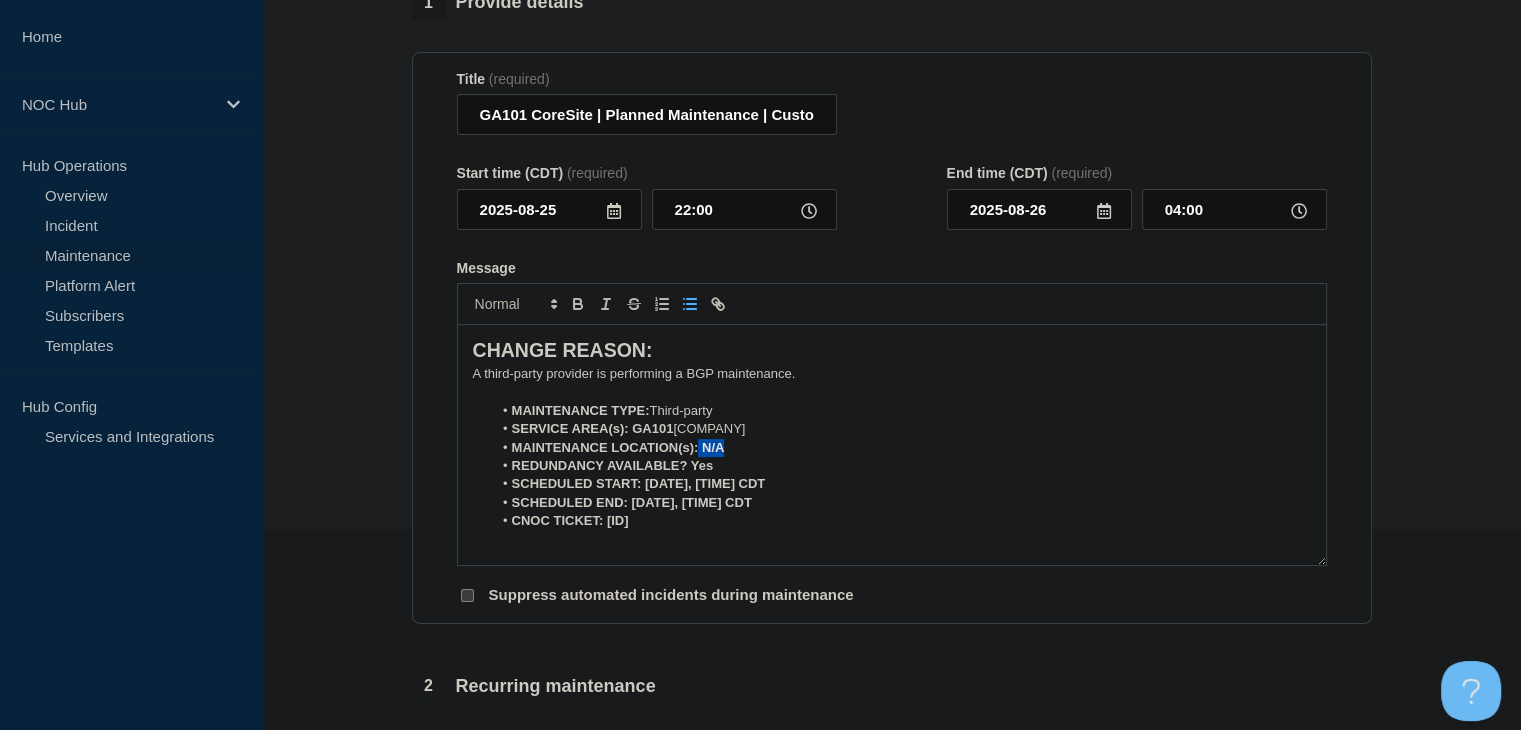 click on "MAINTENANCE LOCATION(s): N/A" at bounding box center [901, 448] 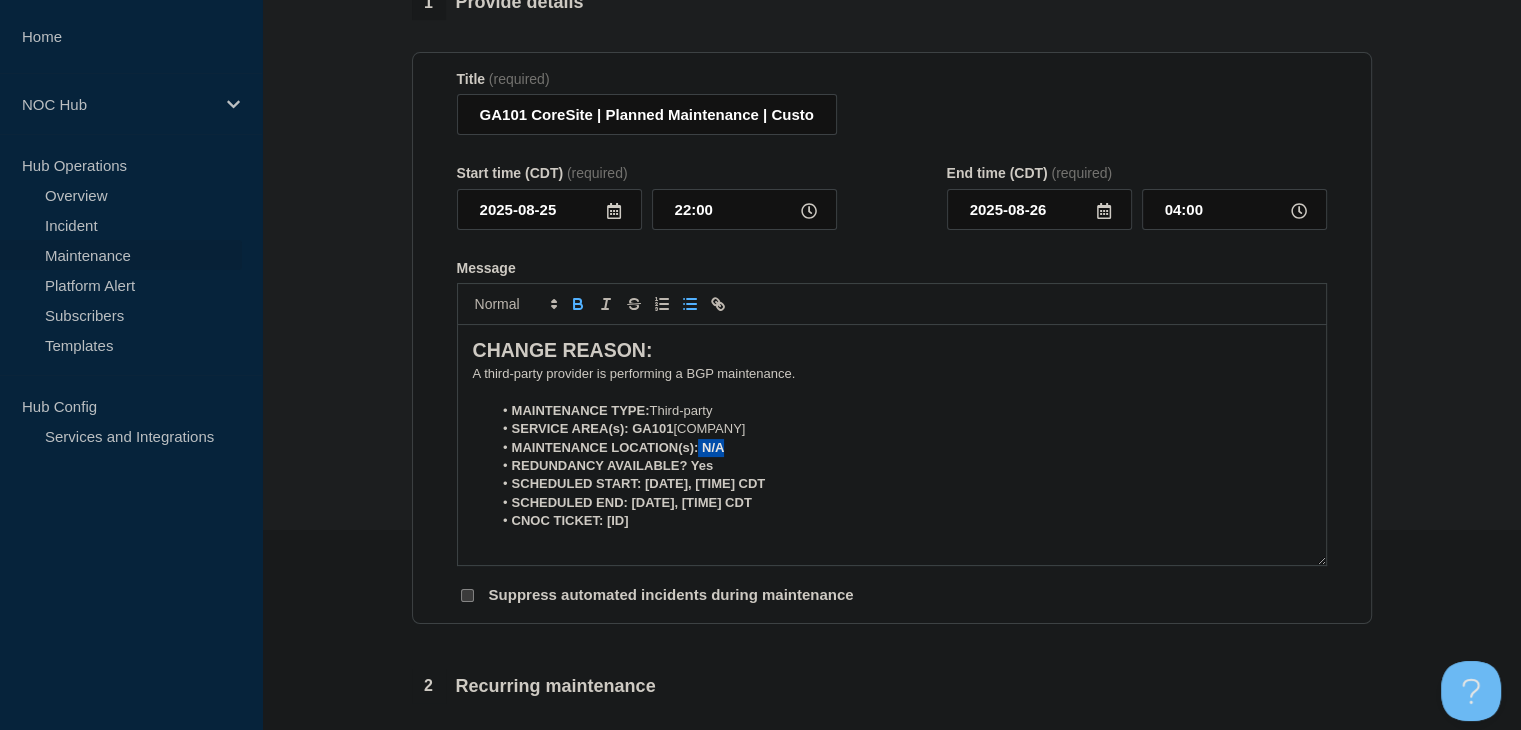 click 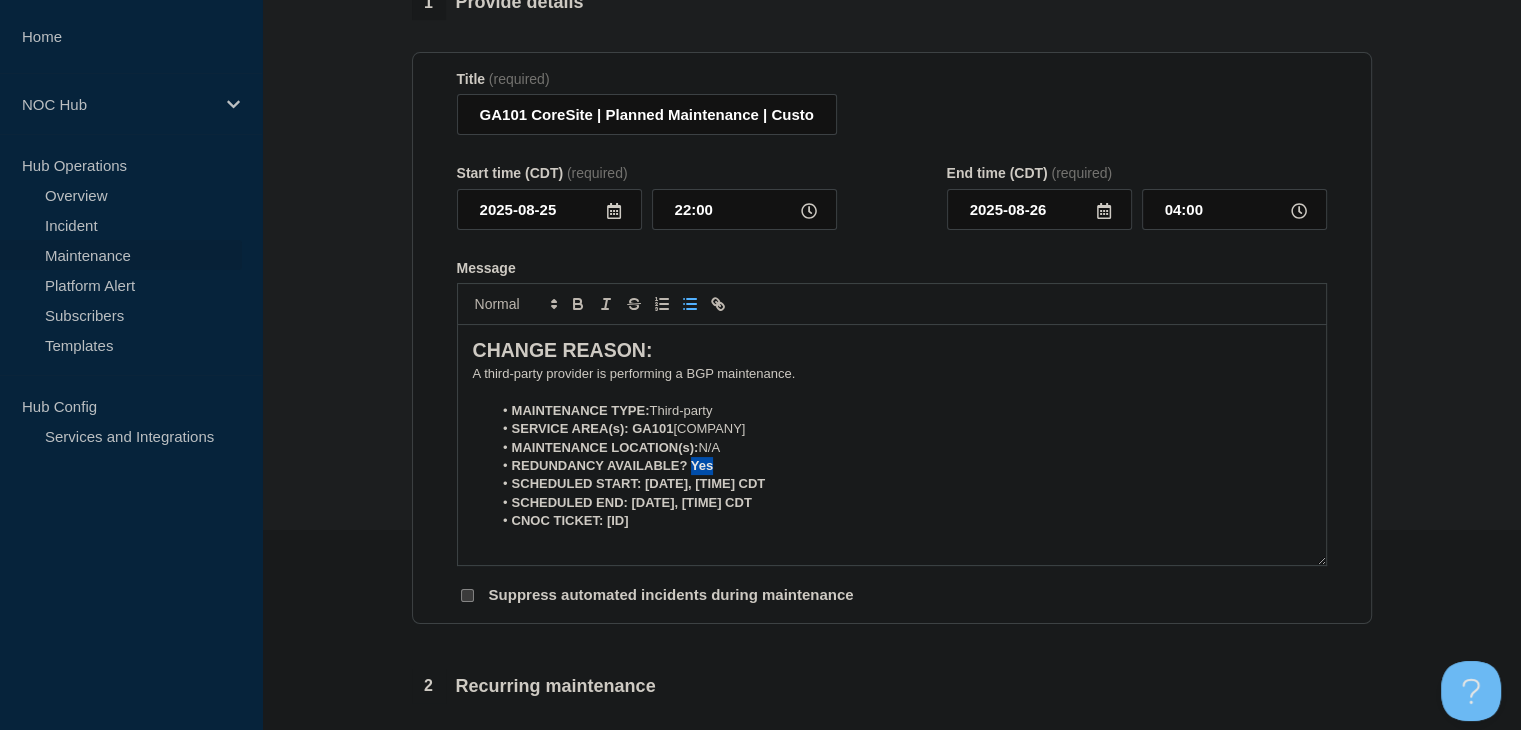 drag, startPoint x: 718, startPoint y: 469, endPoint x: 688, endPoint y: 469, distance: 30 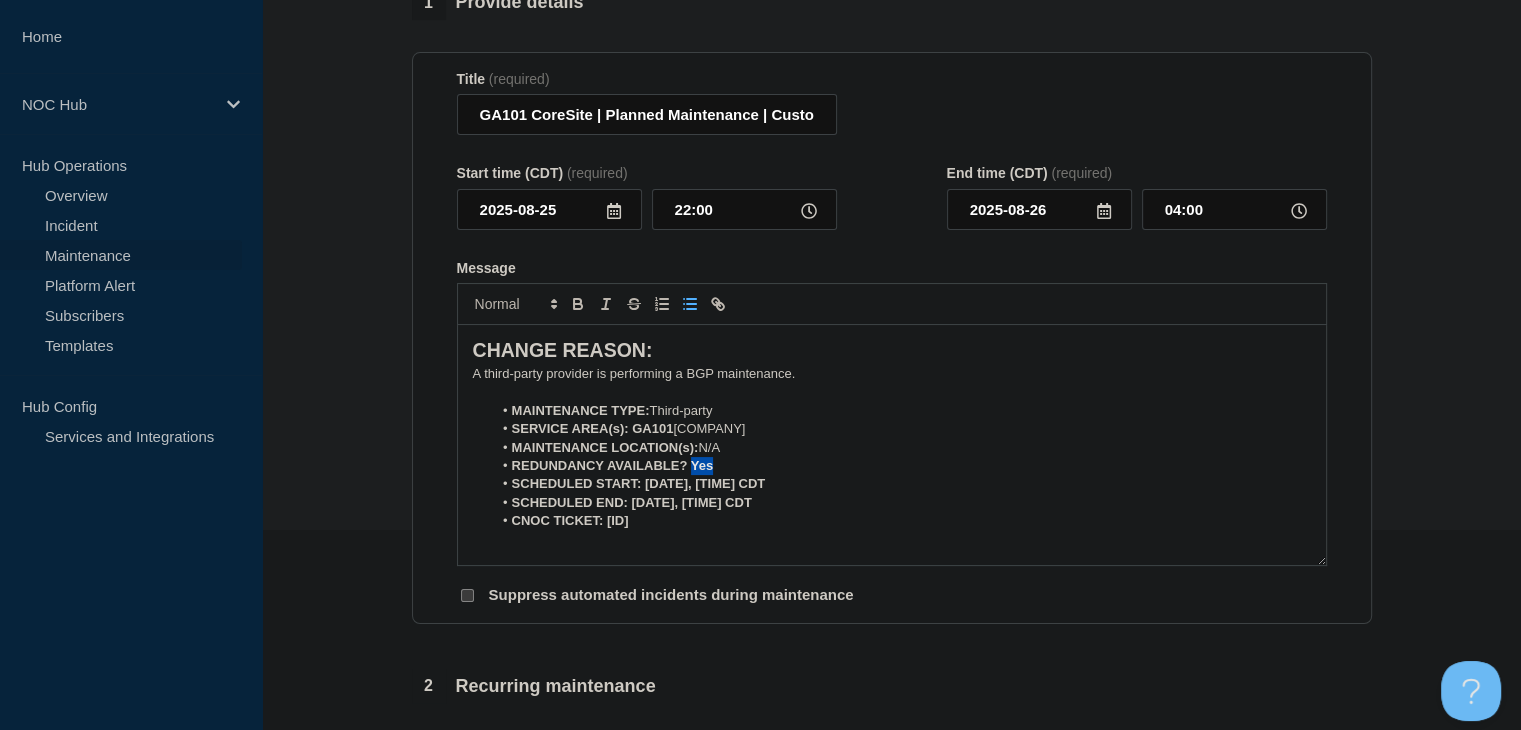 click on "REDUNDANCY AVAILABLE? Yes" at bounding box center (901, 466) 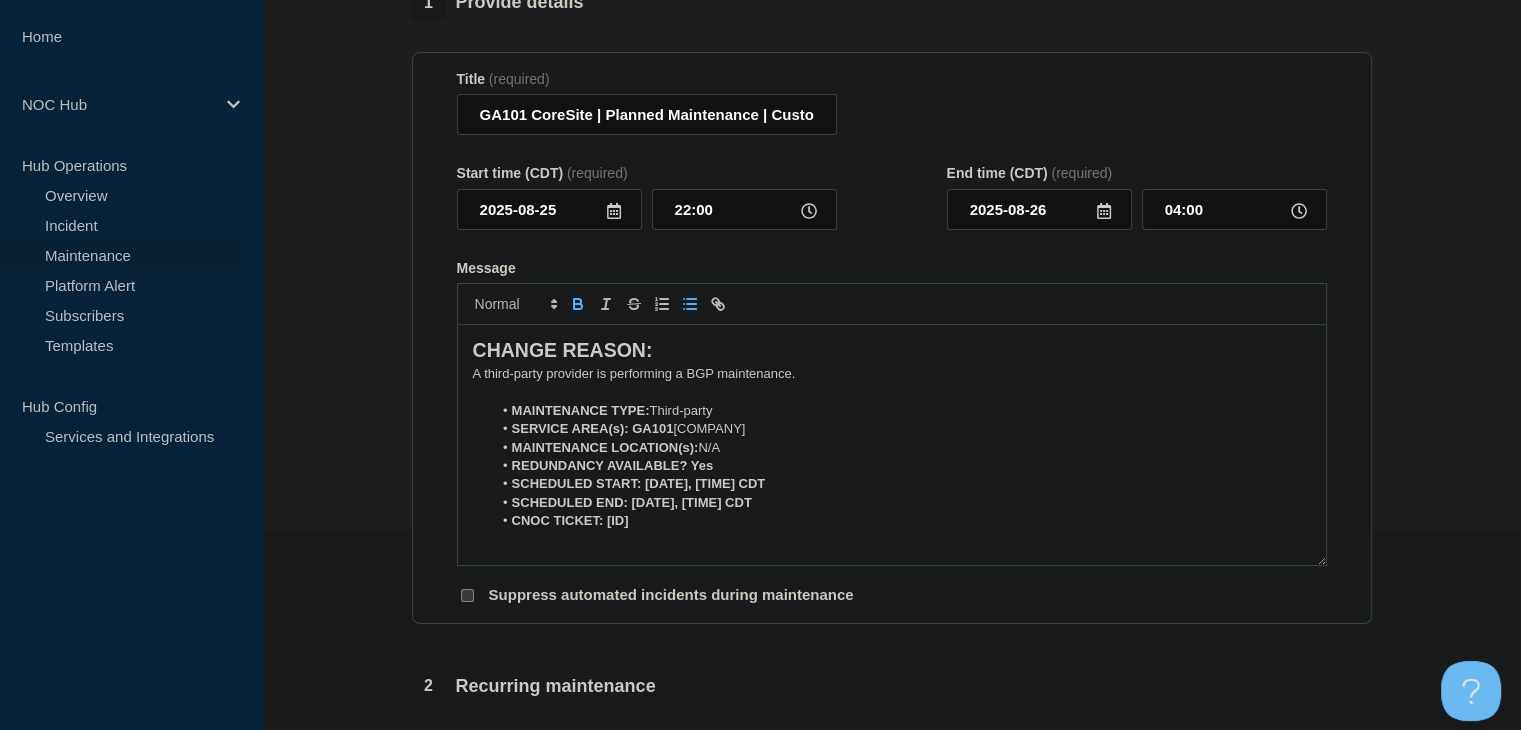 click 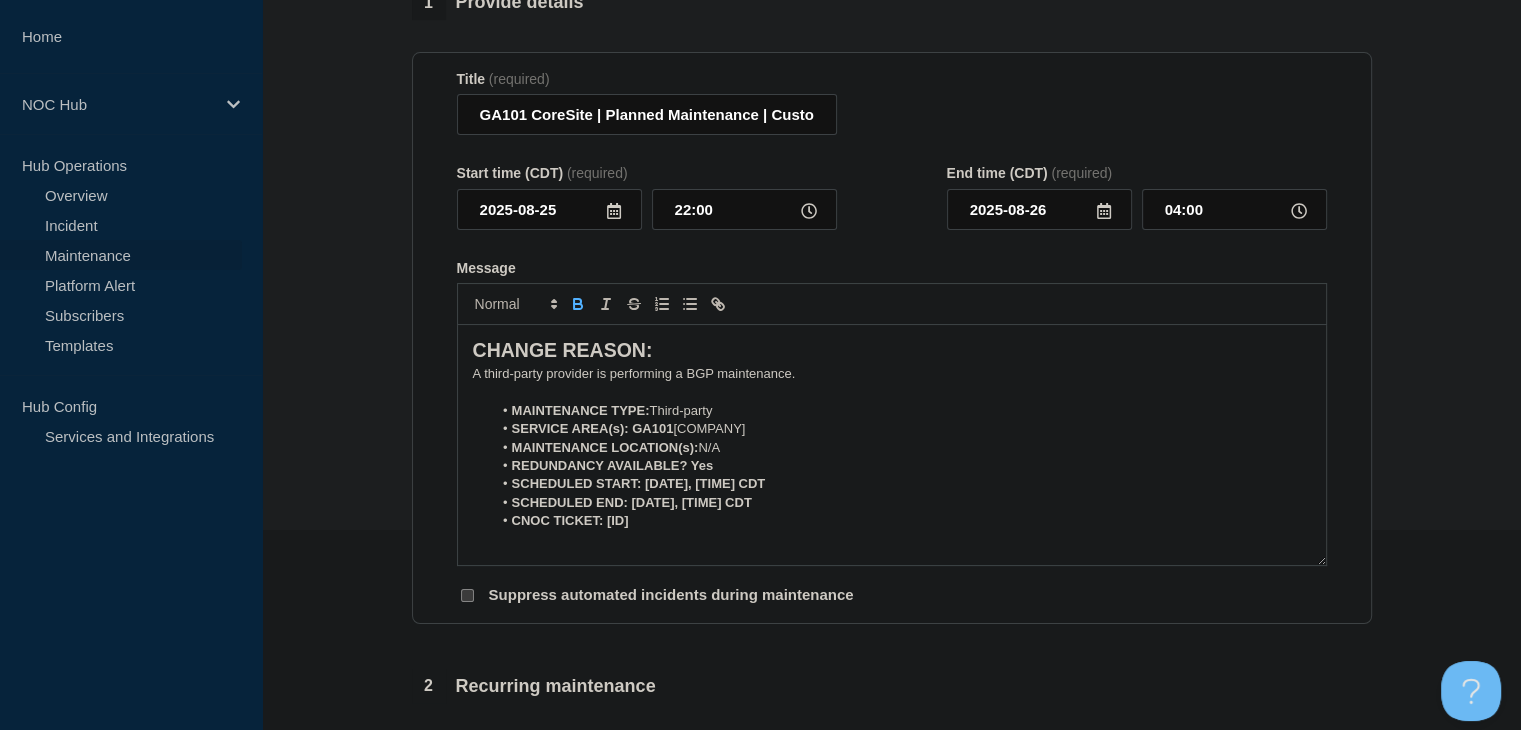 click 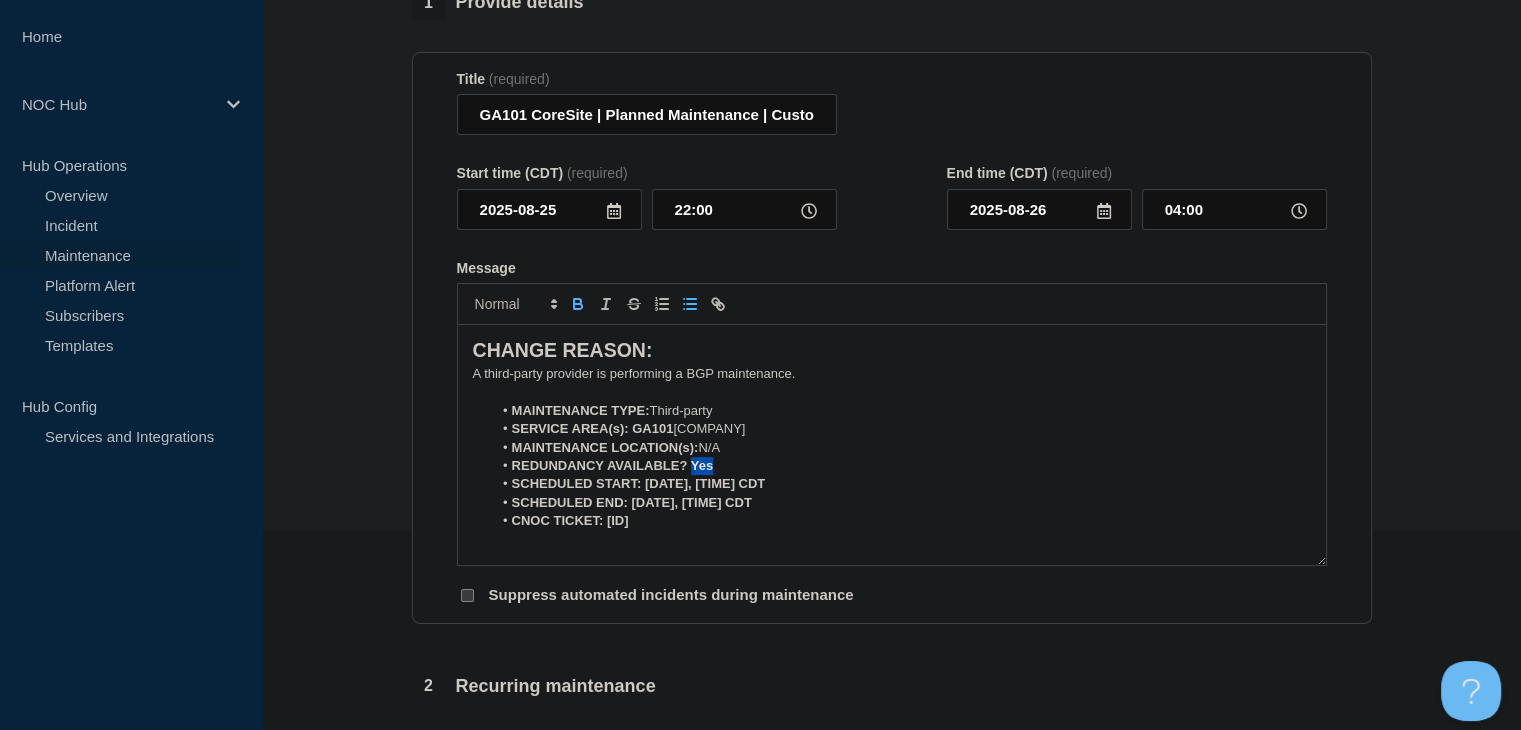 click 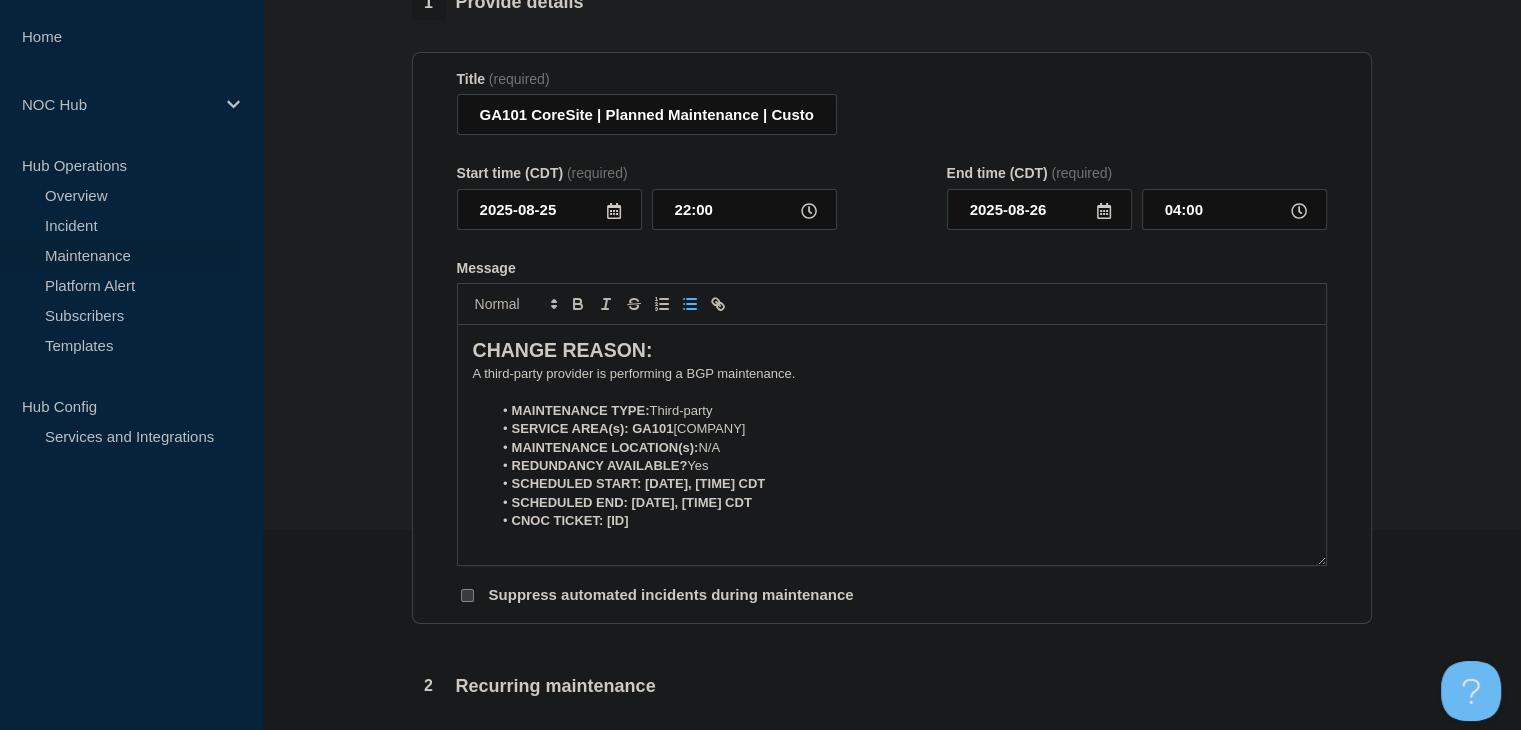 drag, startPoint x: 781, startPoint y: 486, endPoint x: 644, endPoint y: 482, distance: 137.05838 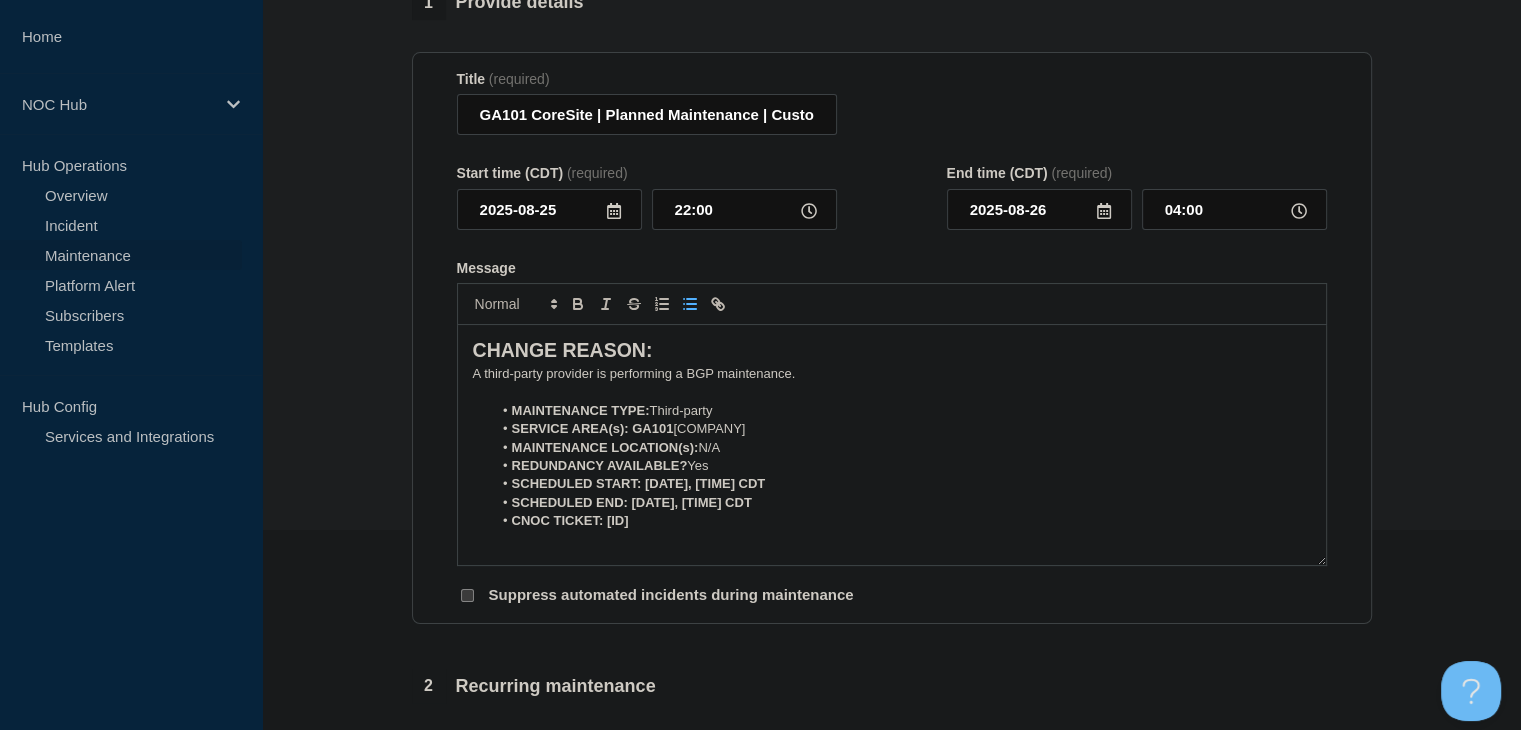 click on "SCHEDULED START: [DATE], [TIME] CDT" at bounding box center (901, 484) 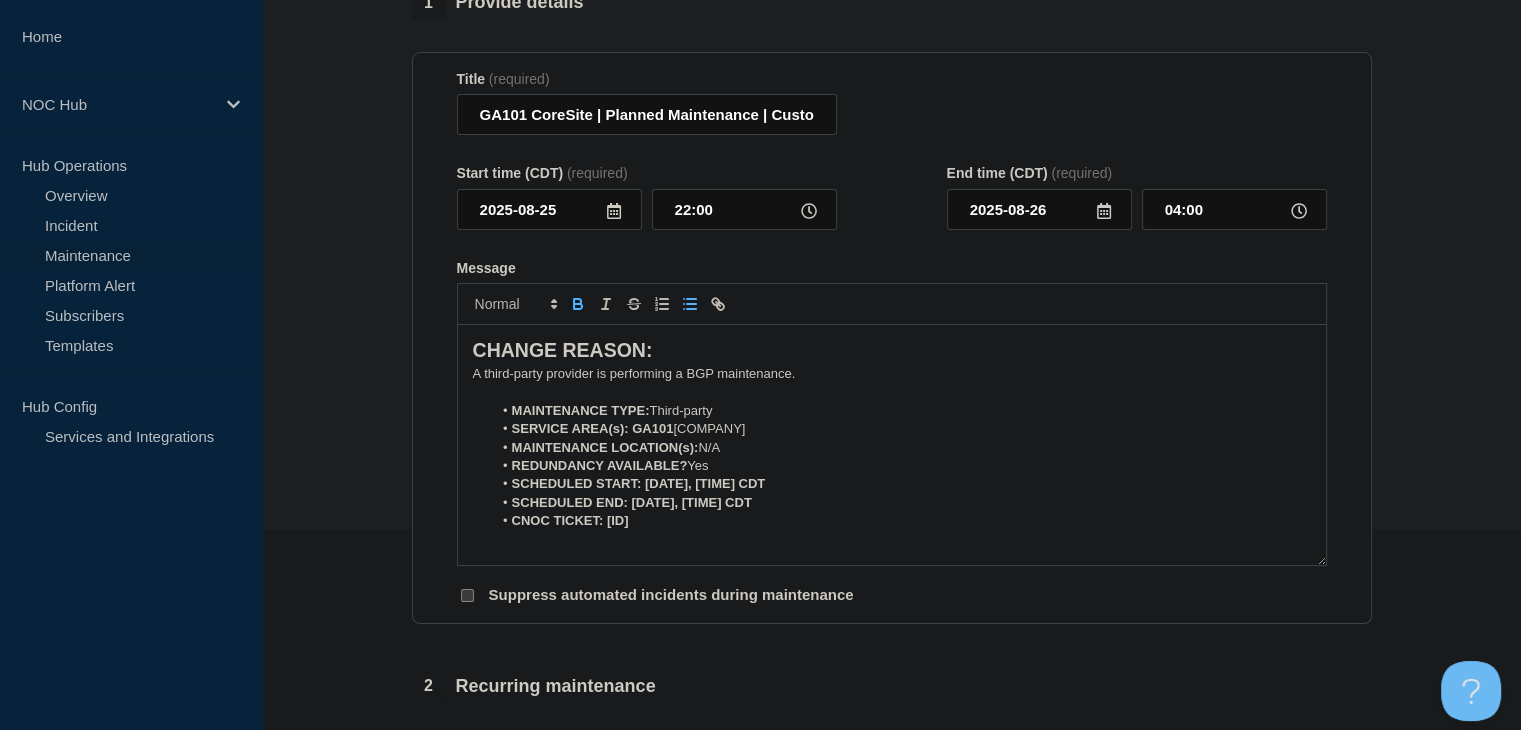 click 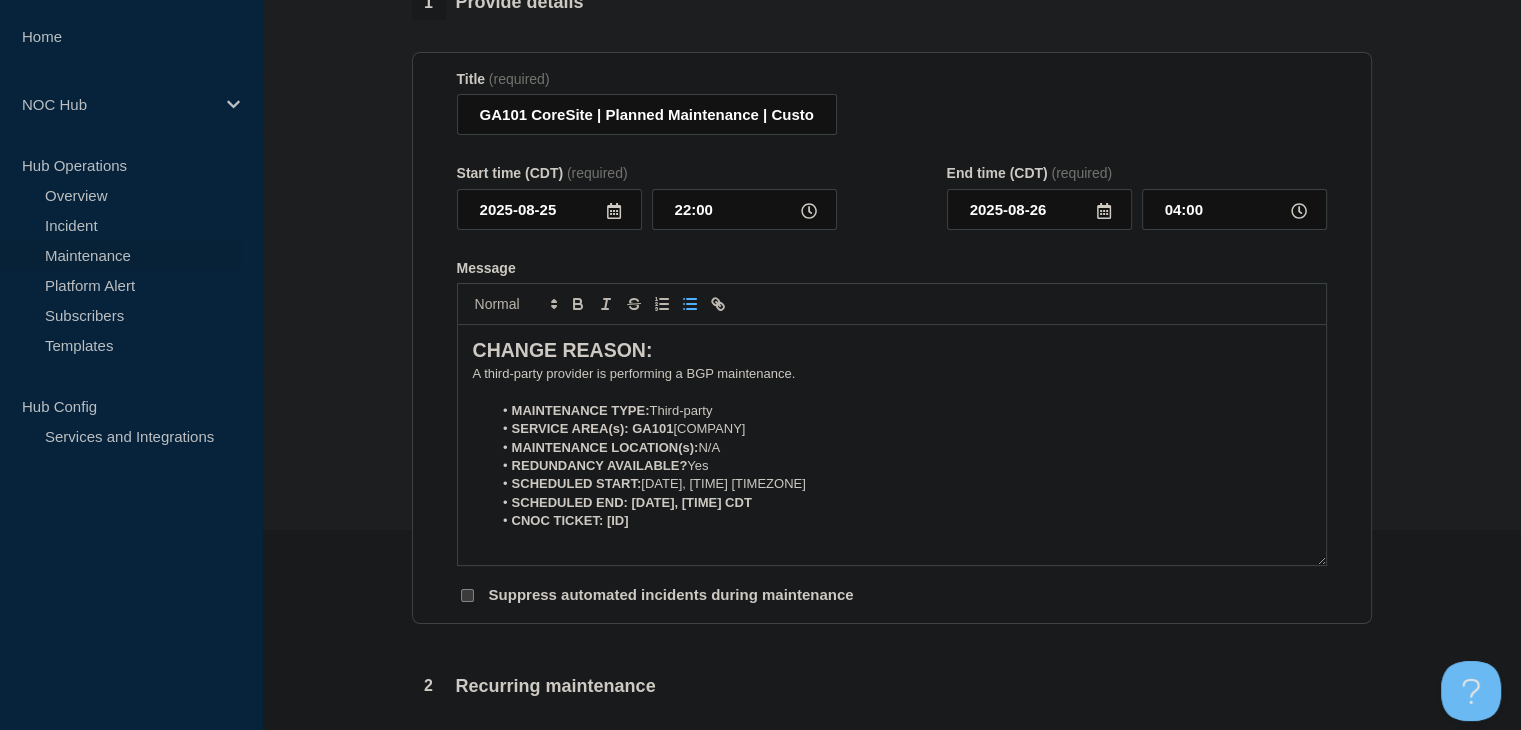 drag, startPoint x: 767, startPoint y: 507, endPoint x: 628, endPoint y: 502, distance: 139.0899 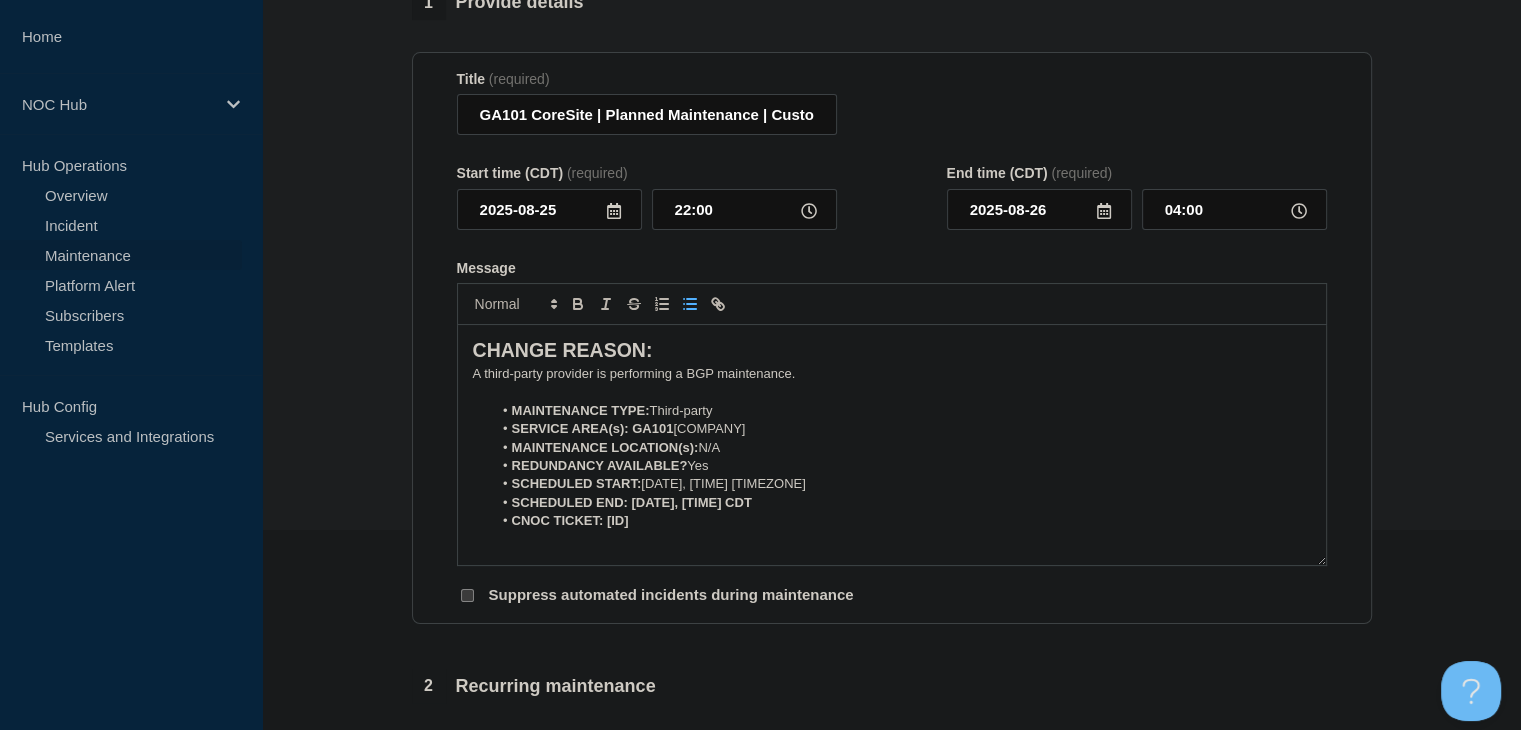 click on "SCHEDULED END: [DATE], [TIME] CDT" at bounding box center (901, 503) 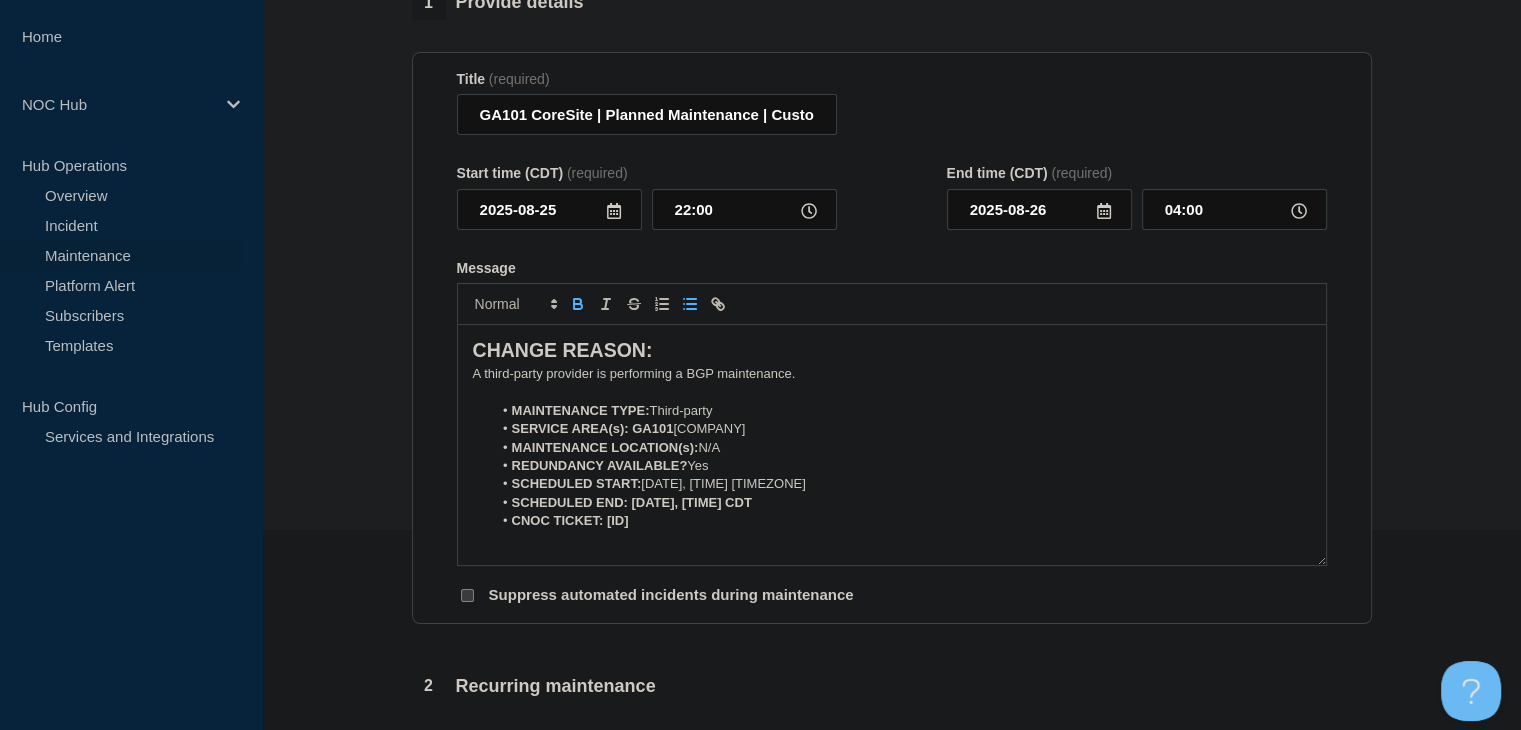 click 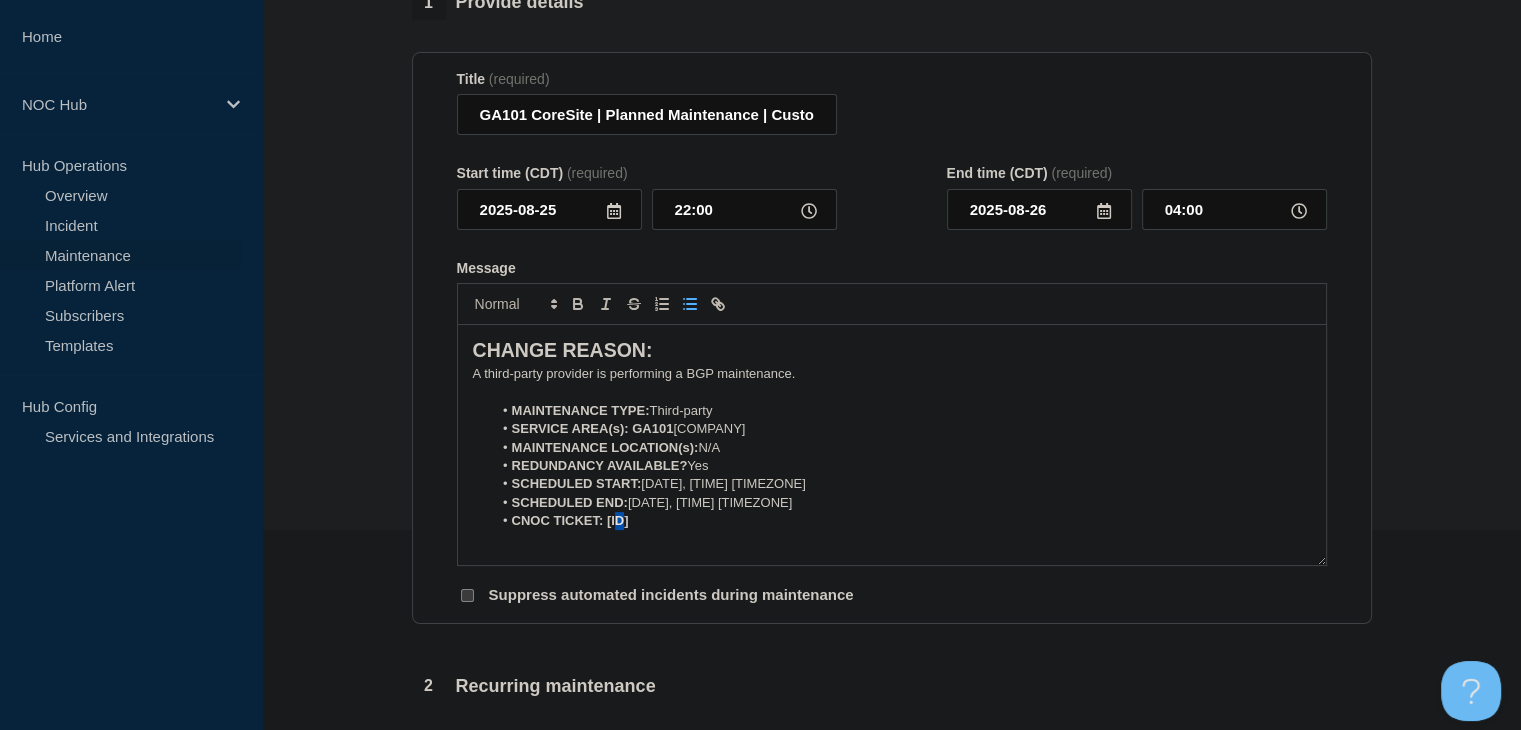 click on "CNOC TICKET: [ID]" at bounding box center (570, 520) 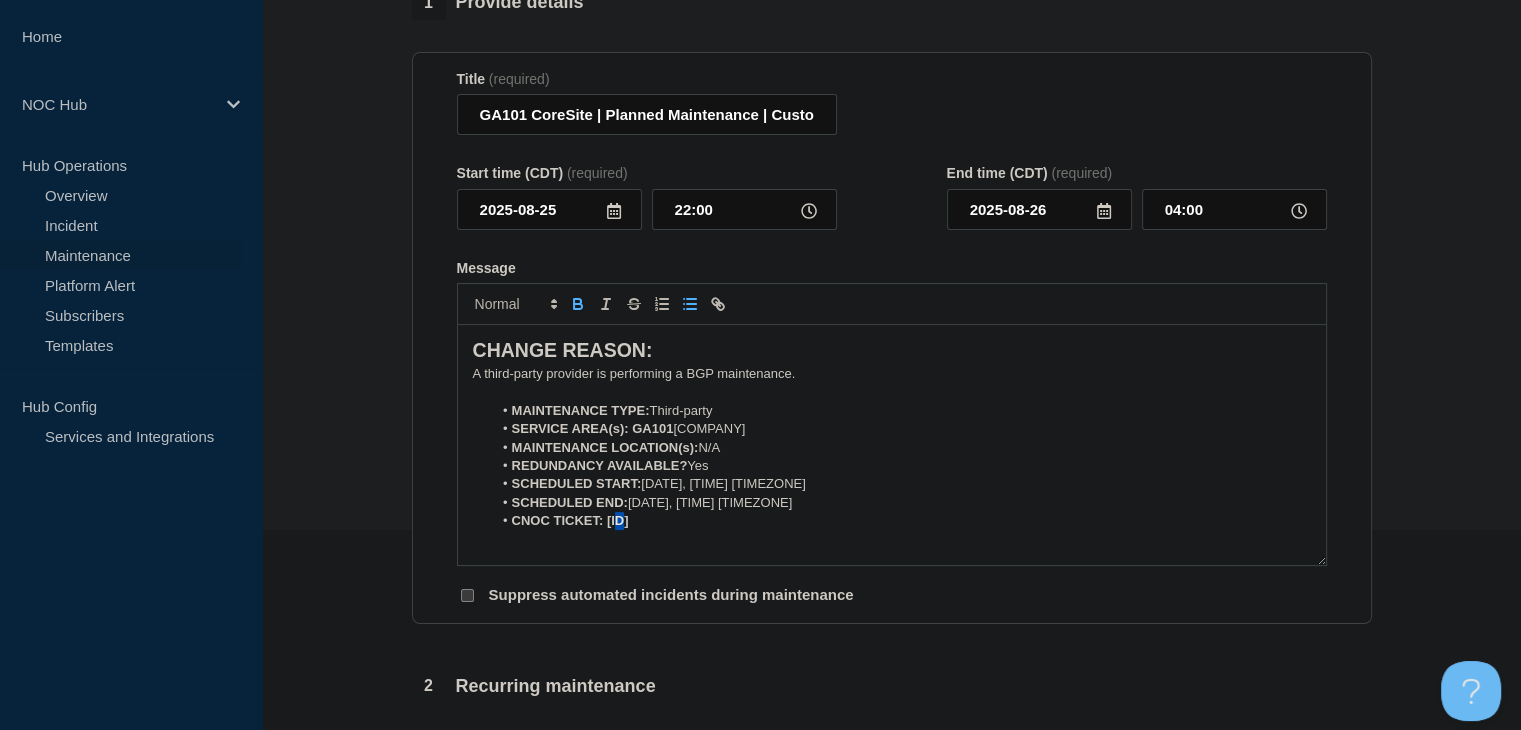 click on "CNOC TICKET: [ID]" at bounding box center (570, 520) 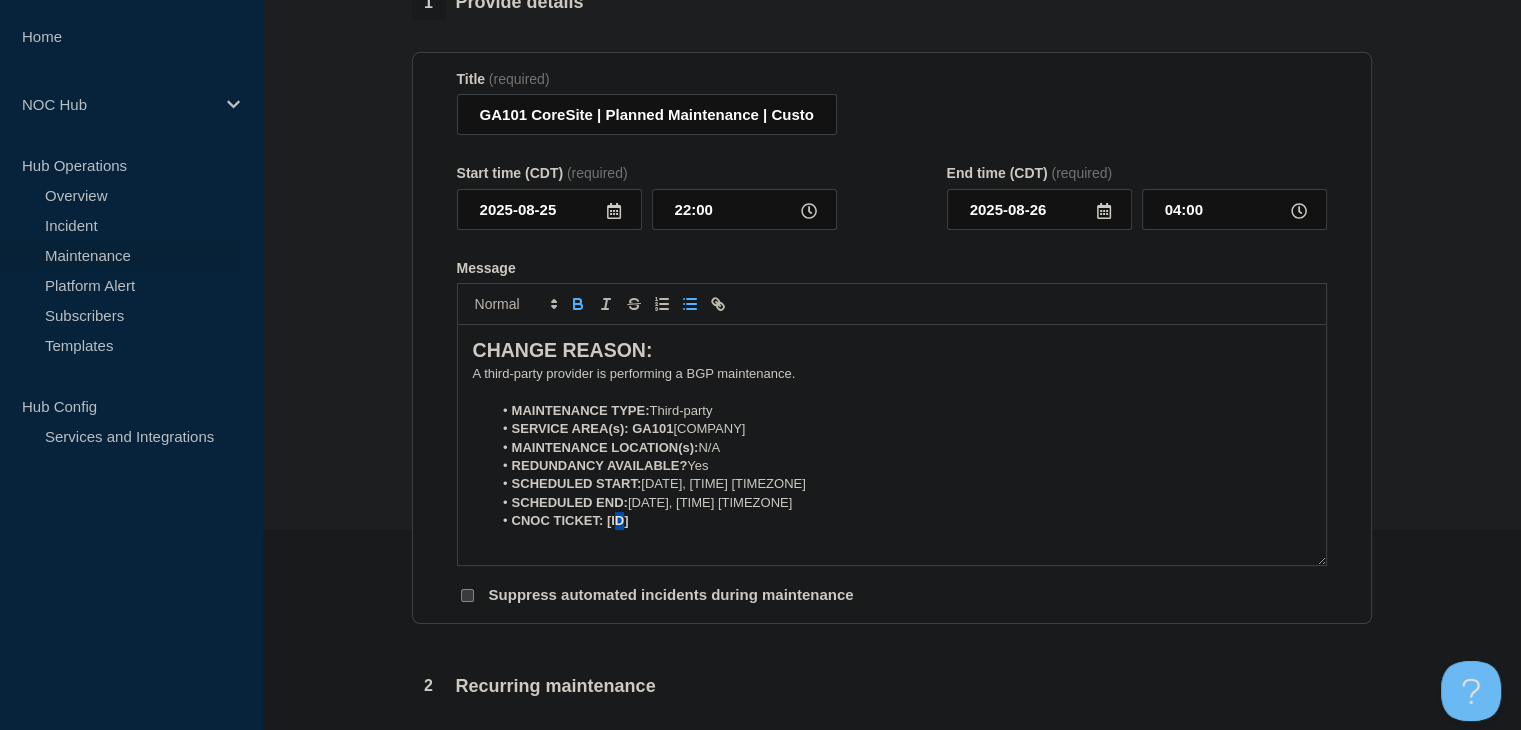 drag, startPoint x: 651, startPoint y: 526, endPoint x: 608, endPoint y: 525, distance: 43.011627 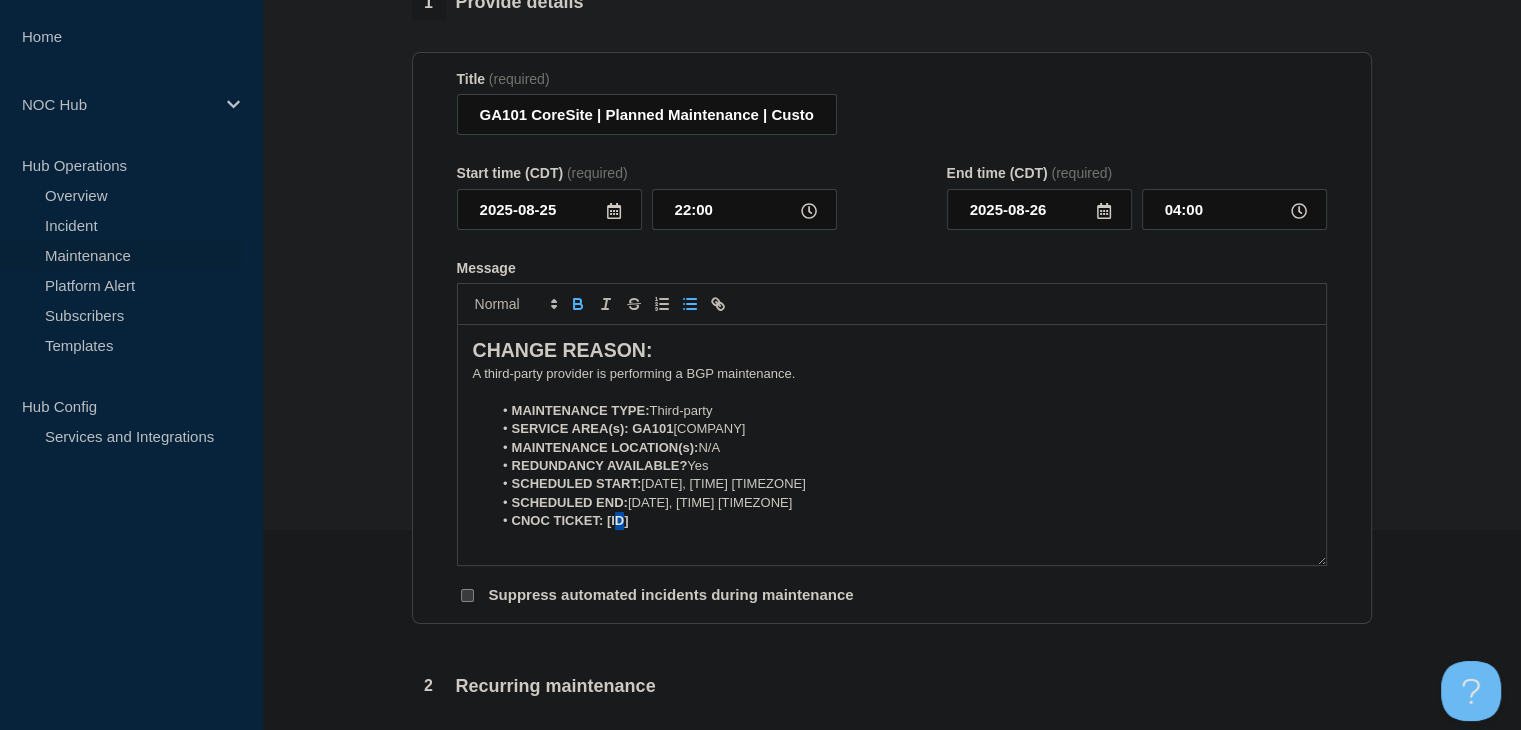 click on "CNOC TICKET: [ID]" at bounding box center [901, 521] 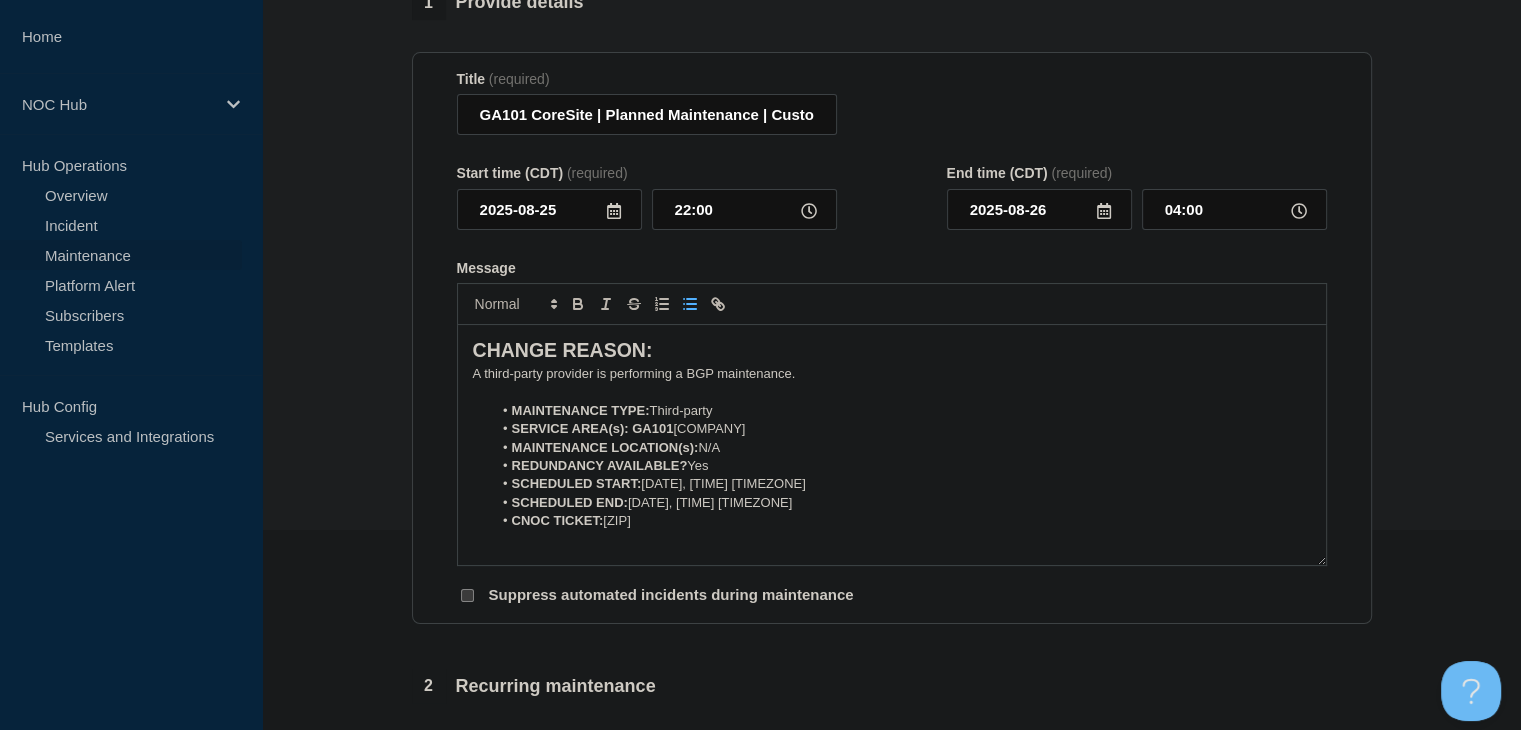 click on "1  Provide details  Title  (required) [STATE]101 CoreSite | Planned Maintenance | Customers Not Affected Start time (CDT)  (required) [DATE] [TIME] End time (CDT)  (required) [DATE] [TIME] Message  CHANGE REASON: A third-party provider is performing a BGP maintenance.  MAINTENANCE TYPE:  Third-party SERVICE AREA(s): [STATE]101  CoreSite MAINTENANCE LOCATION(s):  N/A REDUNDANCY AVAILABLE?  Yes SCHEDULED START:  [DATE], [TIME] CDT SCHEDULED END:  [DATE], [TIME] CDT CNOC TICKET:  22884 You received this email because you are subscribed to Conexon NOC service status notifications. The information contained in this notice is confidential, privileged, and only for the information of intended subscribed recipient(s). Information published herein may not be used, republished or redistributed, without the prior written consent of Conexon LLC. Suppress automated incidents during maintenance 2  Recurring maintenance  Repeat maintenance 3  Set affected Services  You have not selected any services yet. Select Services 4" at bounding box center [891, 680] 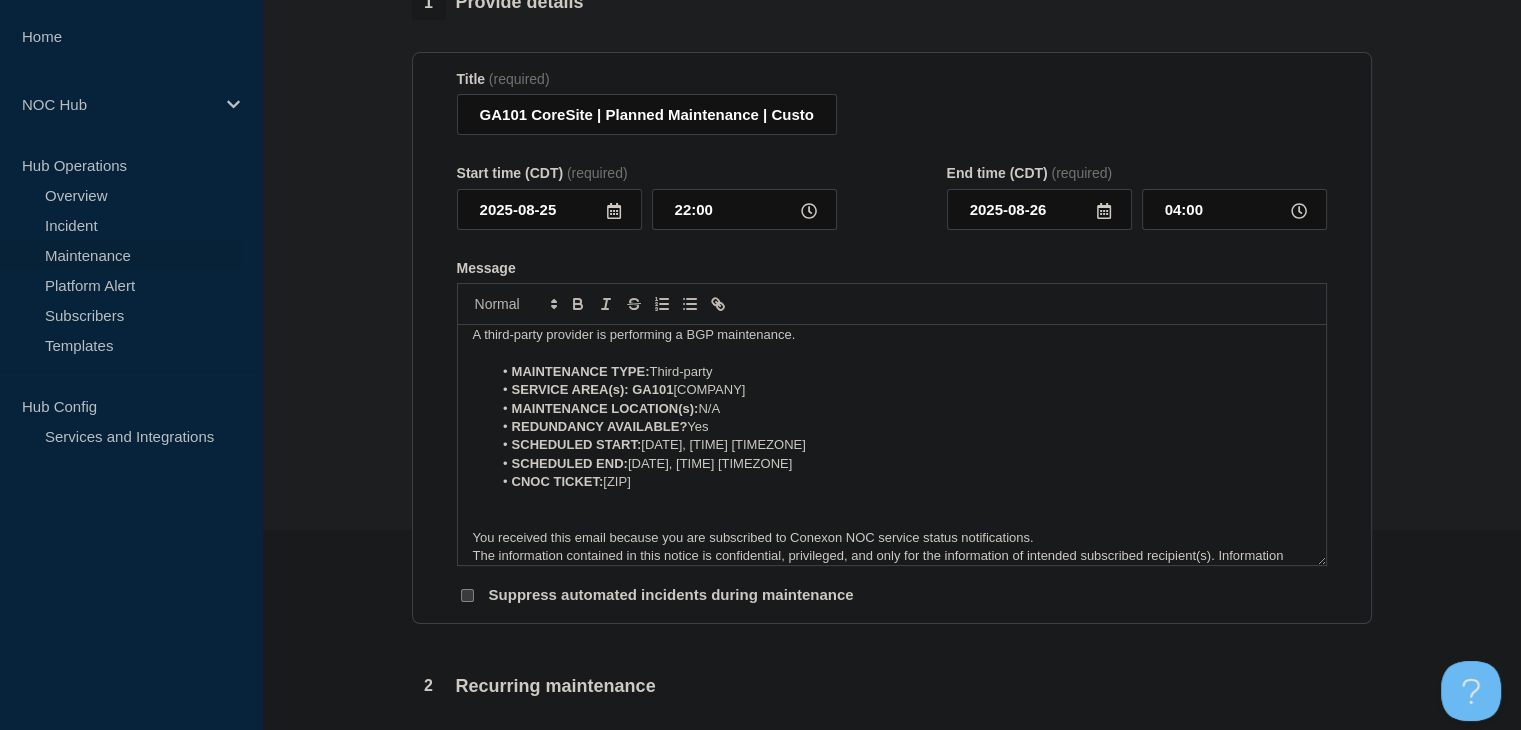 scroll, scrollTop: 69, scrollLeft: 0, axis: vertical 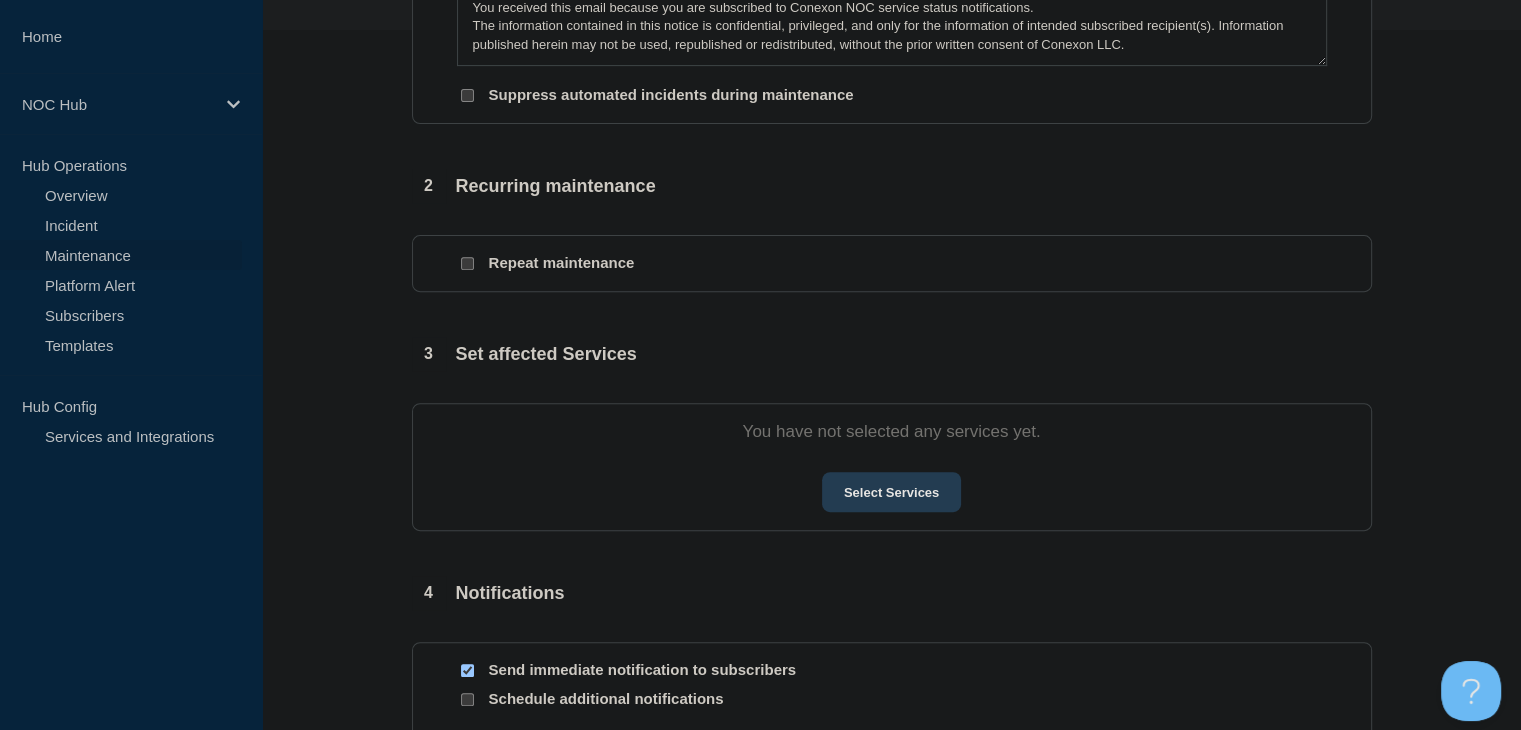 click on "Select Services" at bounding box center [891, 492] 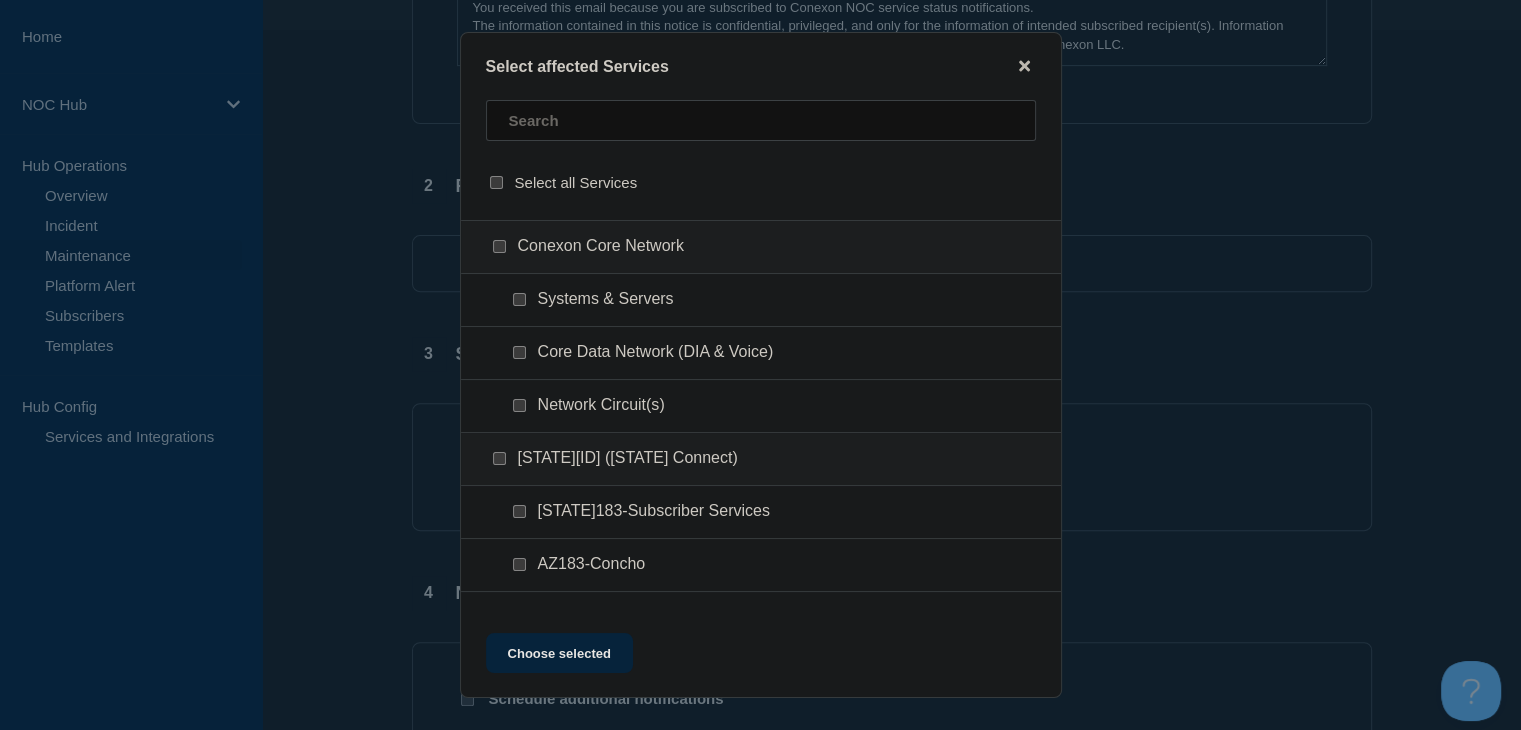 scroll, scrollTop: 900, scrollLeft: 0, axis: vertical 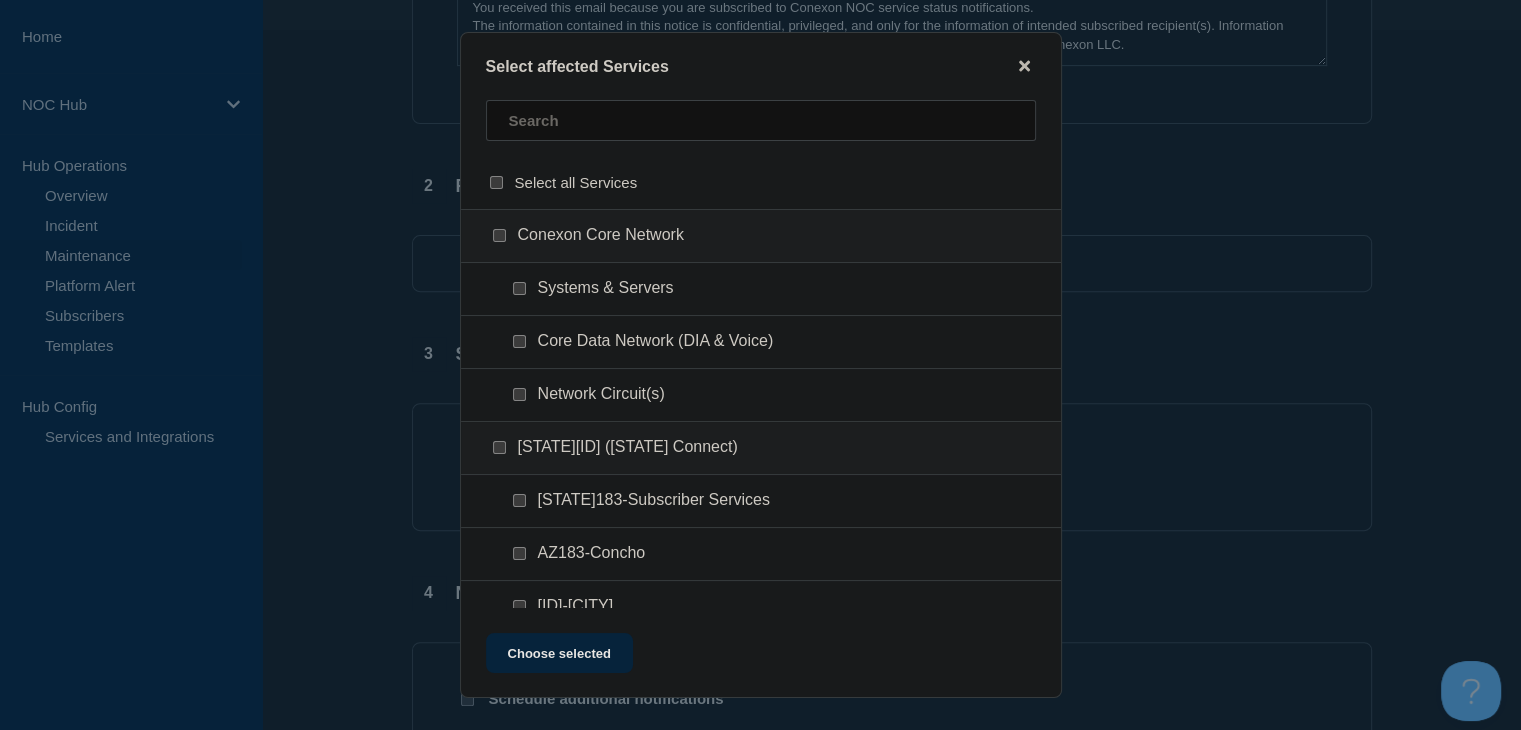 click at bounding box center (523, 289) 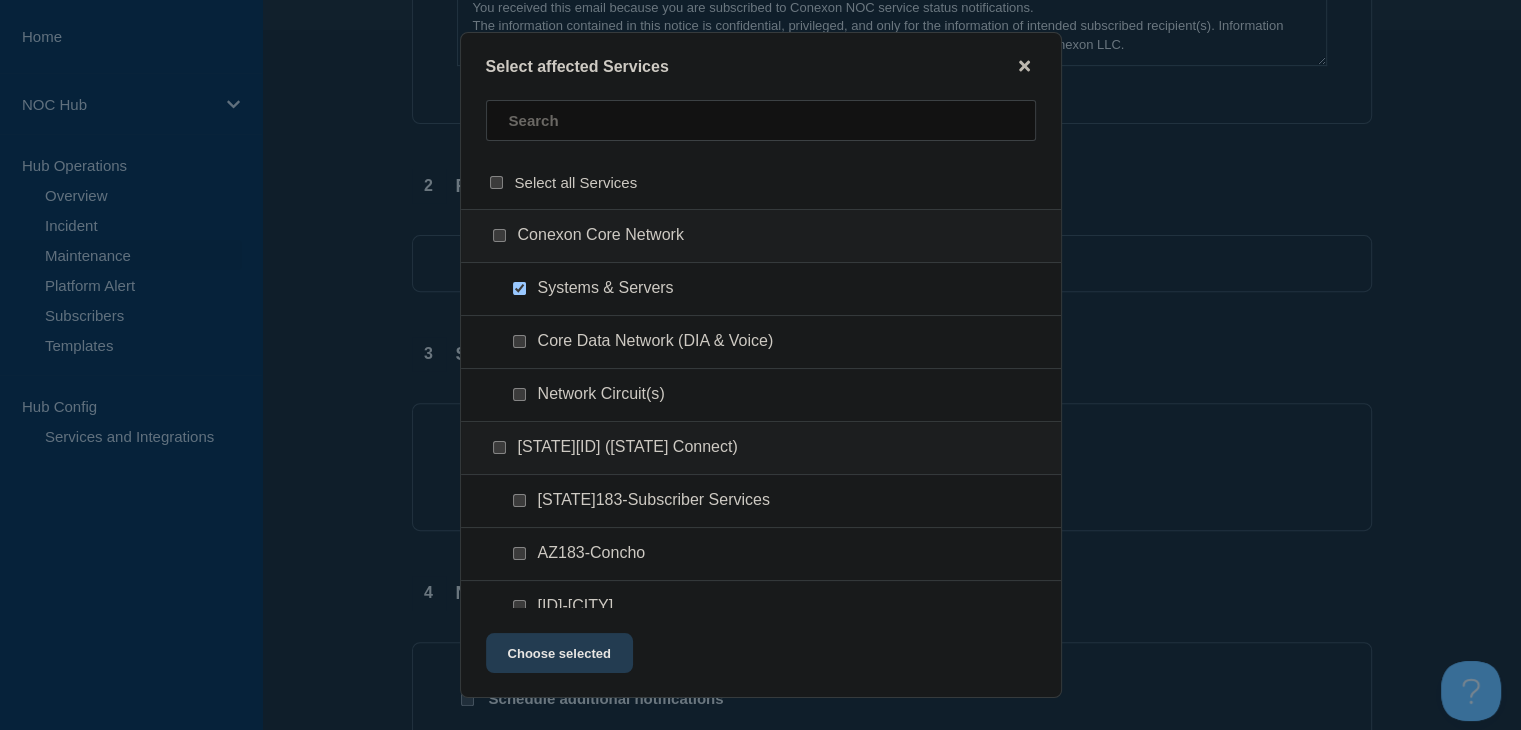 click on "Choose selected" 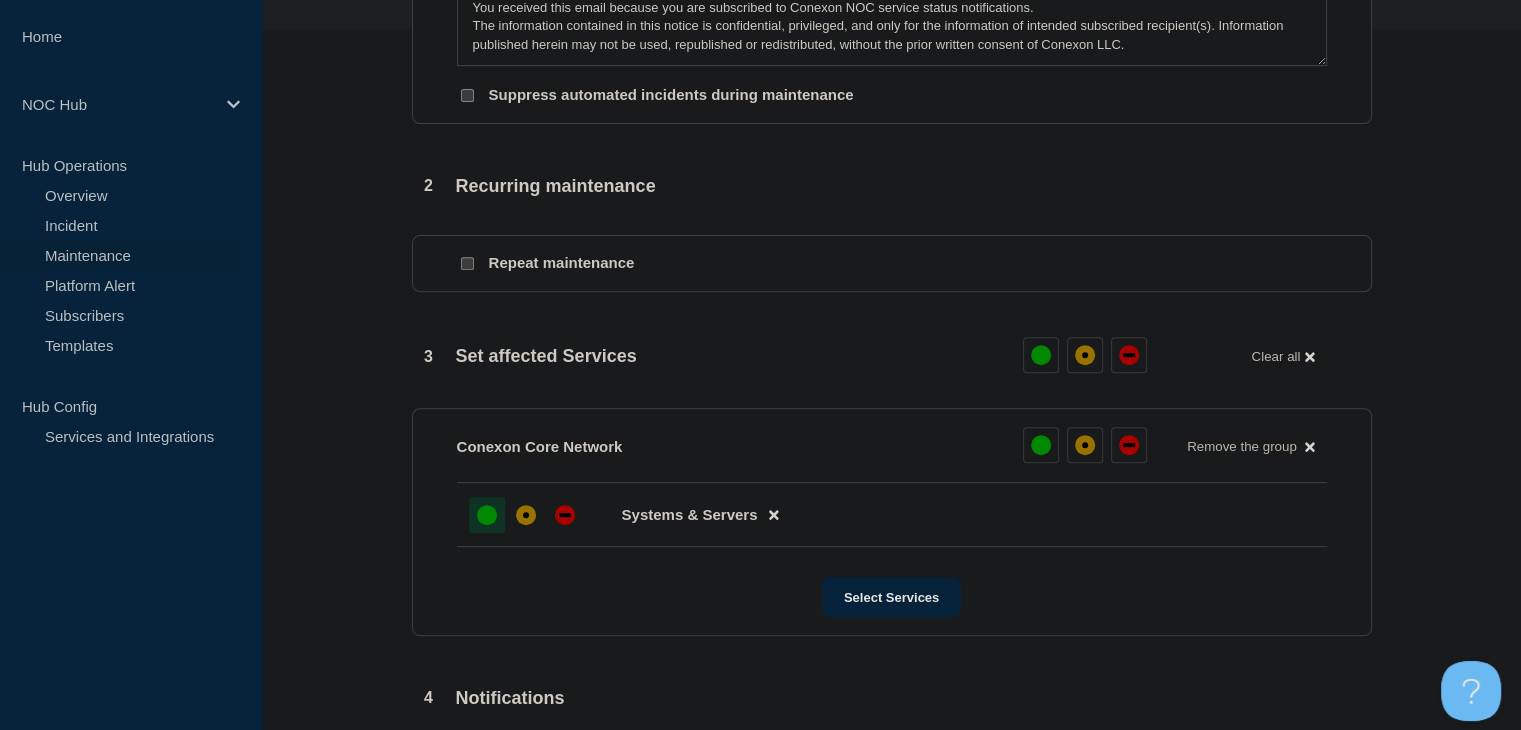 click at bounding box center [487, 515] 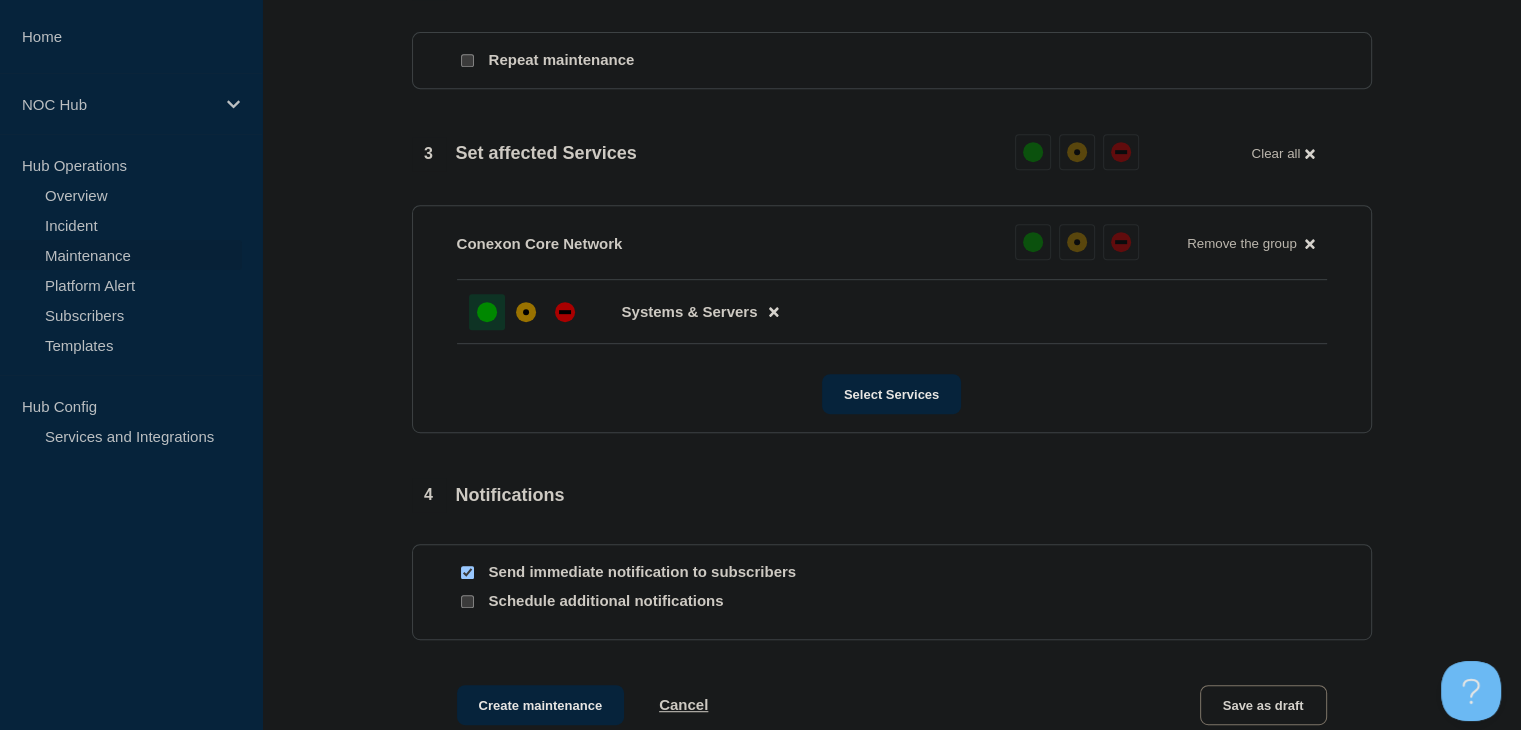 scroll, scrollTop: 1000, scrollLeft: 0, axis: vertical 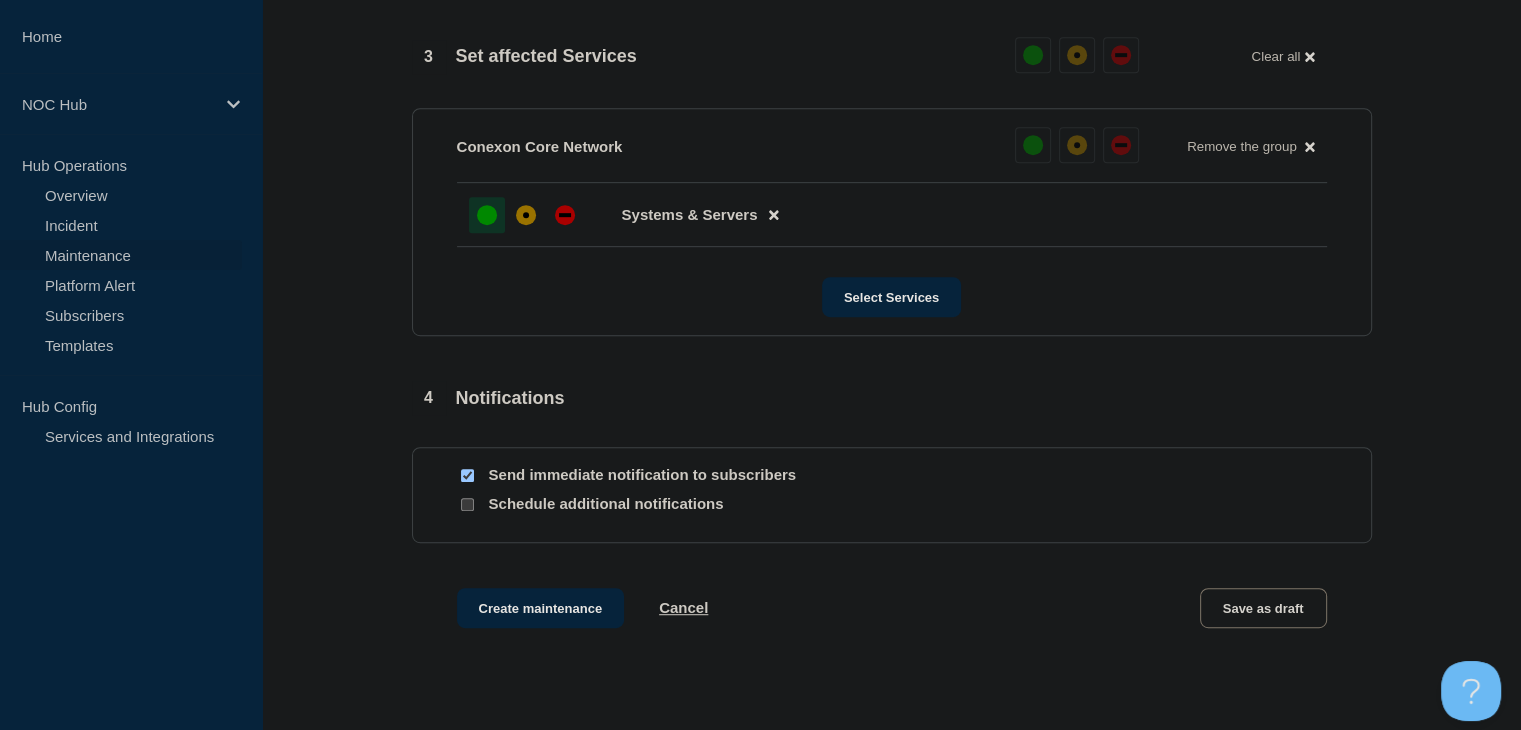 click at bounding box center (467, 475) 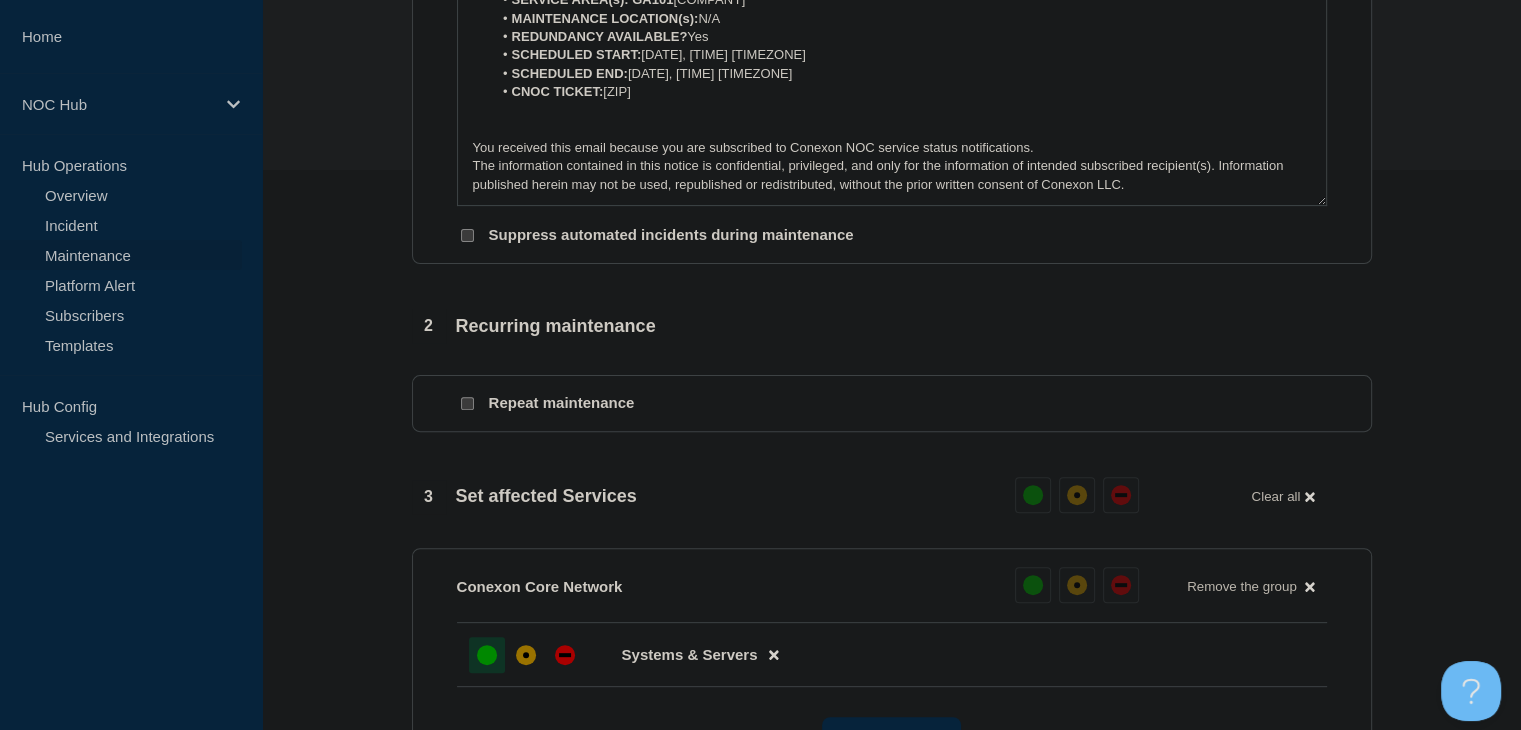 scroll, scrollTop: 400, scrollLeft: 0, axis: vertical 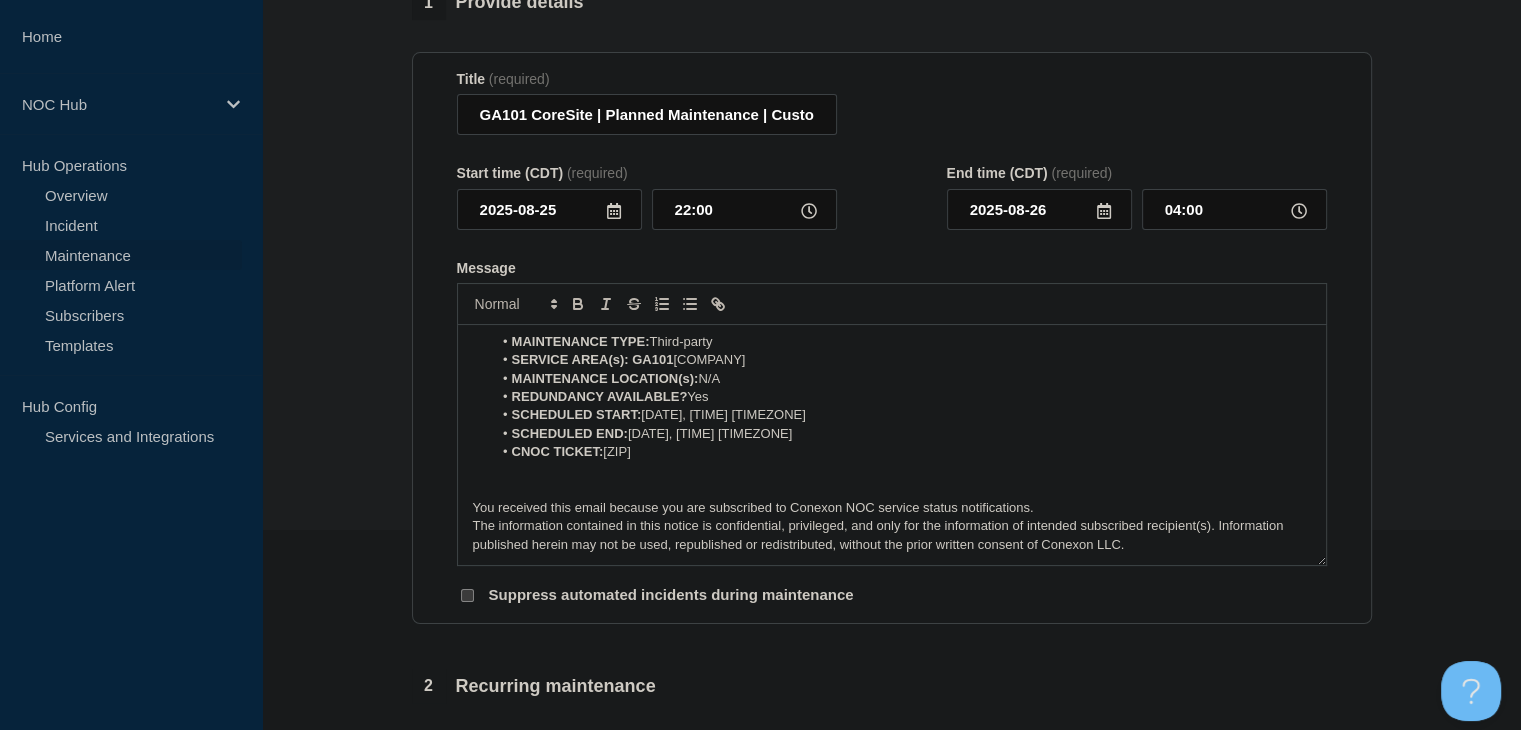 drag, startPoint x: 1155, startPoint y: 552, endPoint x: 897, endPoint y: 526, distance: 259.30676 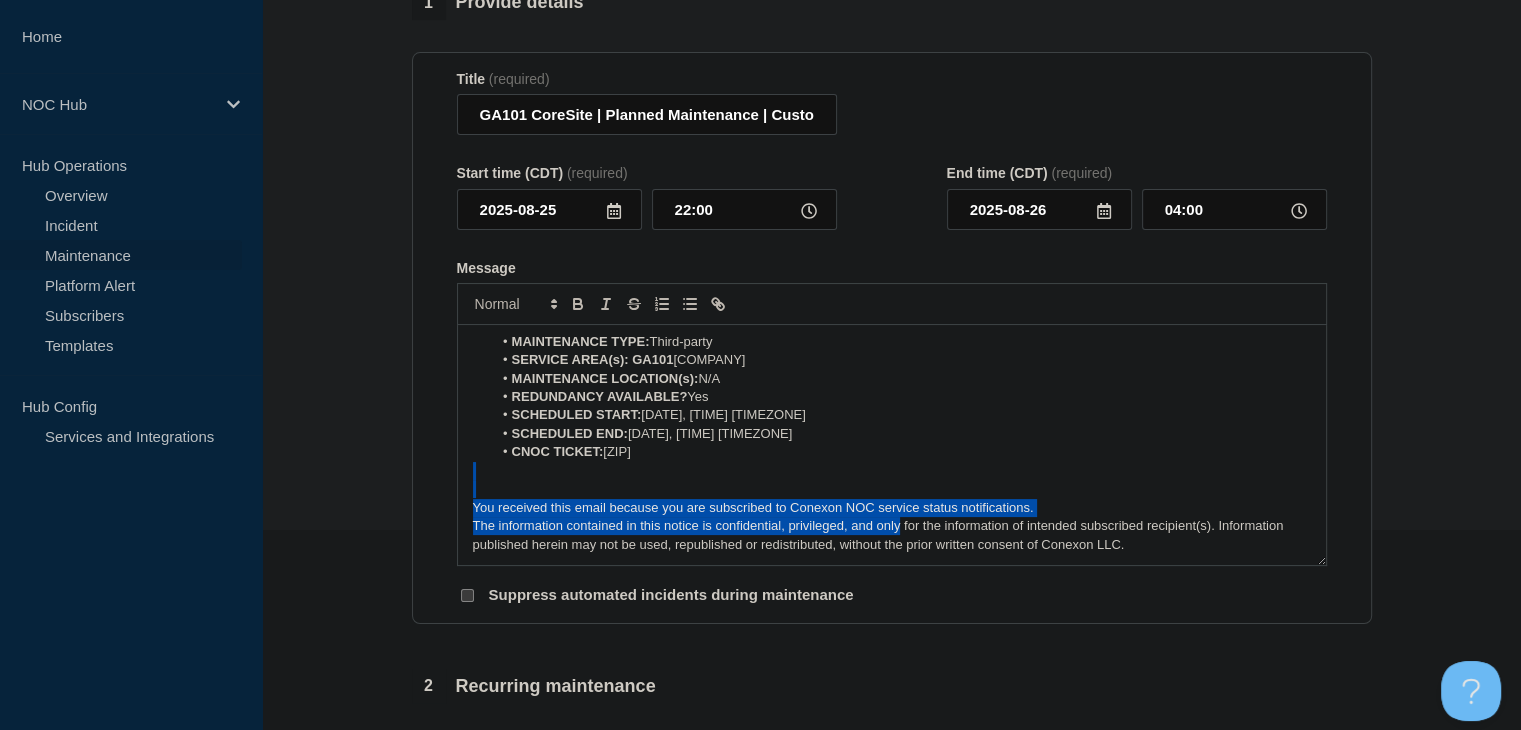 drag, startPoint x: 897, startPoint y: 526, endPoint x: 729, endPoint y: 449, distance: 184.8053 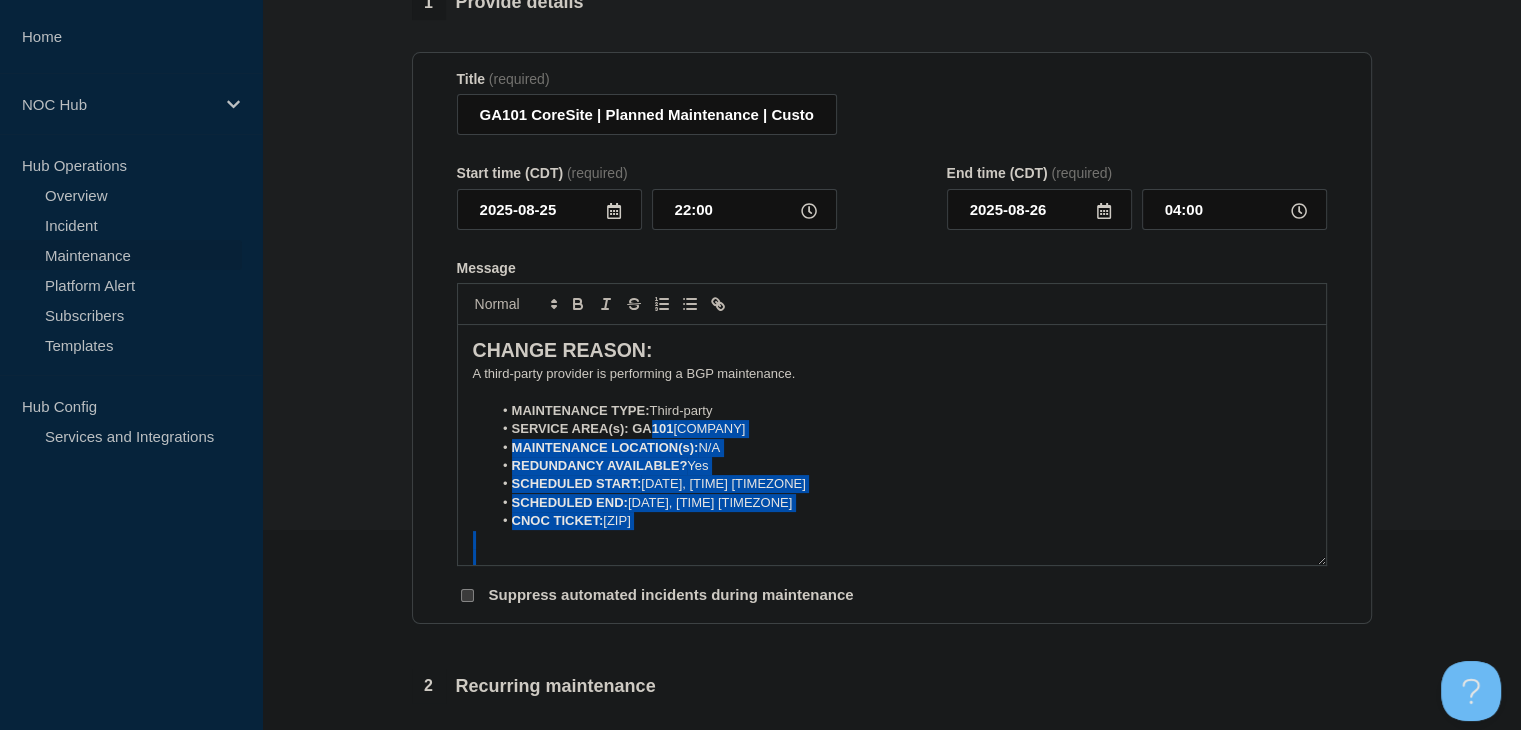 scroll, scrollTop: 0, scrollLeft: 0, axis: both 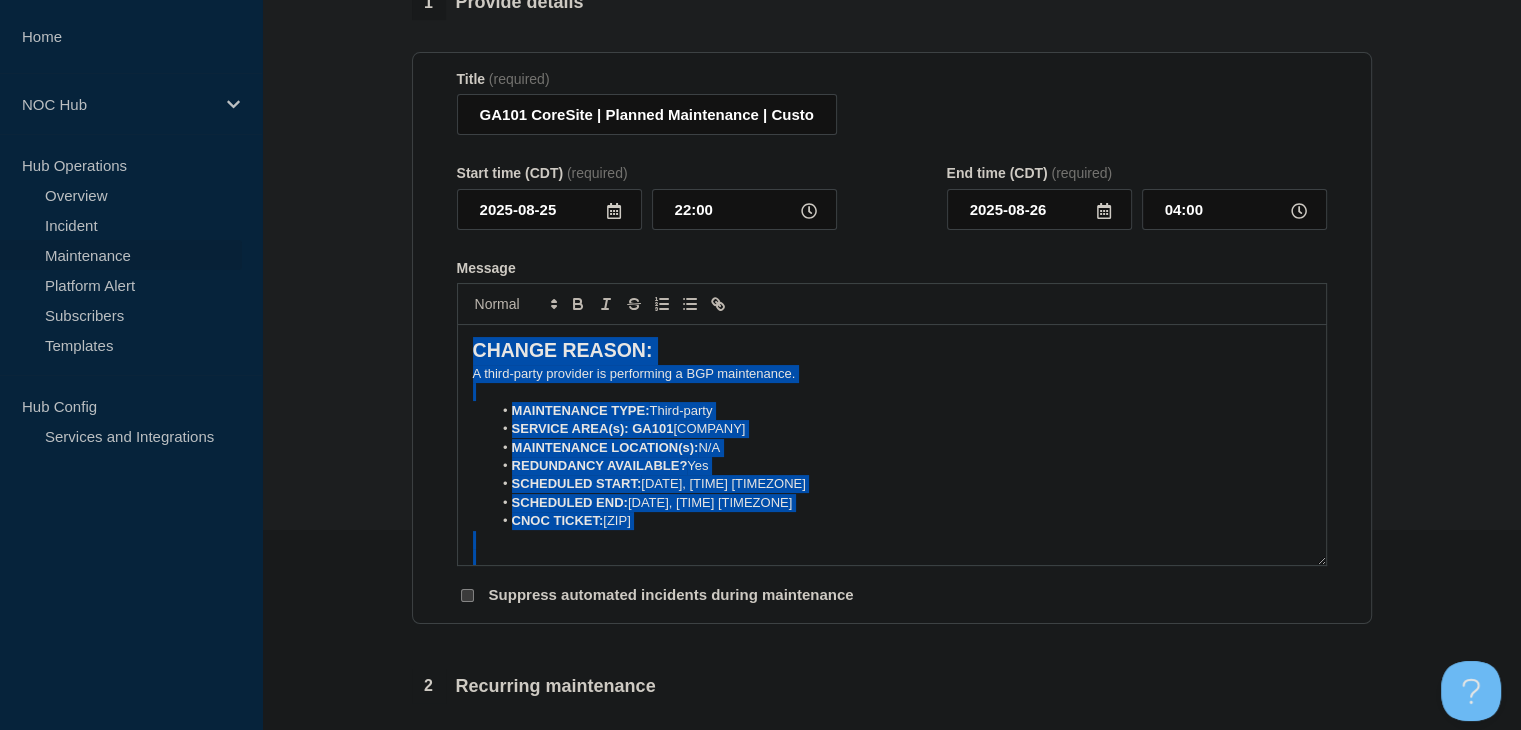 drag, startPoint x: 1136, startPoint y: 549, endPoint x: 455, endPoint y: 345, distance: 710.89874 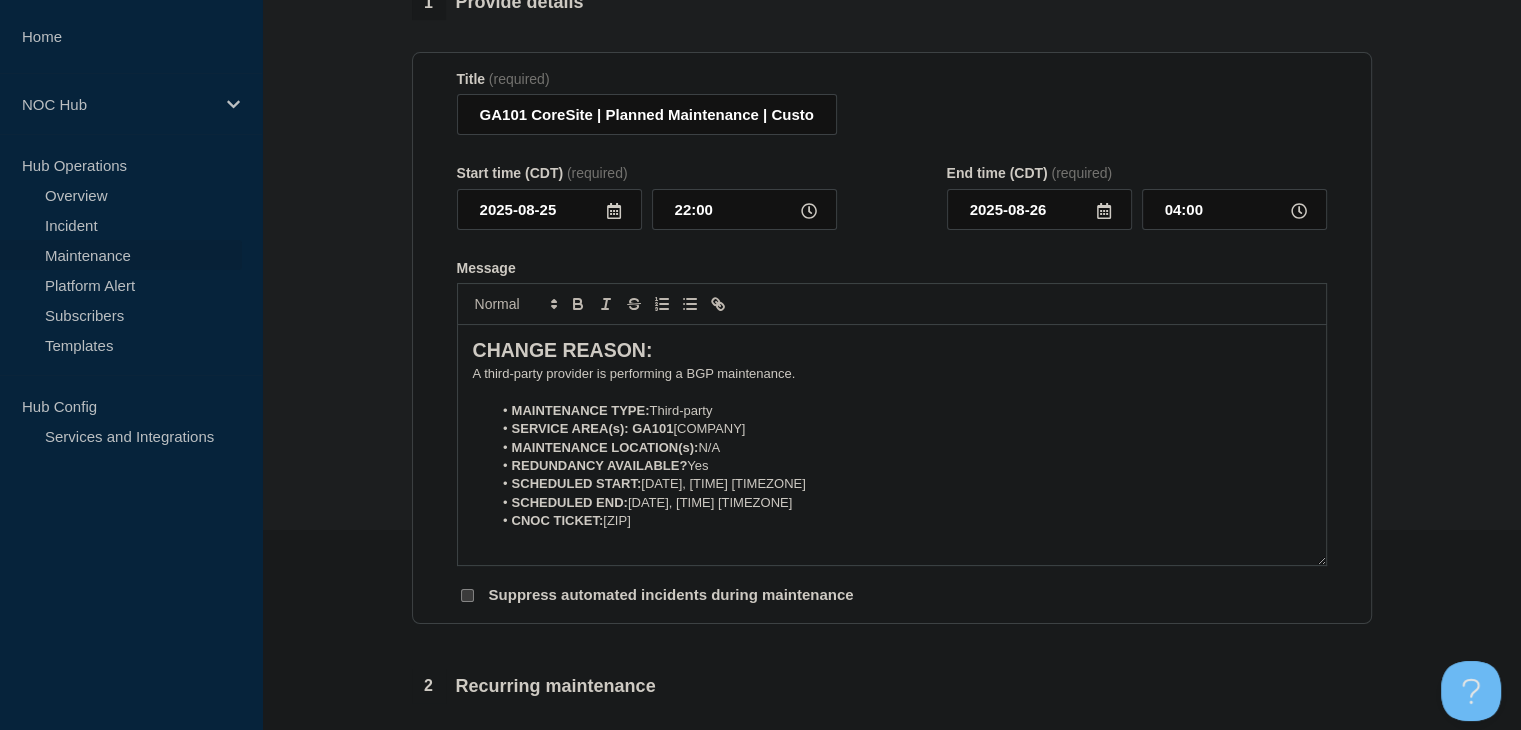 click on "1  Provide details  Title  (required) [ID] [COMPANY] | Planned Maintenance | Customers Not Affected Start time (CDT)  (required) [DATE] [TIME] End time (CDT)  (required) [DATE] [TIME] Message  CHANGE REASON: A third-party provider is performing a BGP maintenance.  MAINTENANCE TYPE:  Third-party SERVICE AREA(s): [ID]  [COMPANY] MAINTENANCE LOCATION(s):  N/A REDUNDANCY AVAILABLE?  Yes SCHEDULED START:  [DATE], [TIME] [TIMEZONE] SCHEDULED END:  [DATE], [TIME] [TIMEZONE] CNOC TICKET:  [NUMBER] You received this email because you are subscribed to [COMPANY] NOC service status notifications. The information contained in this notice is confidential, privileged, and only for the information of intended subscribed recipient(s). Information published herein may not be used, republished or redistributed, without the prior written consent of [COMPANY] LLC. Suppress automated incidents during maintenance 2  Recurring maintenance  Repeat maintenance 3  Set affected Services  Reset Clear all  [COMPANY] [COMPANY] Reset Remove the group" at bounding box center (891, 732) 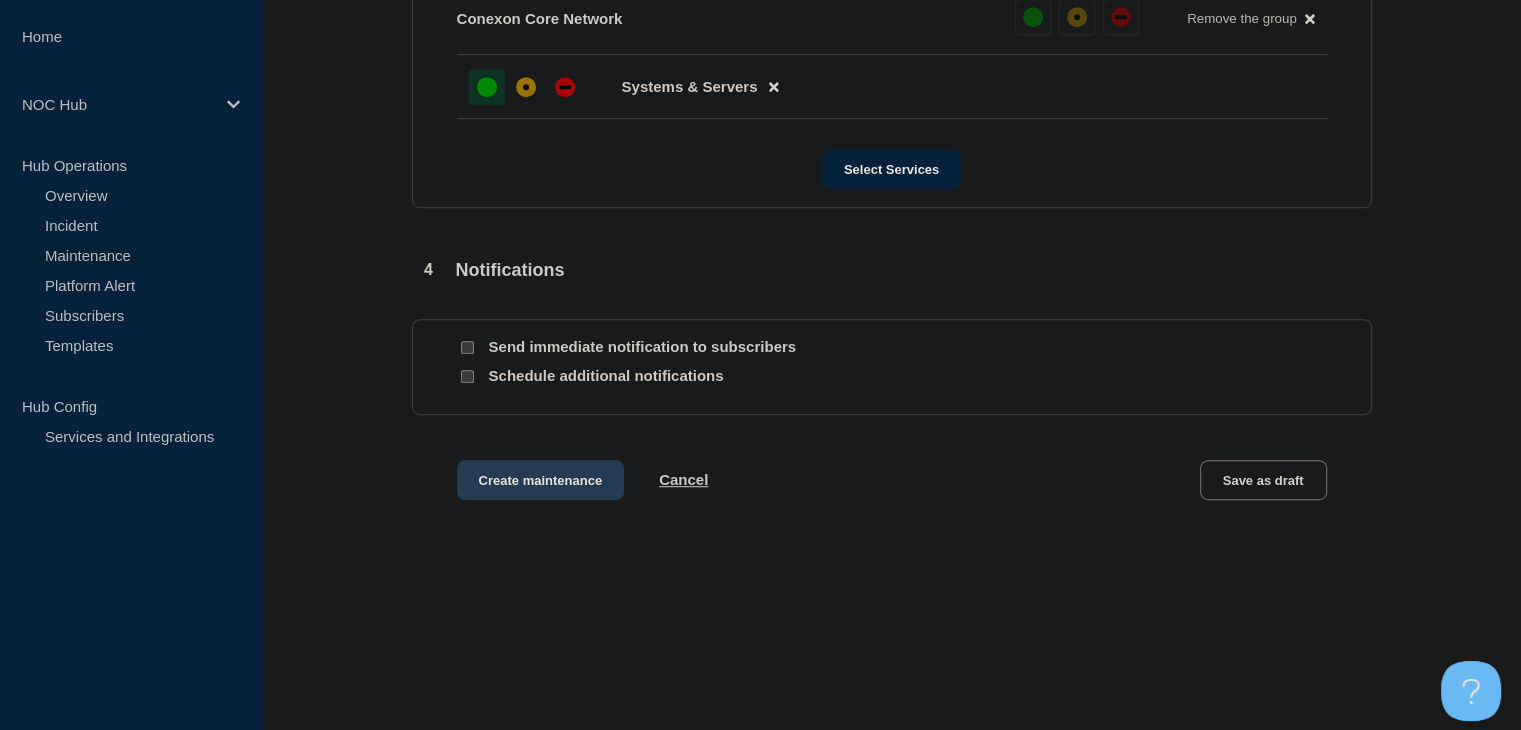 click on "Create maintenance" at bounding box center [541, 480] 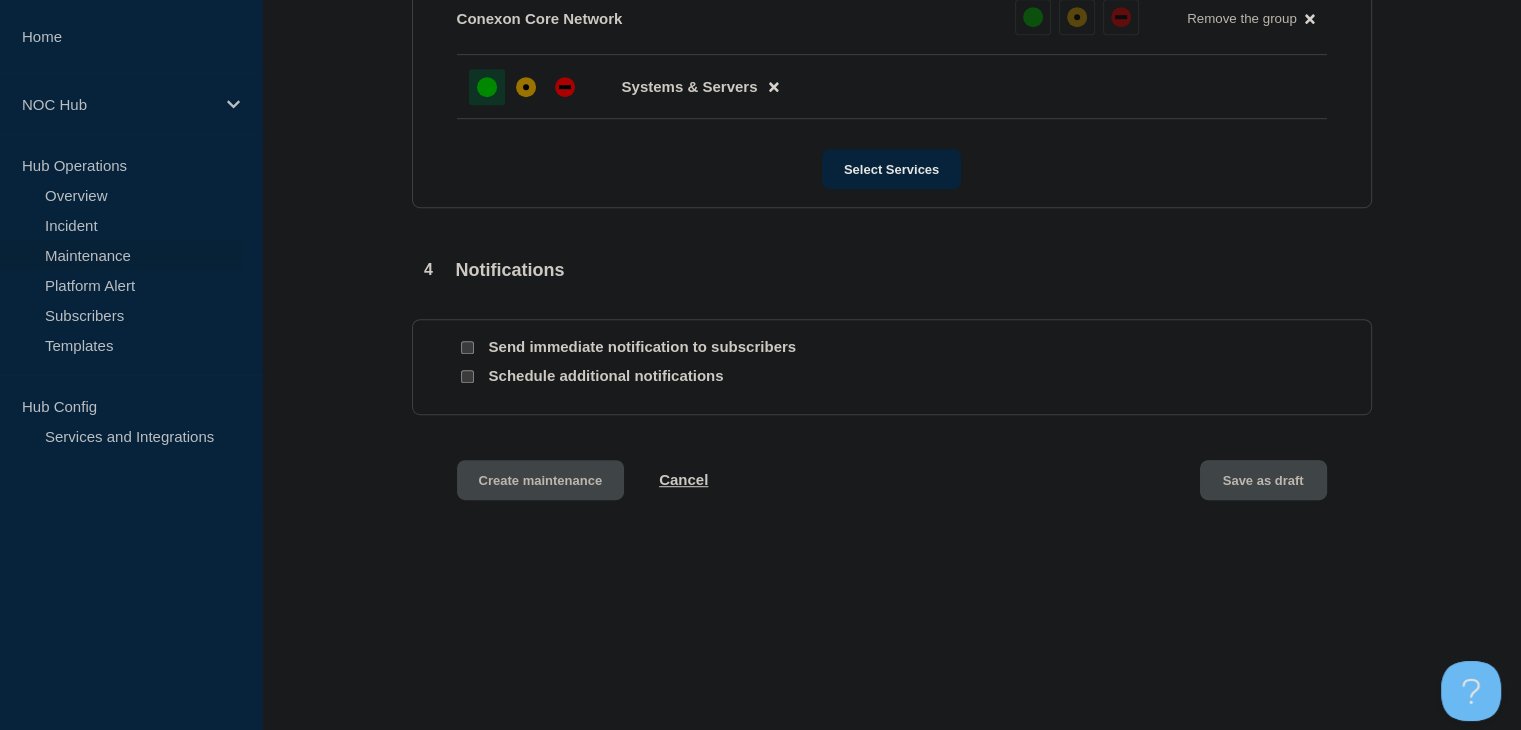 scroll, scrollTop: 0, scrollLeft: 0, axis: both 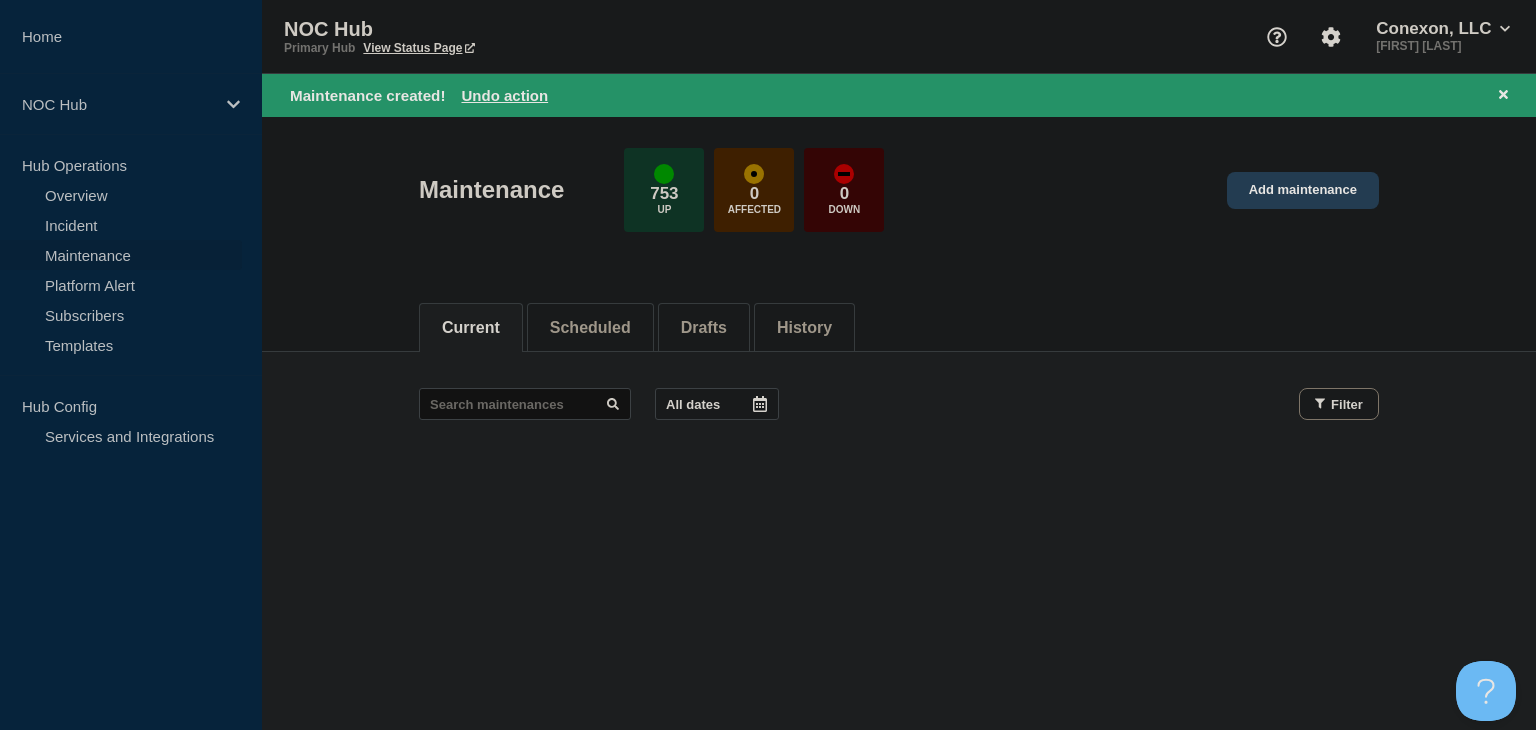click on "Add maintenance" 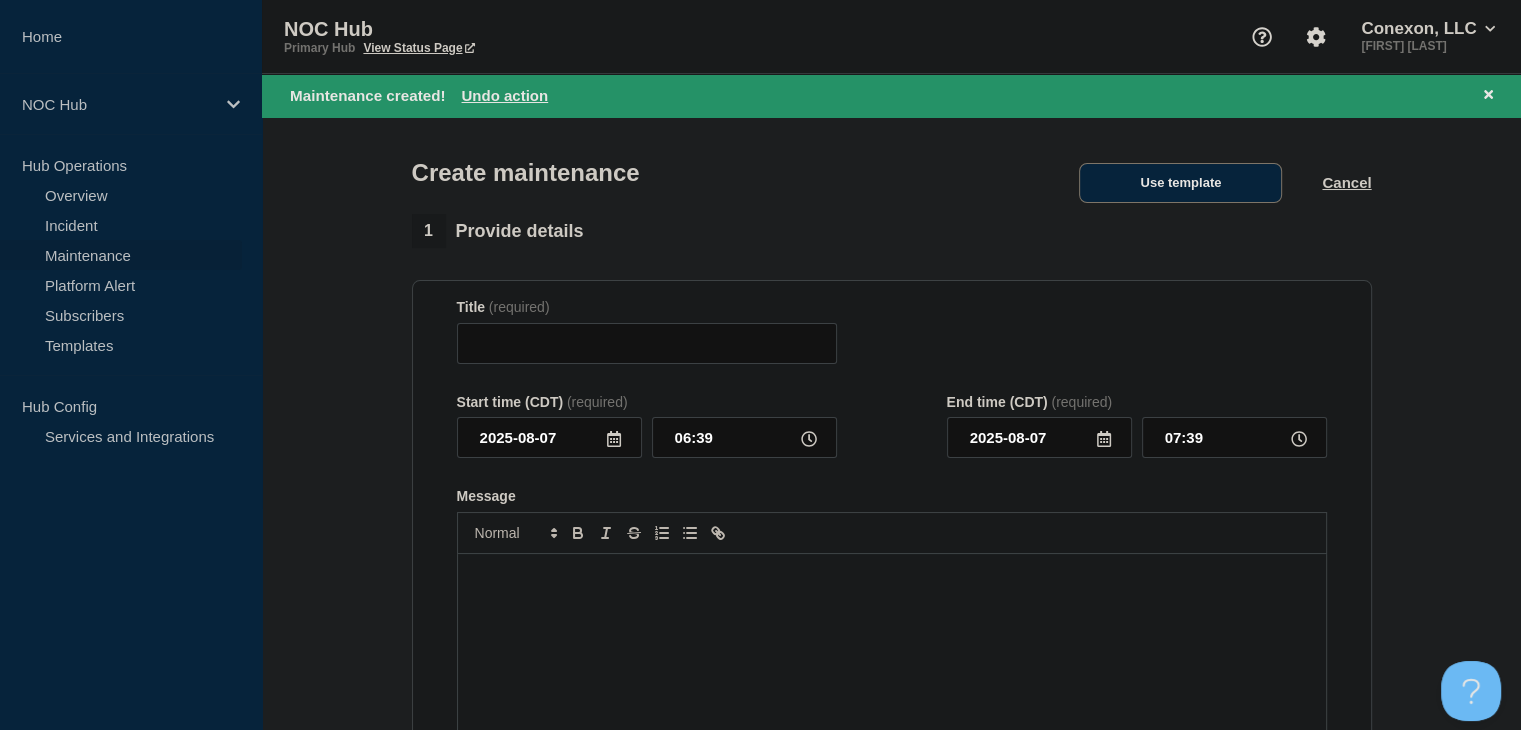 click on "Use template" at bounding box center [1180, 183] 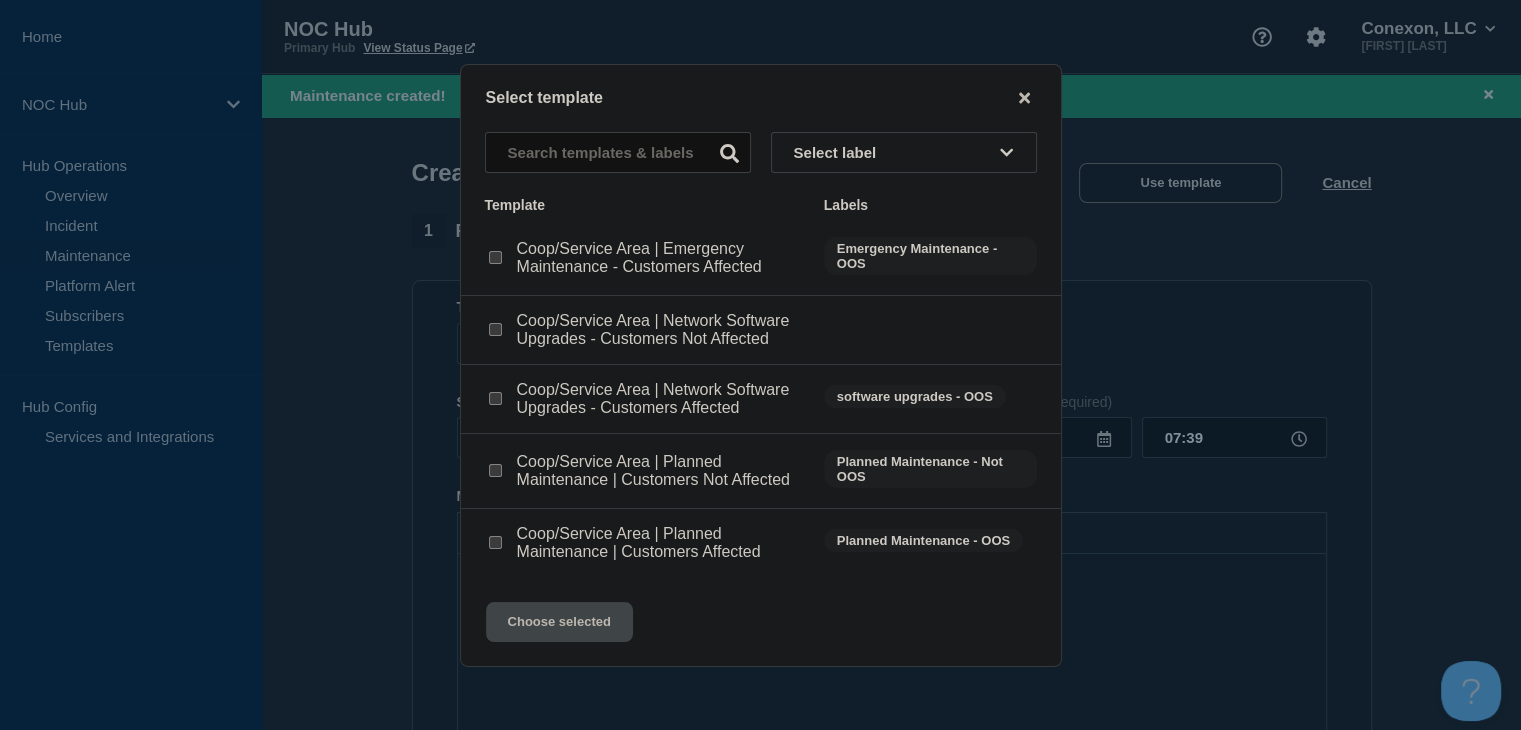click at bounding box center [495, 329] 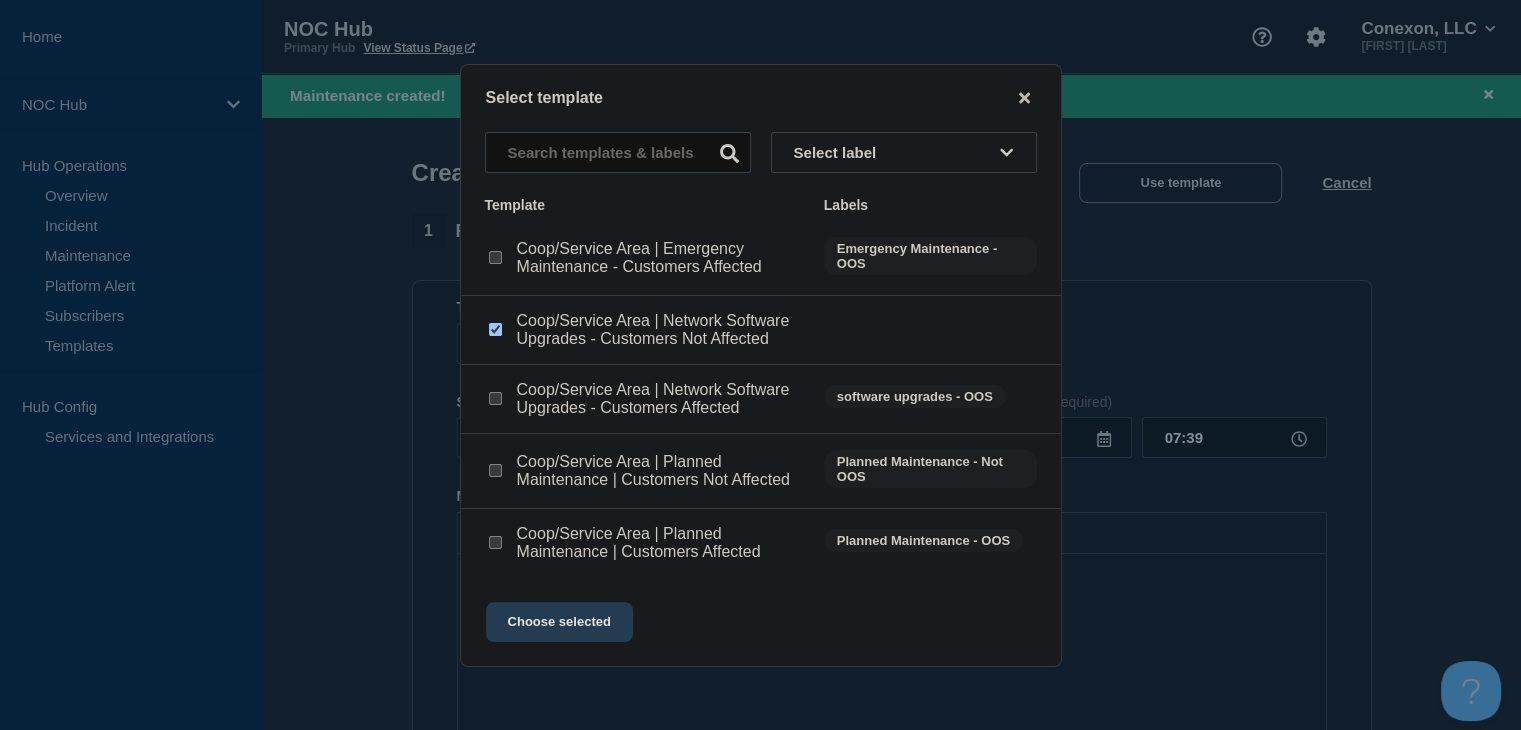 click on "Choose selected" 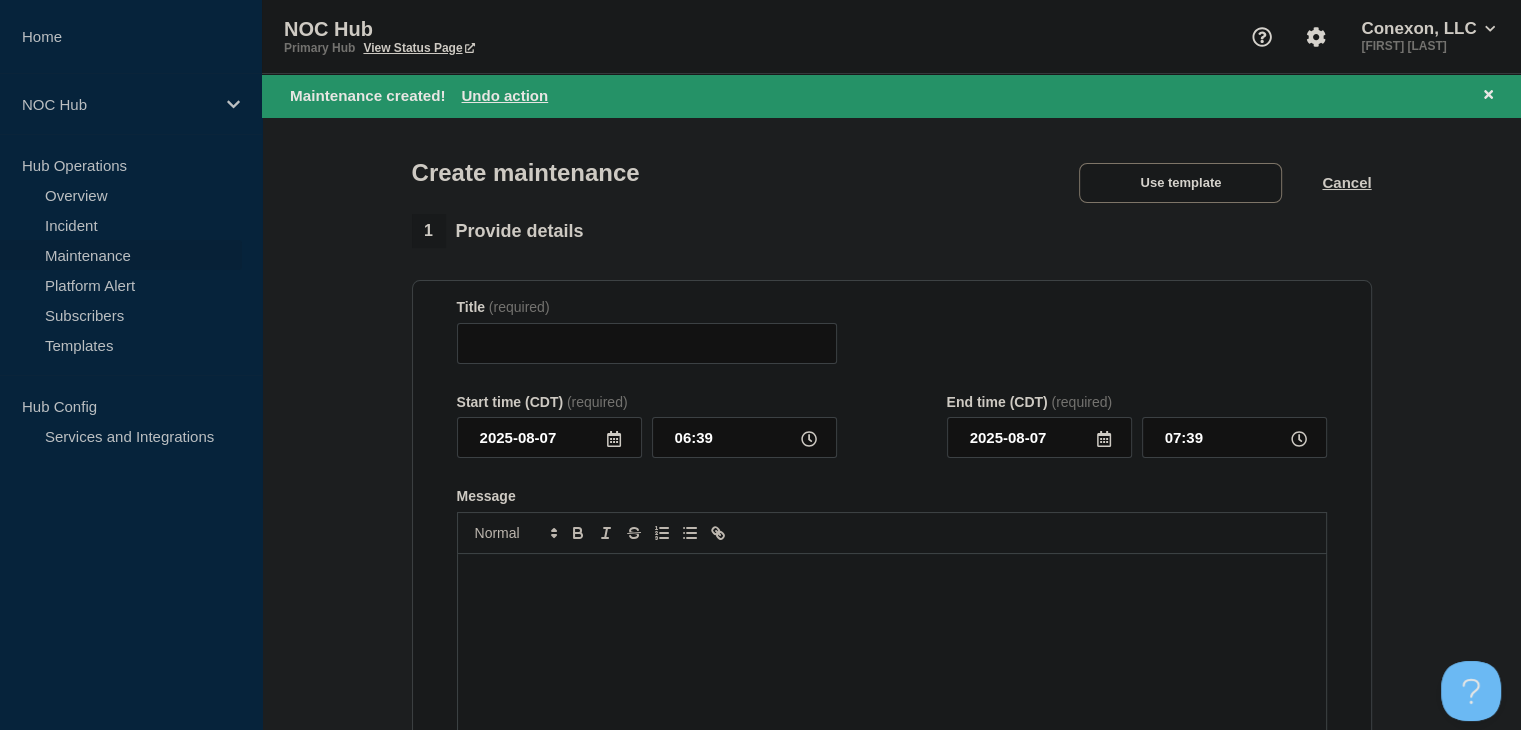 type on "Coop/Service Area | Network Software Upgrades - Customers Not Affected" 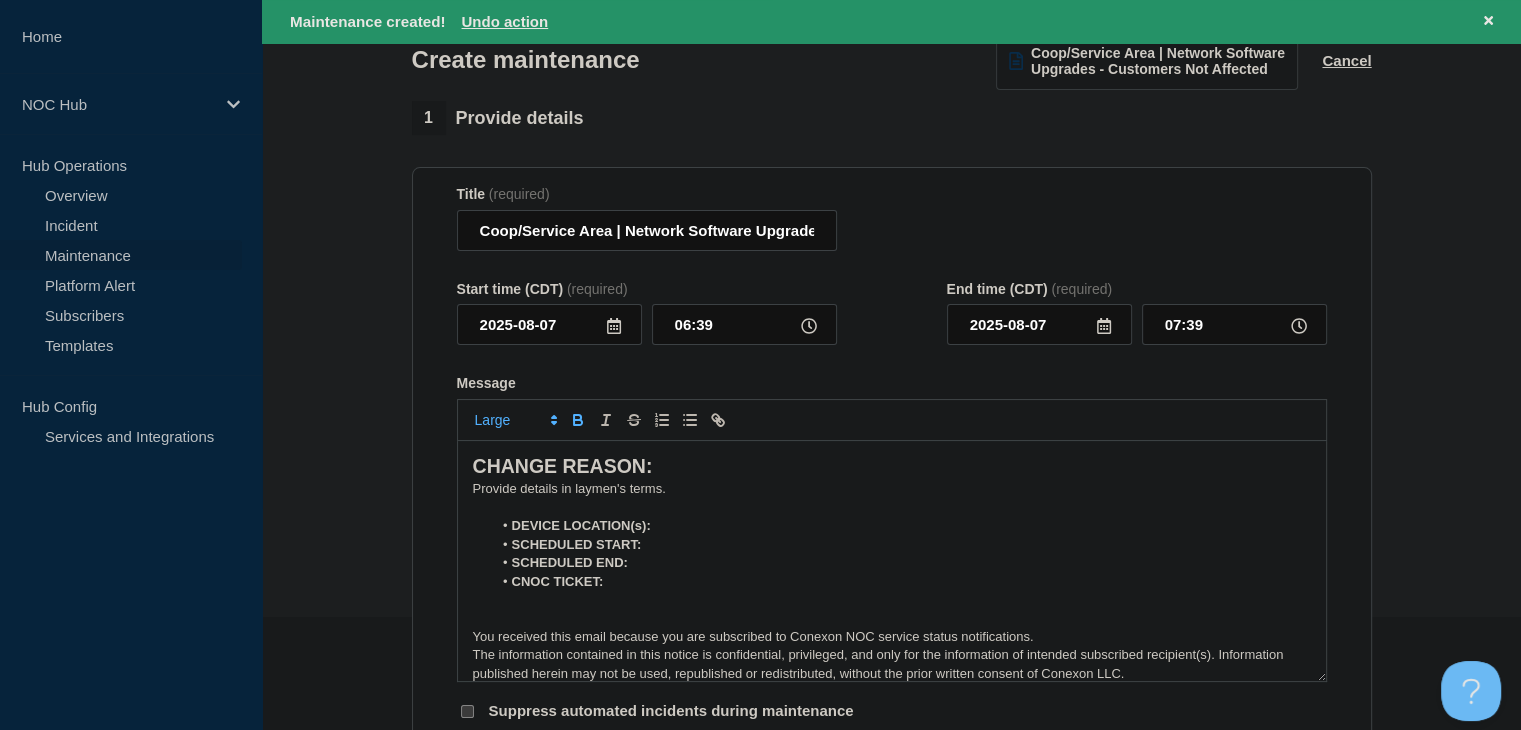 scroll, scrollTop: 200, scrollLeft: 0, axis: vertical 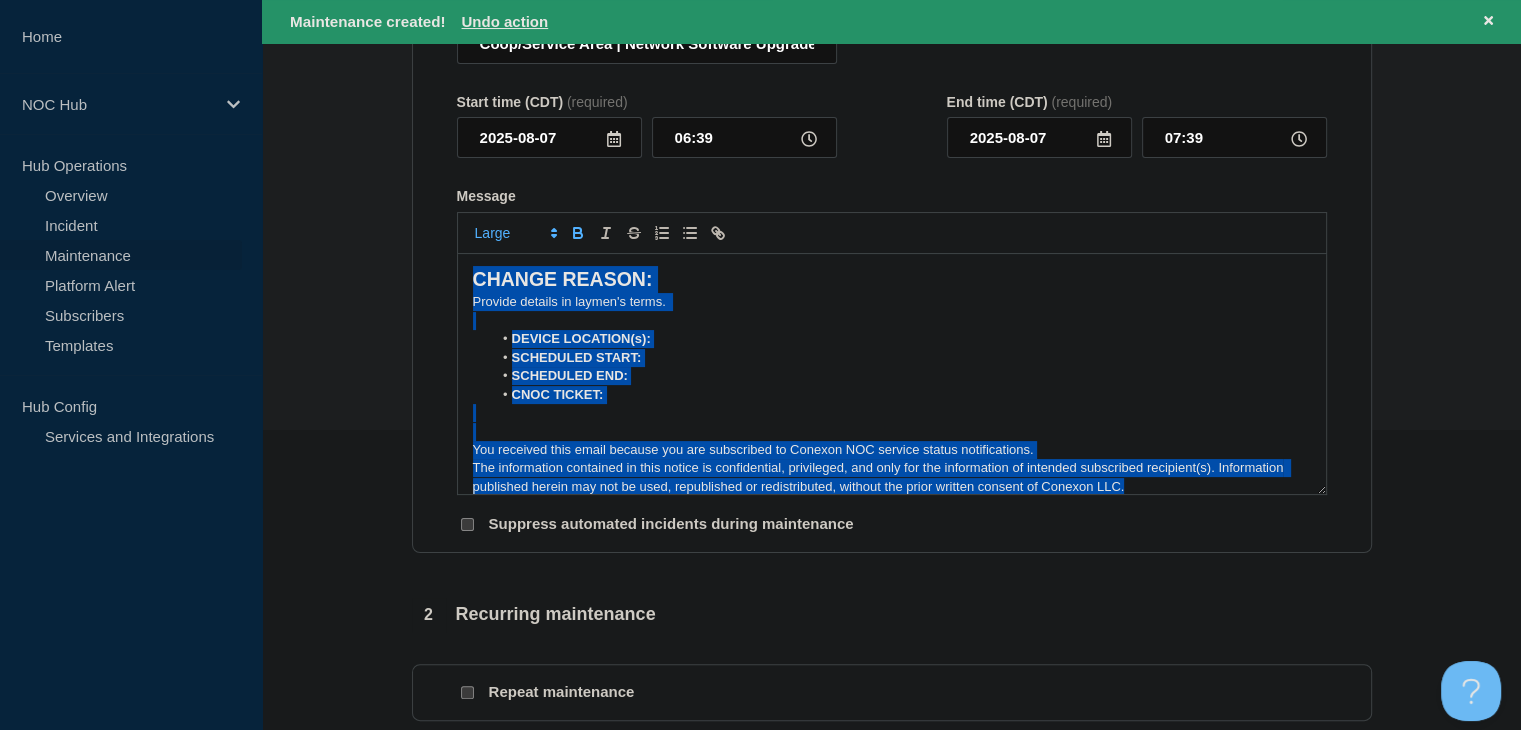 drag, startPoint x: 1149, startPoint y: 479, endPoint x: 248, endPoint y: 151, distance: 958.84564 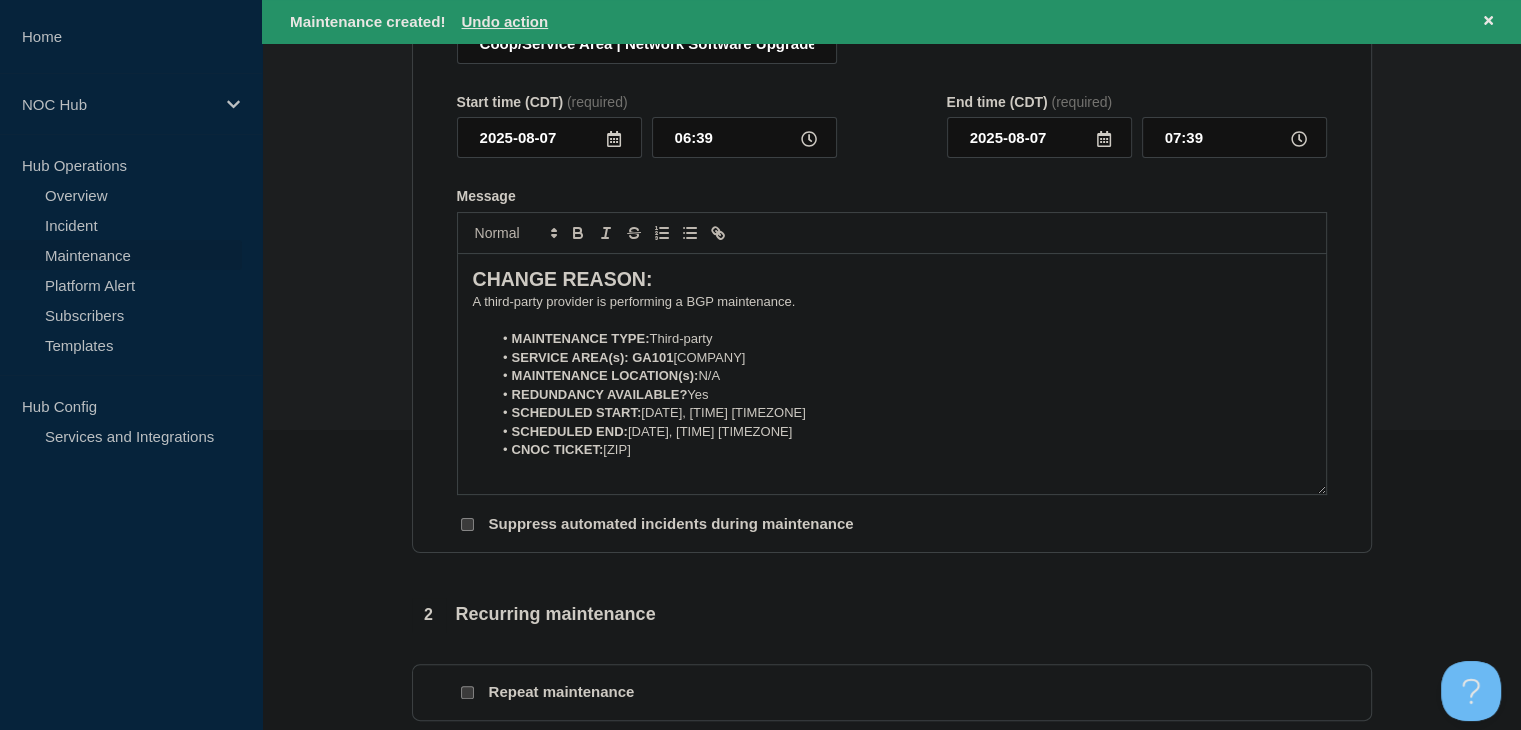 scroll, scrollTop: 55, scrollLeft: 0, axis: vertical 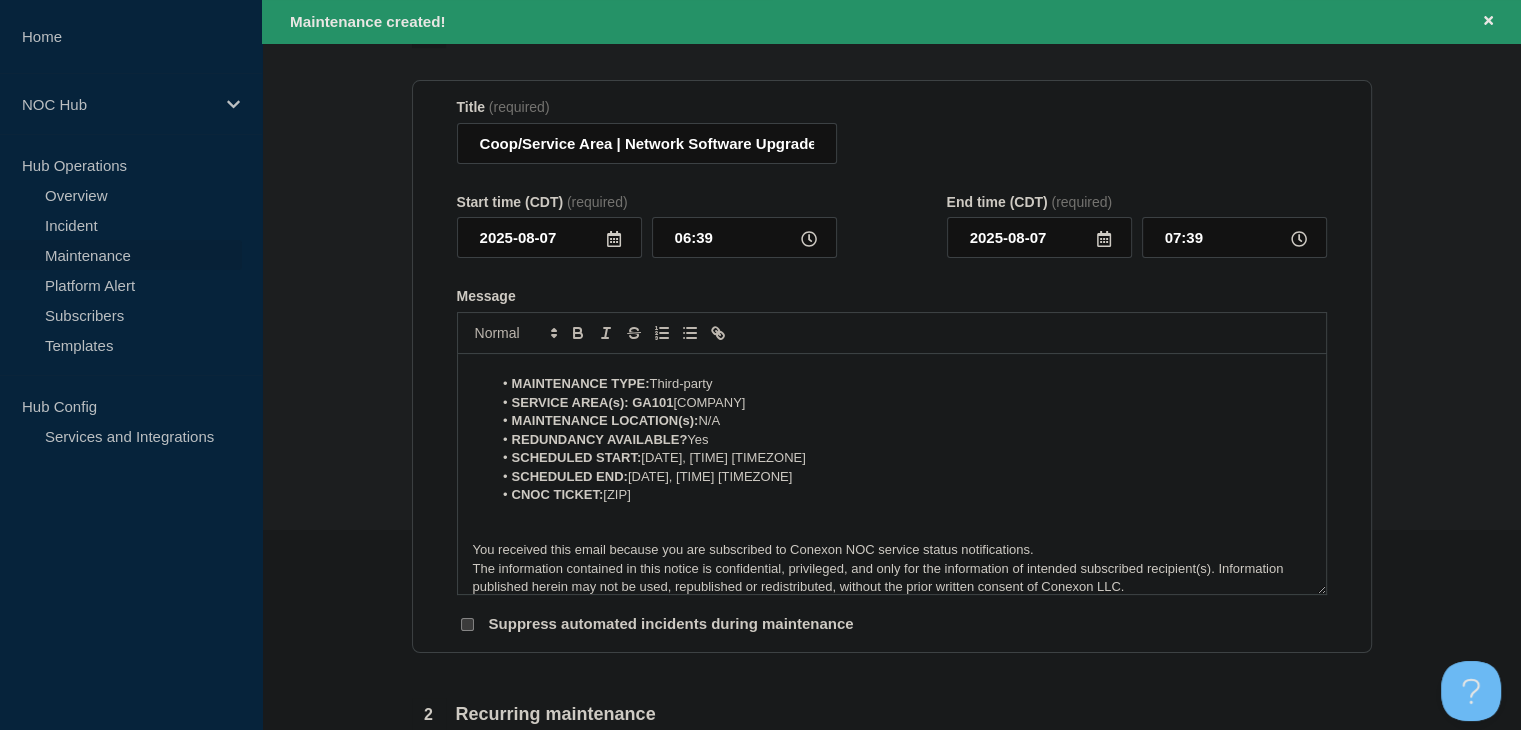 click 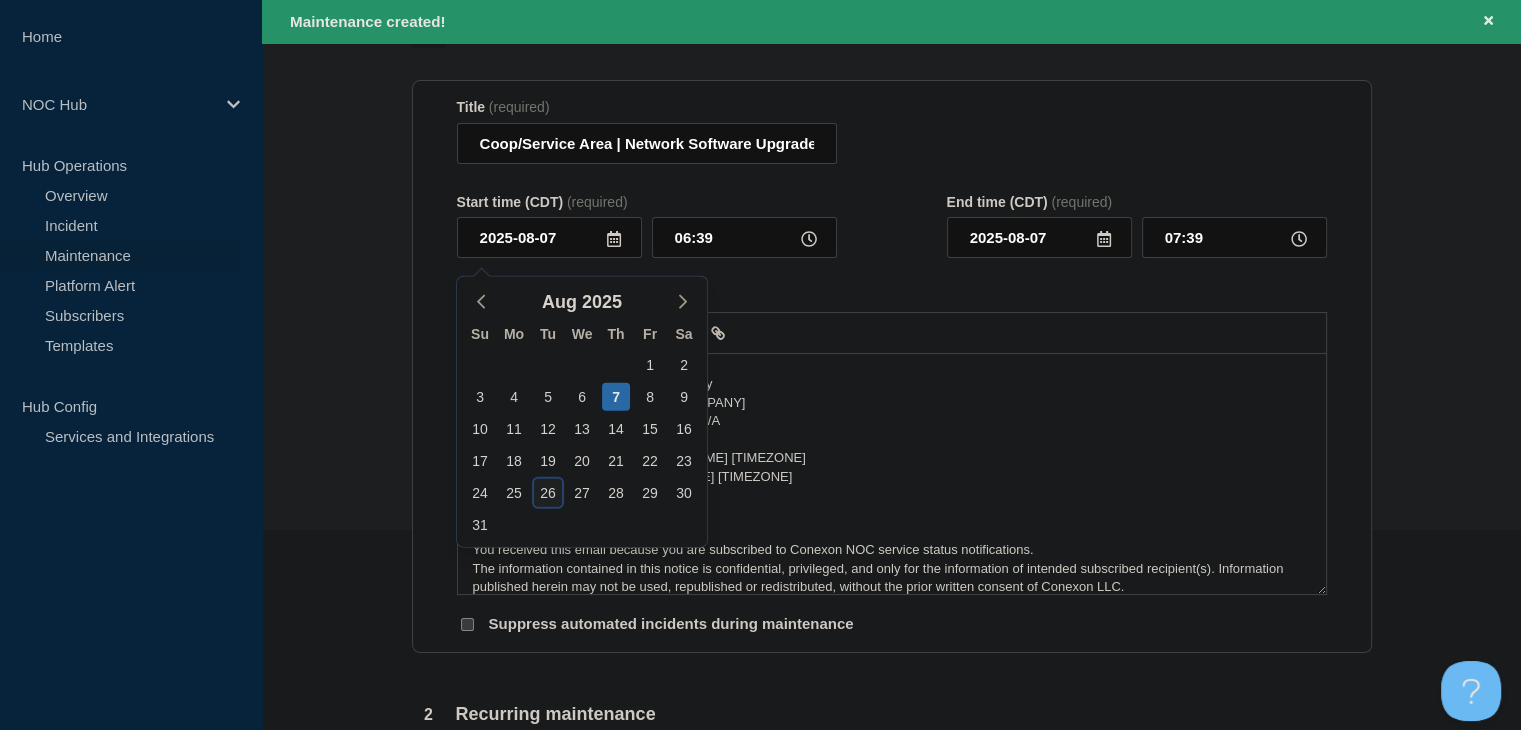 click on "26" 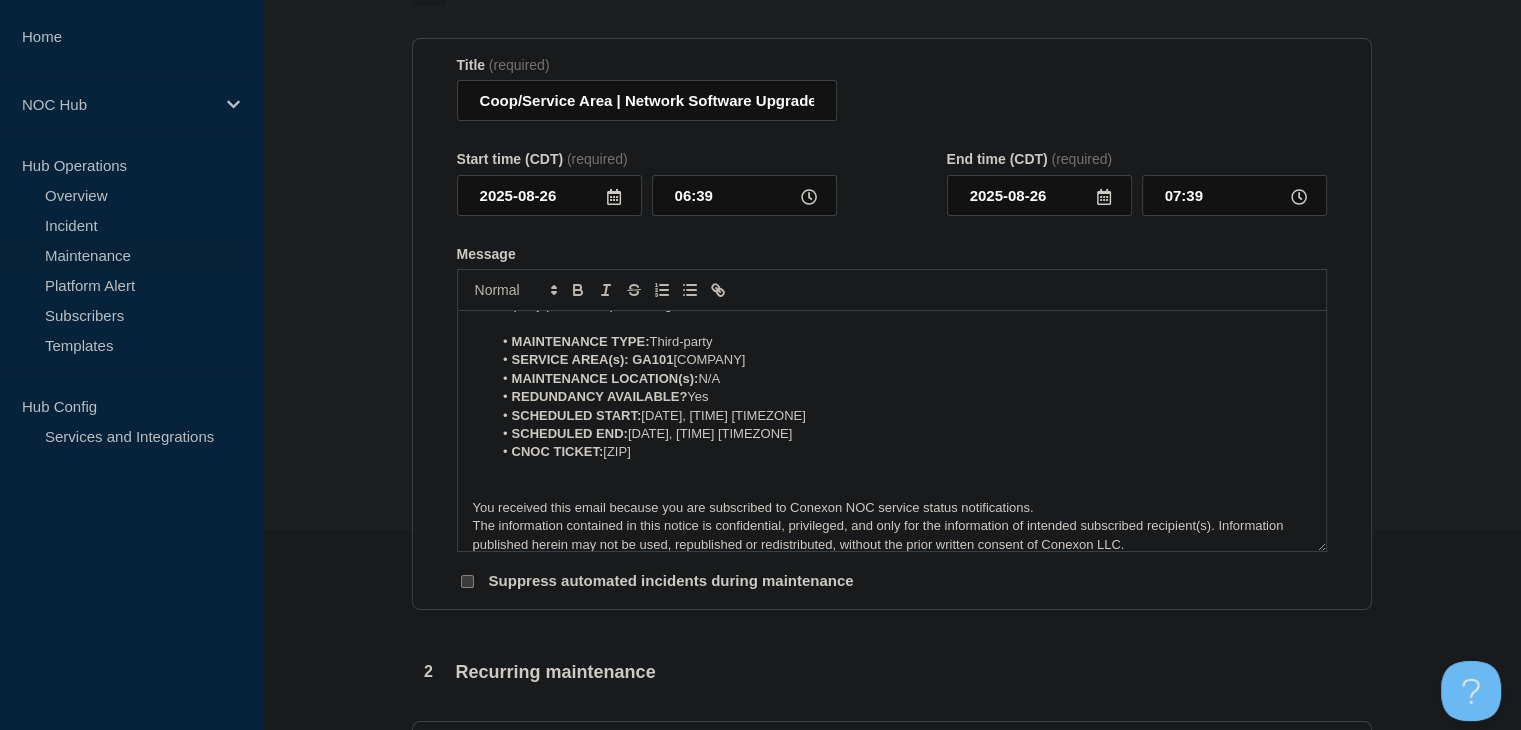 scroll, scrollTop: 157, scrollLeft: 0, axis: vertical 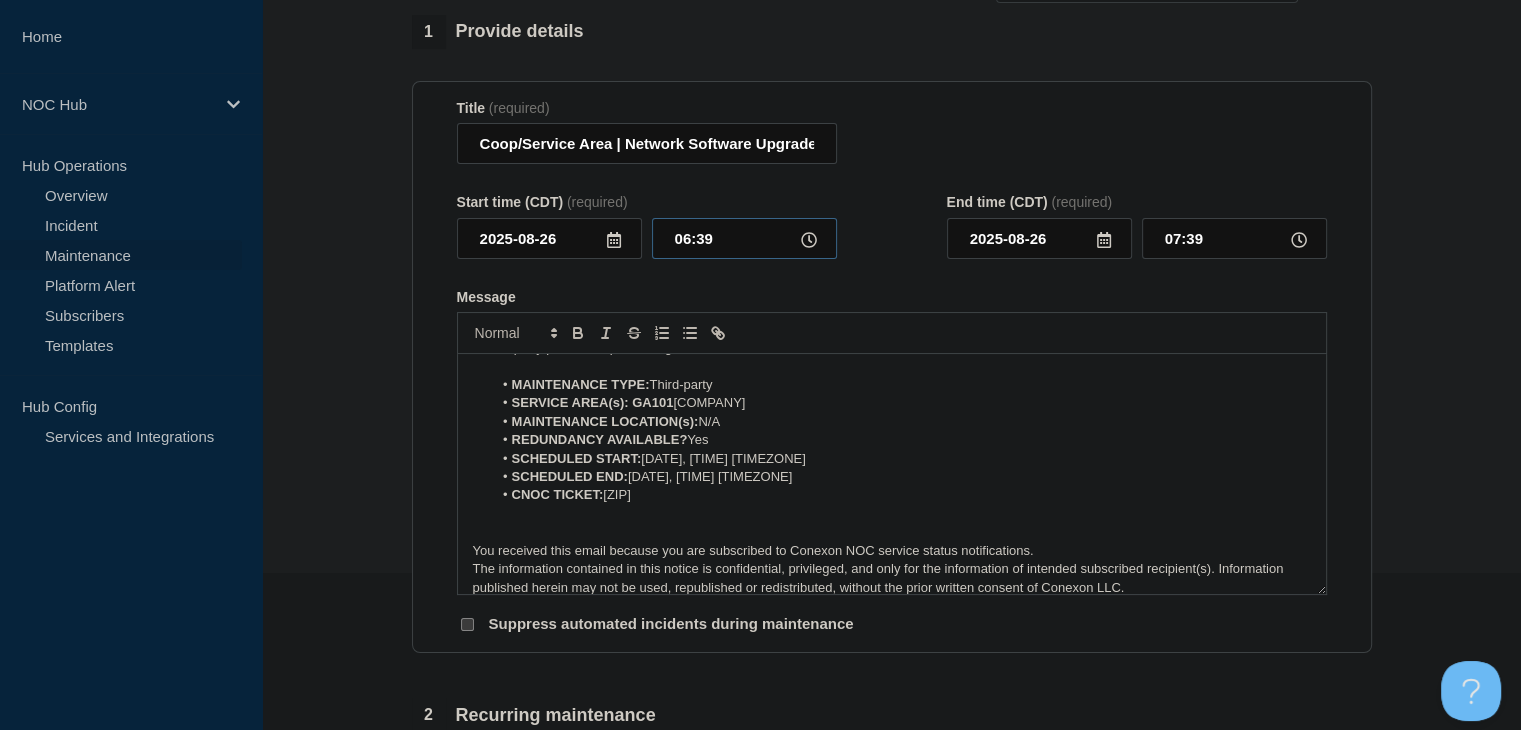 click on "06:39" at bounding box center [744, 238] 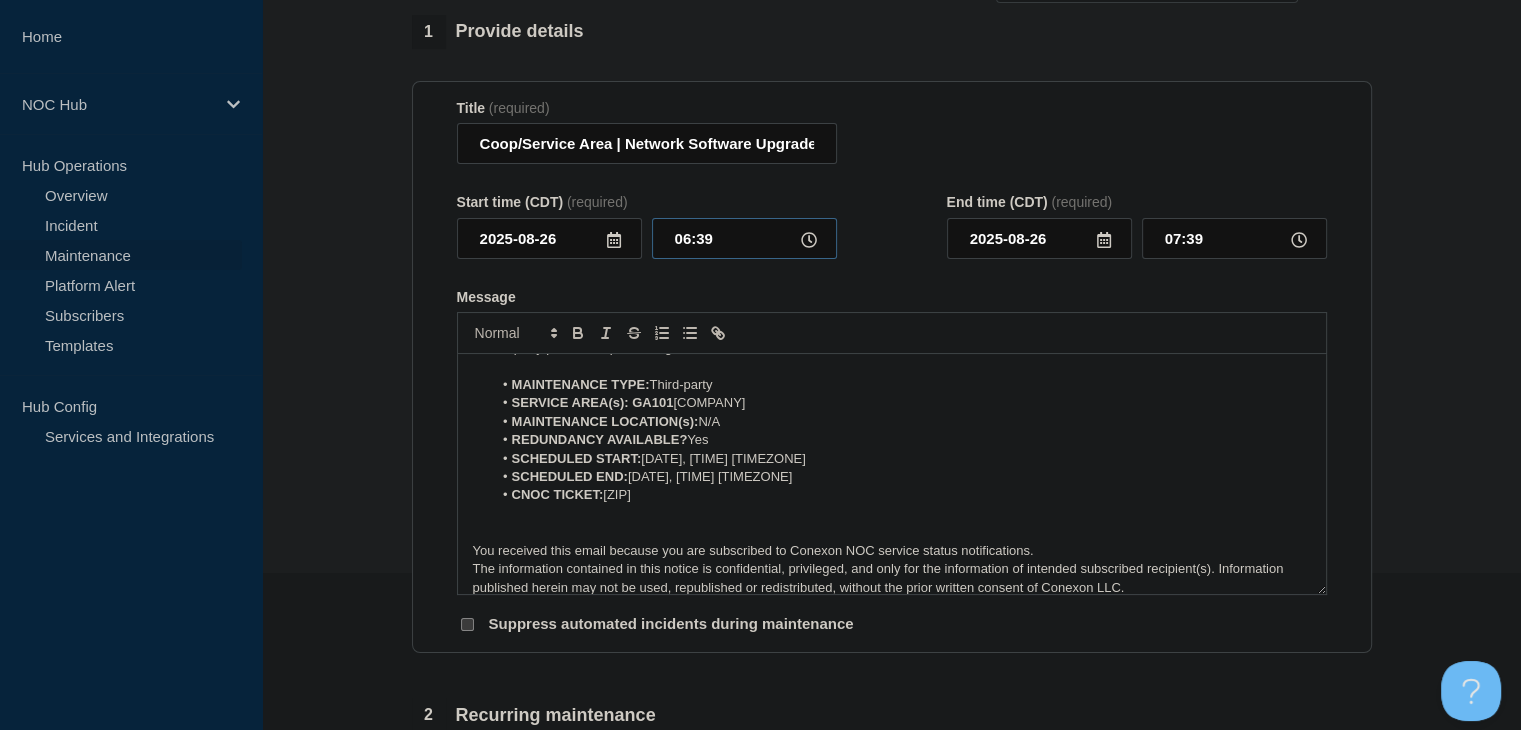 click on "06:39" at bounding box center (744, 238) 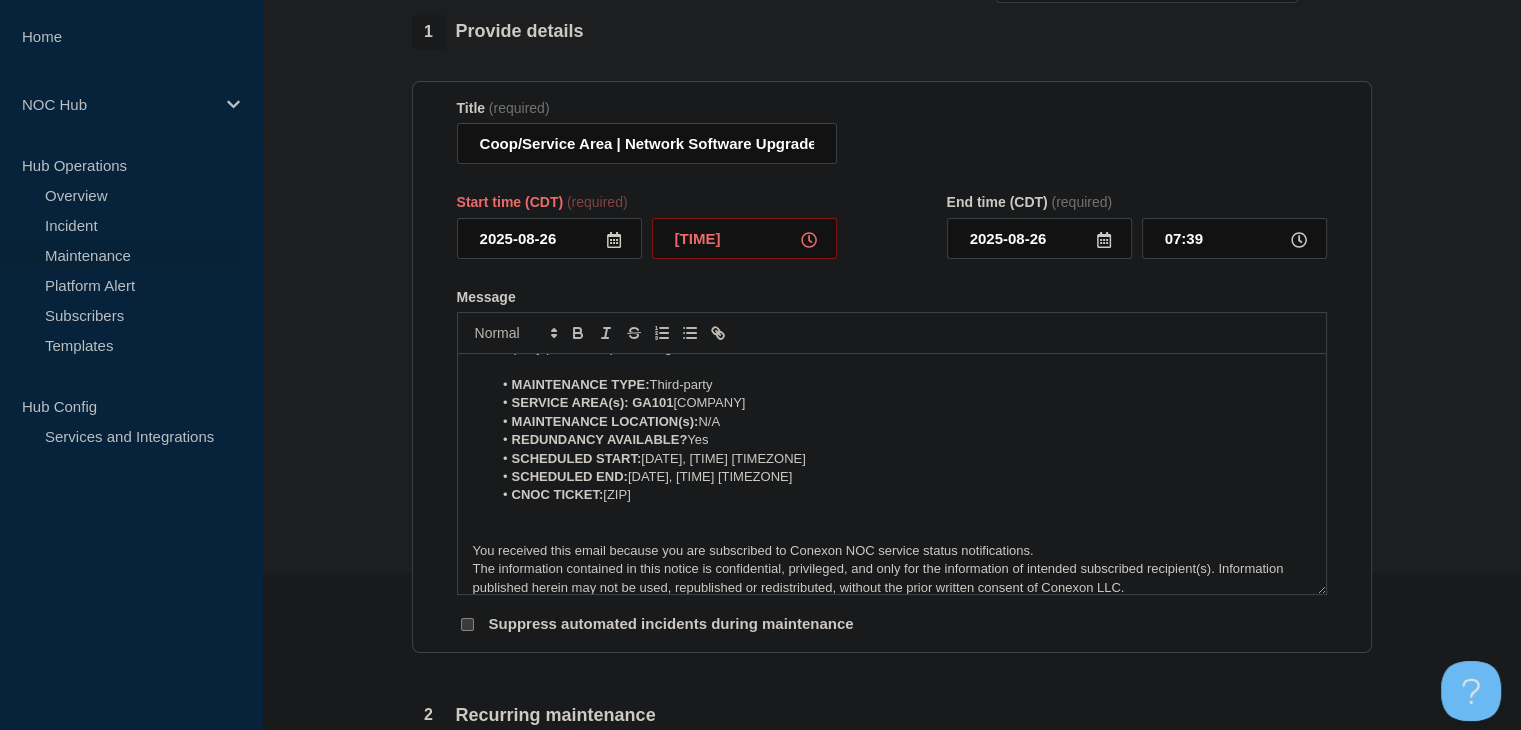 type on "22:00" 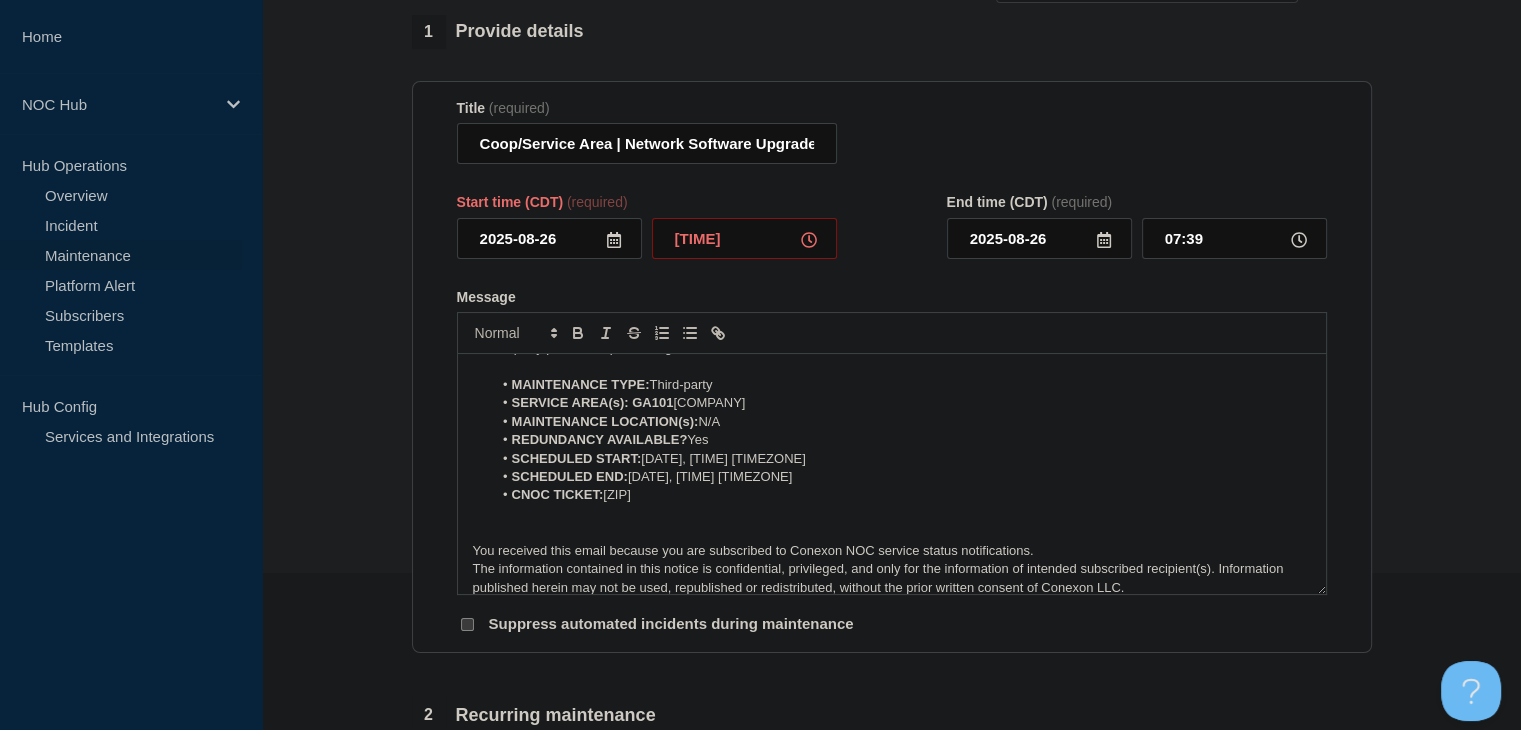 type on "23:00" 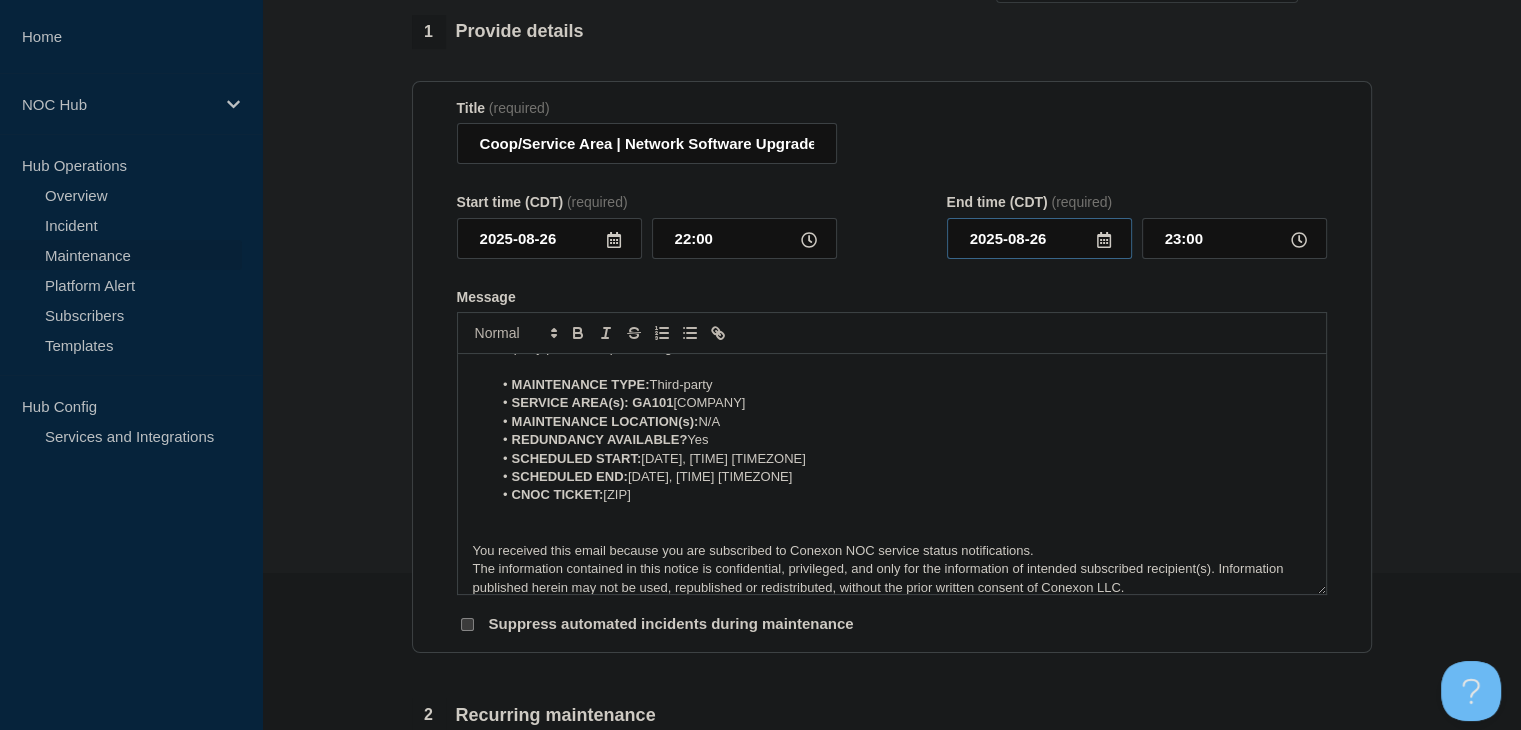 click on "2025-08-26" at bounding box center [1039, 238] 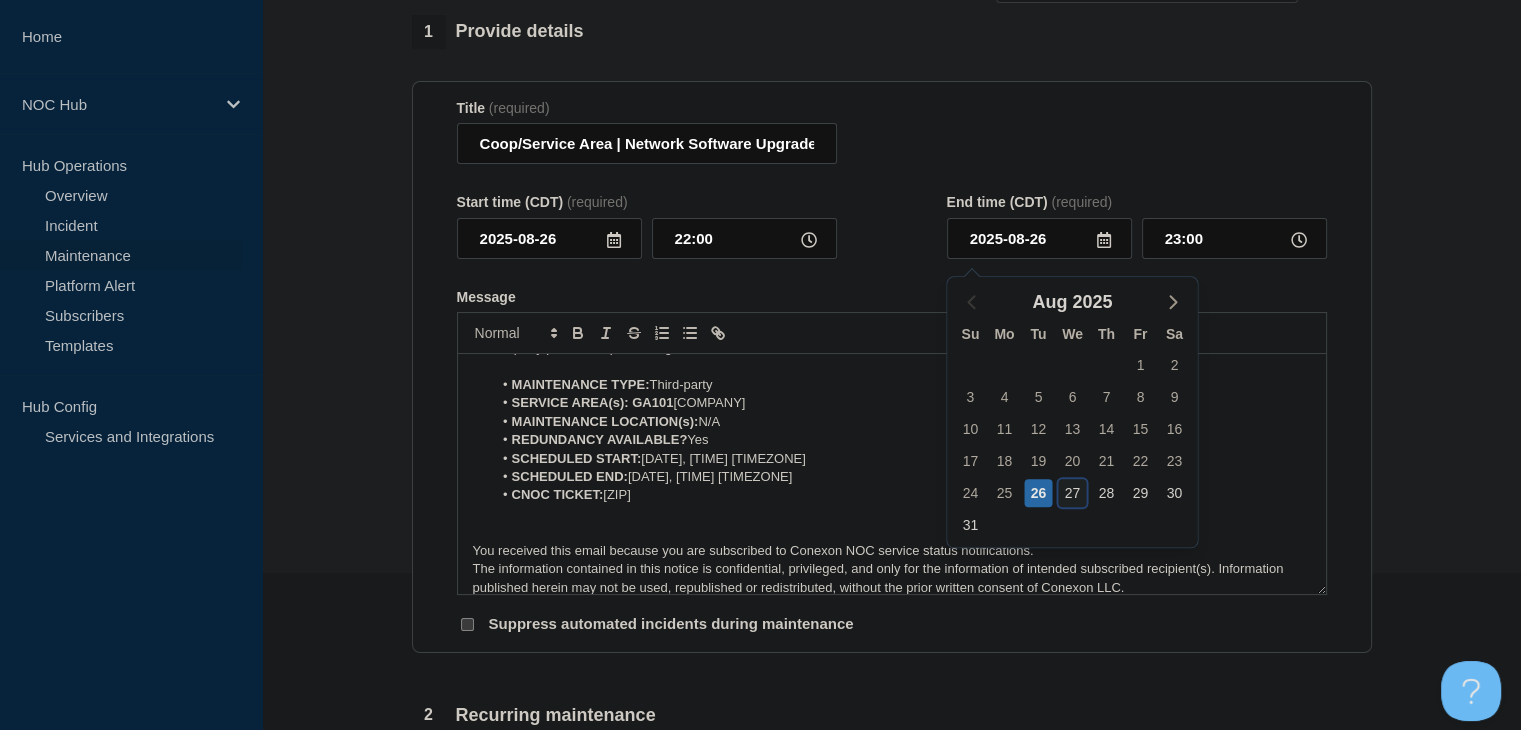 click on "27" 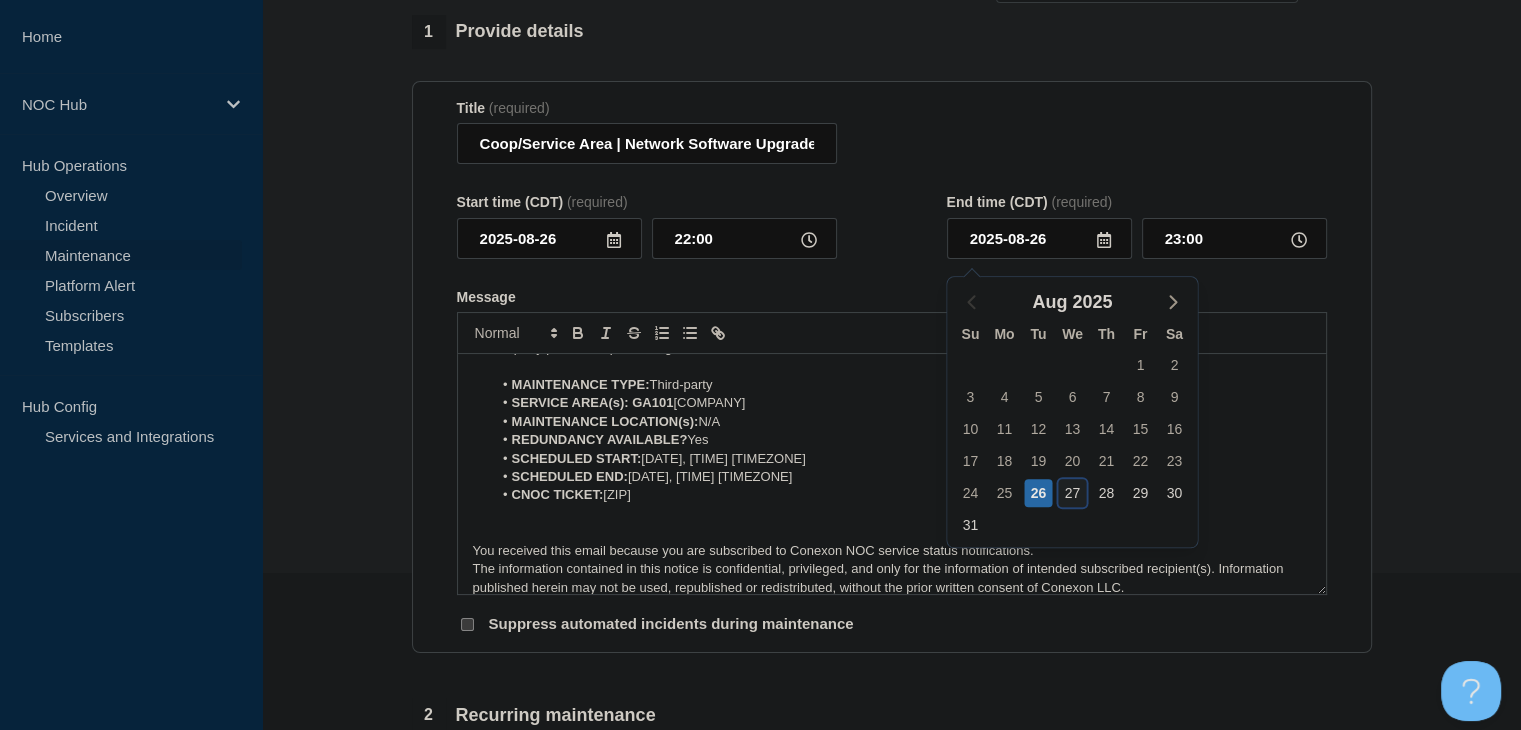 type on "2025-08-27" 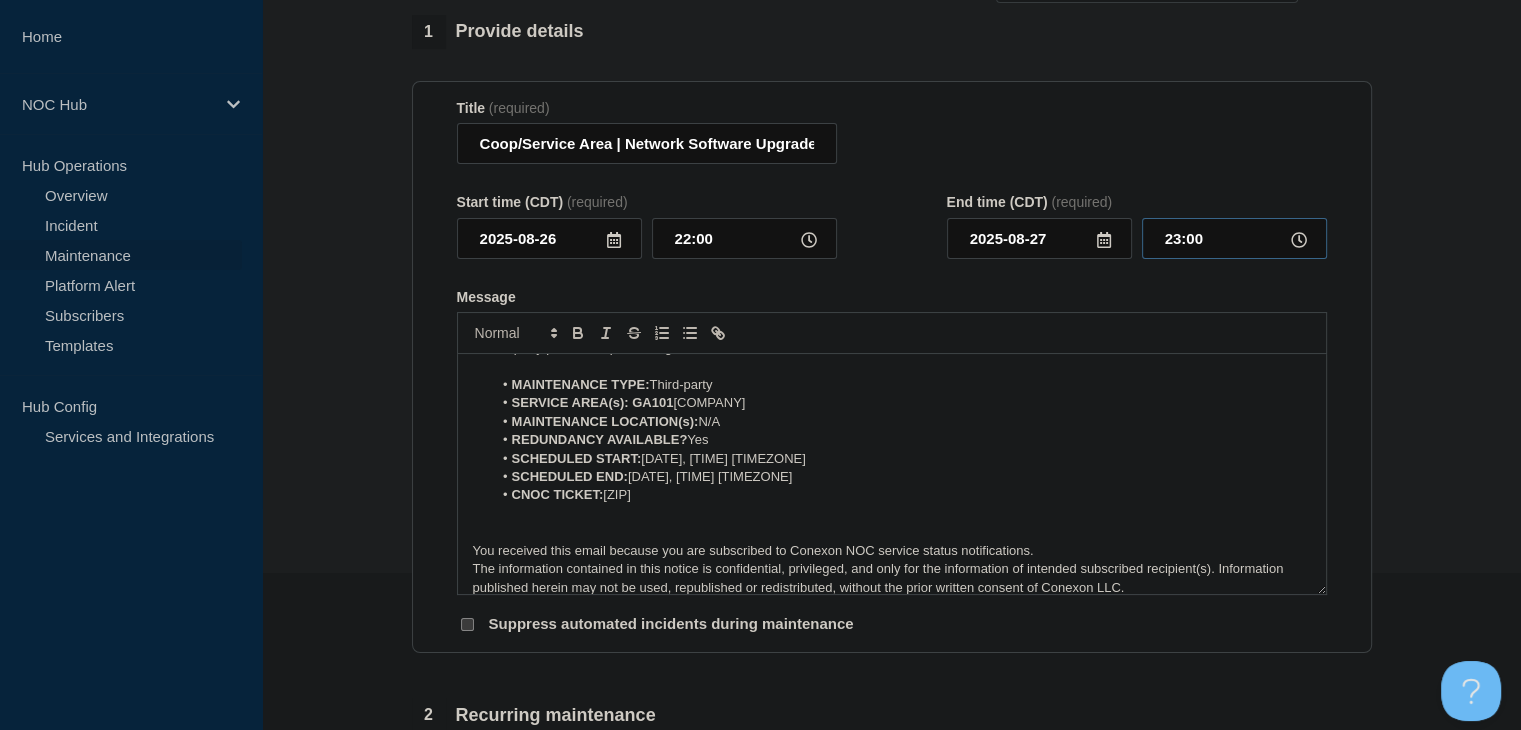 click on "23:00" at bounding box center [1234, 238] 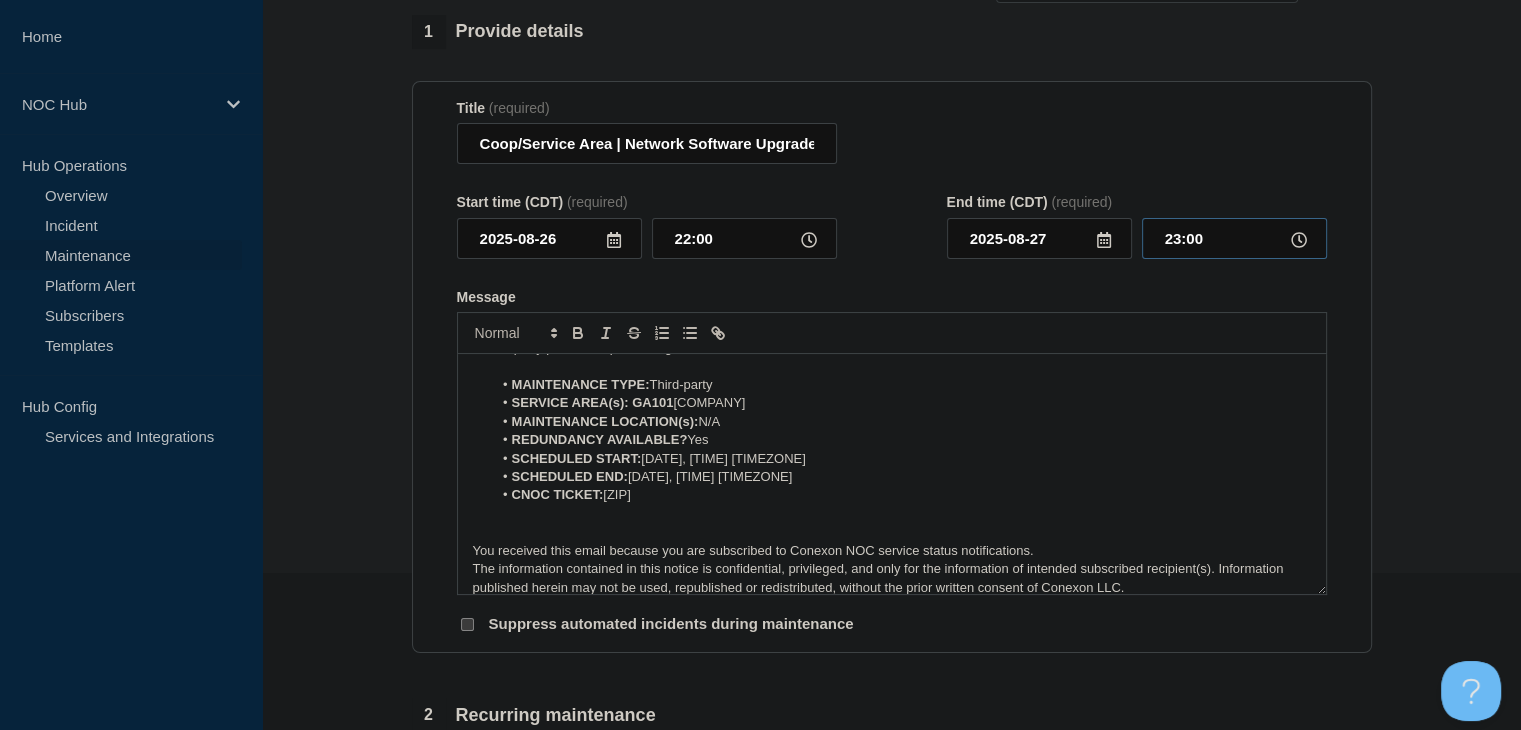 click on "23:00" at bounding box center [1234, 238] 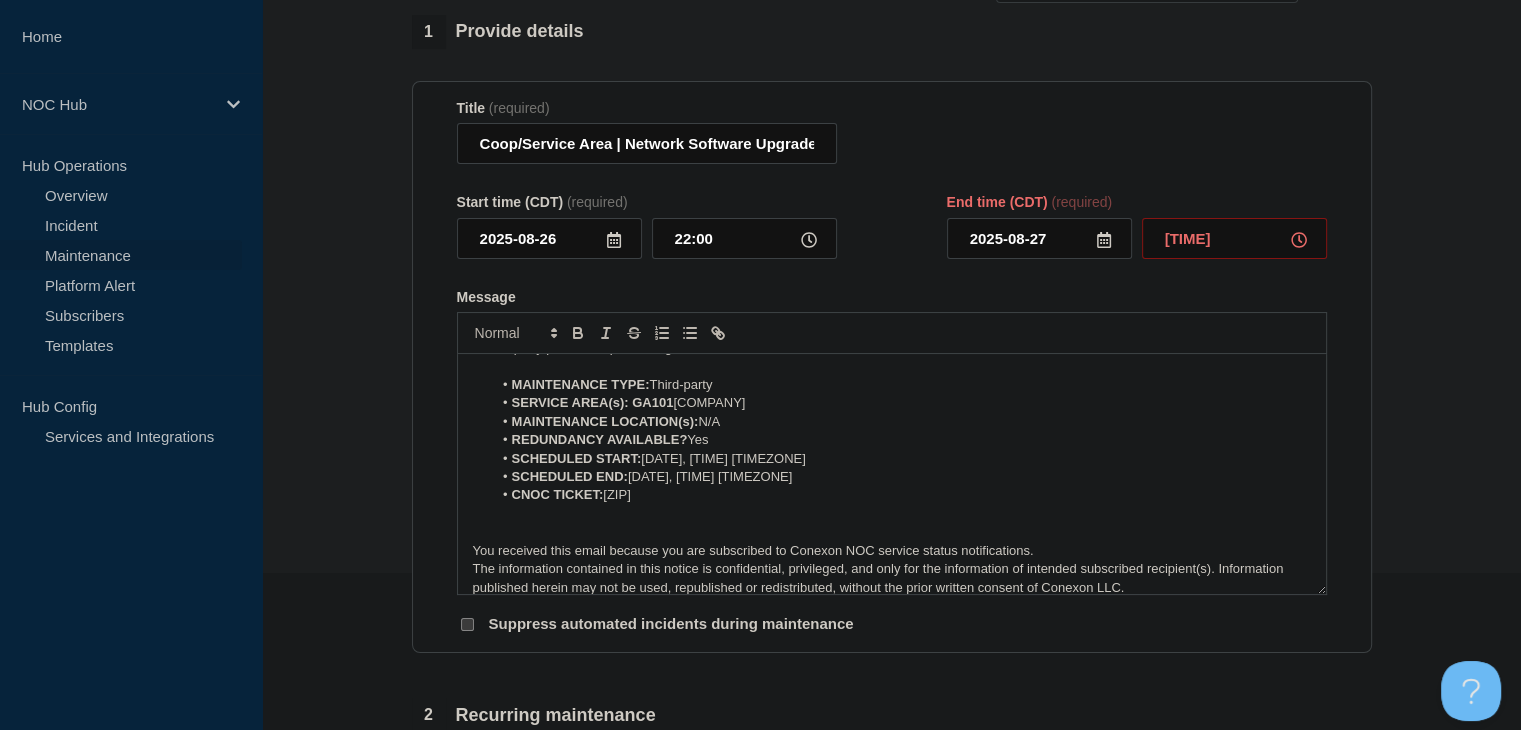 type on "05:00" 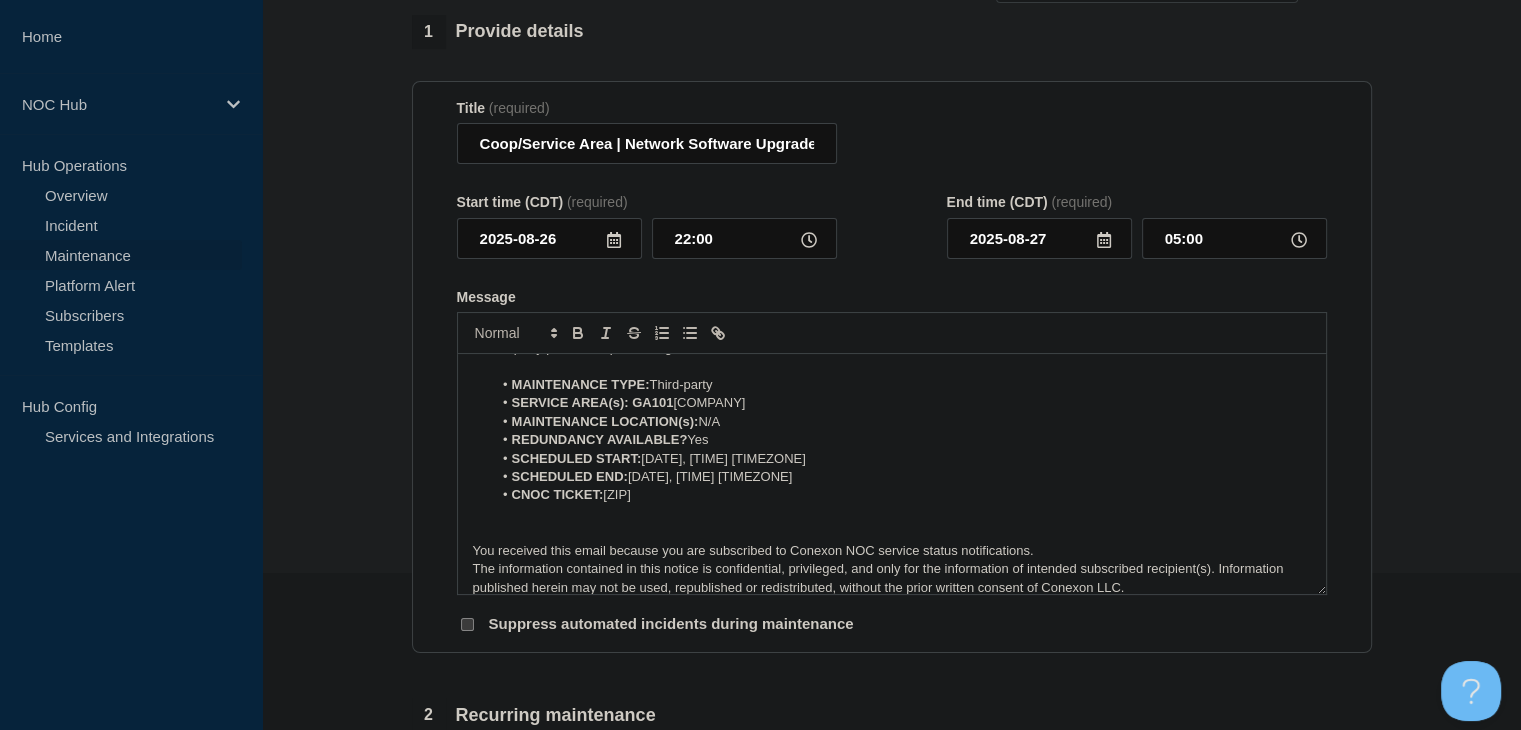 click on "SCHEDULED START:  [DATE], [TIME] [TIMEZONE]" at bounding box center (901, 459) 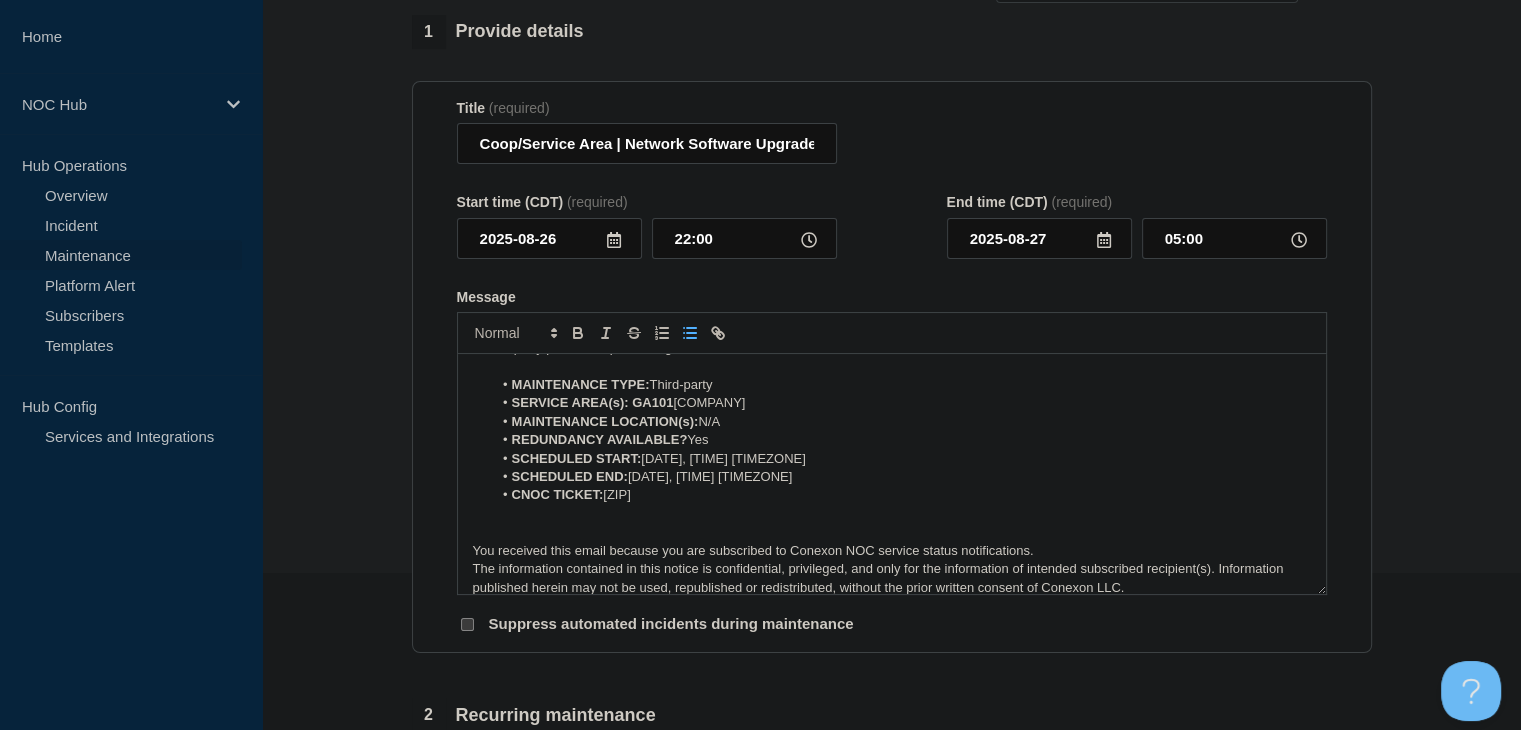 type 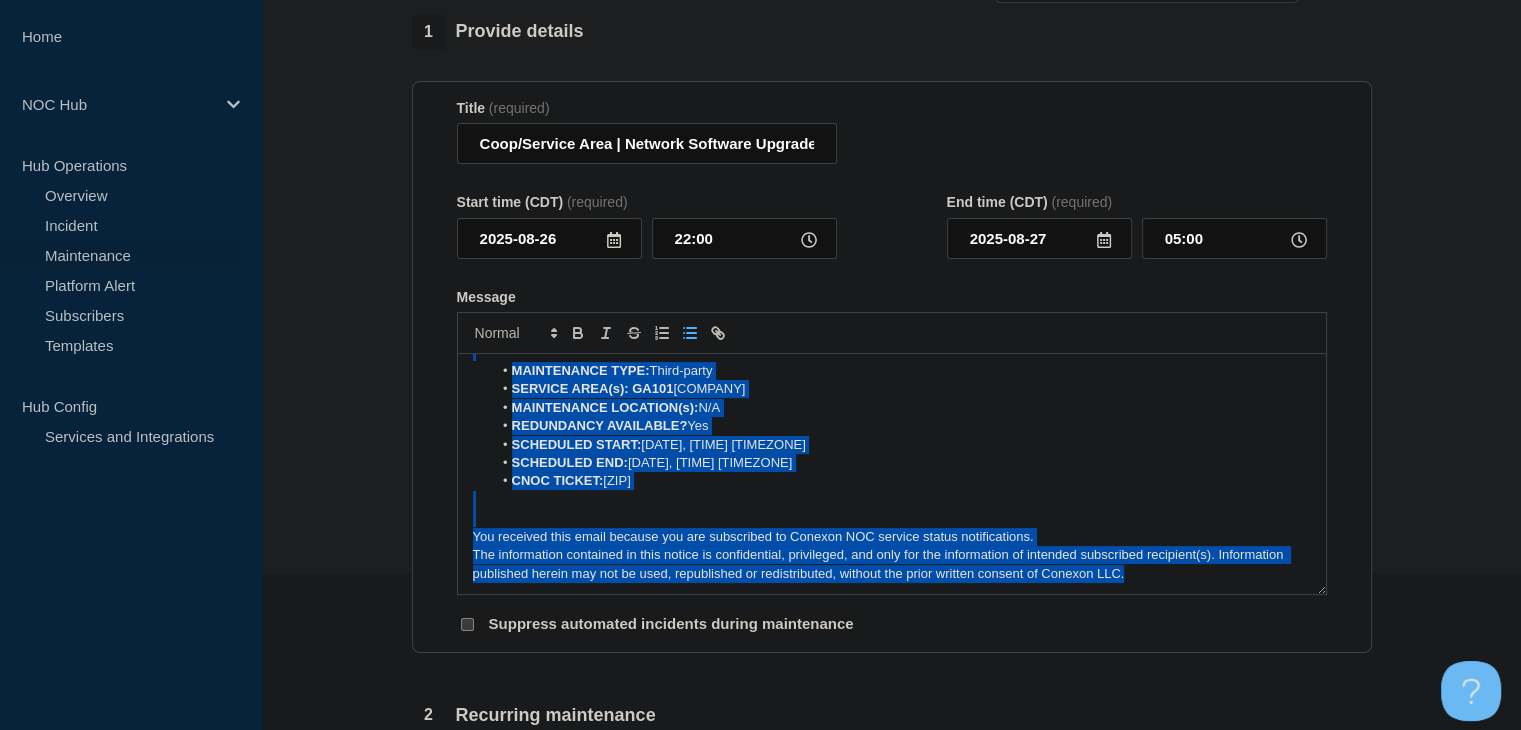 scroll, scrollTop: 0, scrollLeft: 0, axis: both 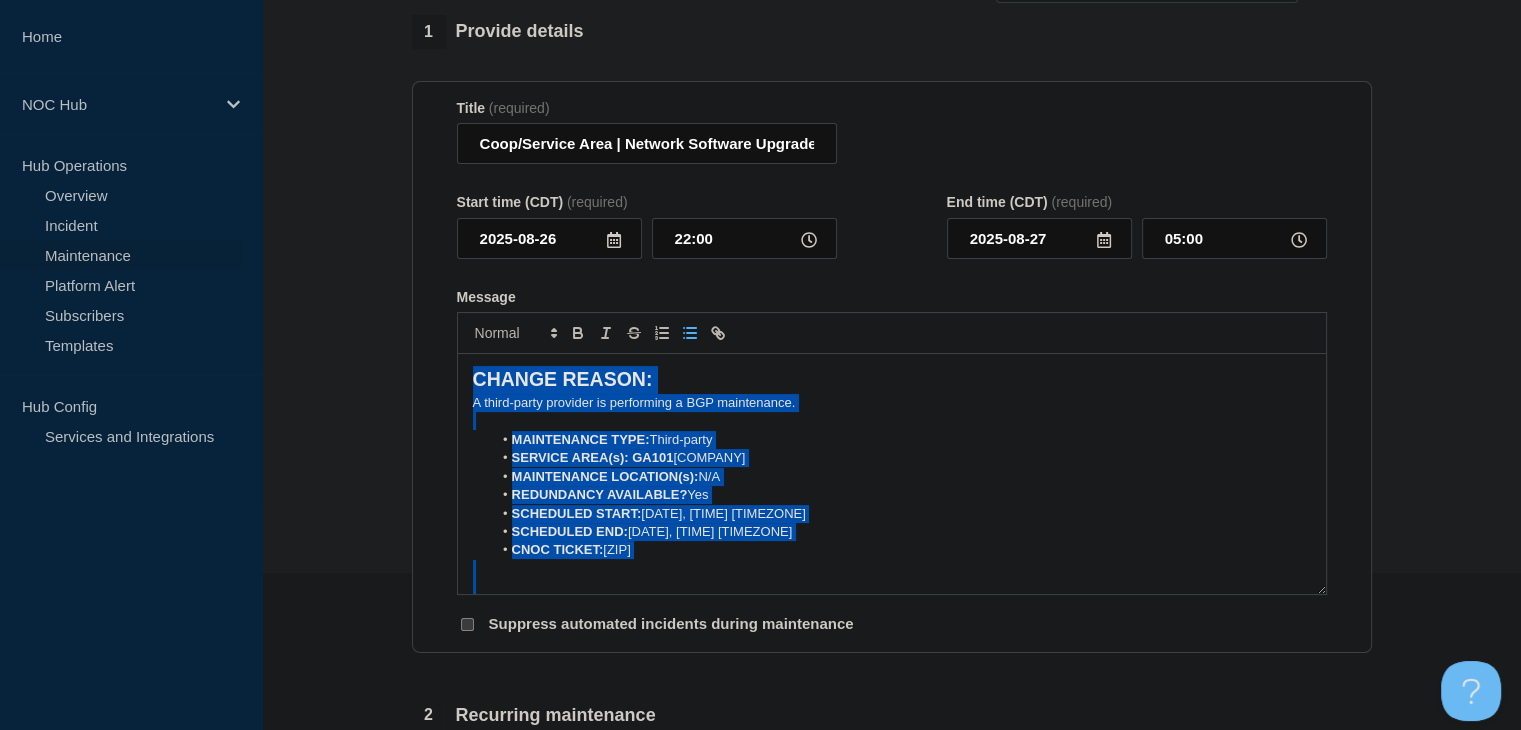 drag, startPoint x: 1139, startPoint y: 576, endPoint x: 343, endPoint y: 266, distance: 854.23413 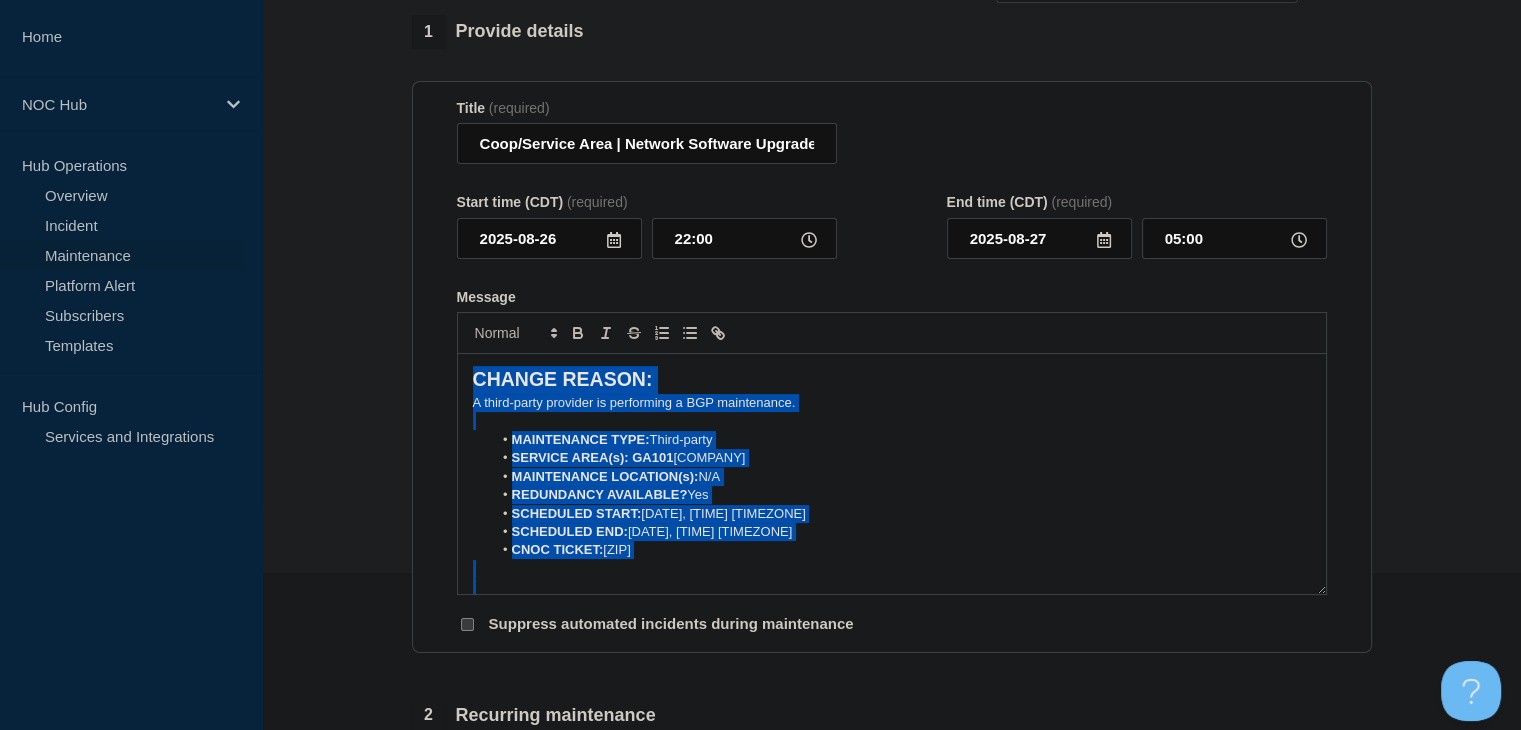 copy on "CHANGE REASON: A third-party provider is performing a BGP maintenance. MAINTENANCE TYPE:  Third-party SERVICE AREA(s): [STATE][ID]  CoreSite MAINTENANCE LOCATION(s):  N/A REDUNDANCY AVAILABLE?  Yes SCHEDULED START:  [DATE], [TIME] [TIMEZONE] SCHEDULED END:  [DATE], [TIME] [TIMEZONE] CNOC TICKET:  [ID] You received this email because you are subscribed to Conexon NOC service status notifications. The information contained in this notice is confidential, privileged, and only for the information of intended subscribed recipient(s). Information published herein may not be used, republished or redistributed, without the prior written consent of Conexon LLC." 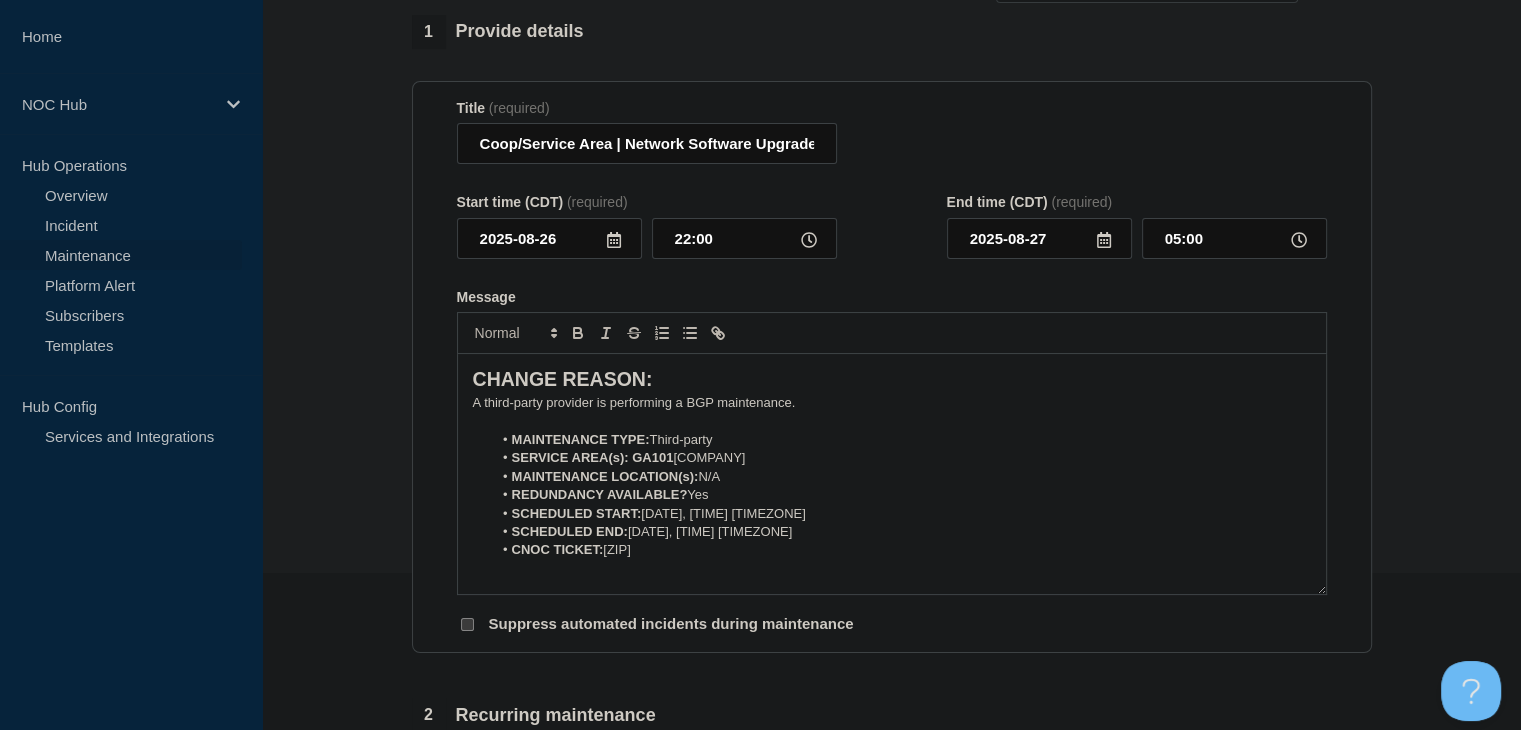 click on "1  Provide details  Title  (required) Coop/Service Area | Network Software Upgrades - Customers Not Affected Start time (CDT)  (required) [DATE] [TIME] End time (CDT)  (required) [DATE] [TIME] Message  CHANGE REASON: A third-party provider is performing a BGP maintenance. MAINTENANCE TYPE:  Third-party SERVICE AREA(s): GA101  CoreSite MAINTENANCE LOCATION(s):  N/A REDUNDANCY AVAILABLE?  Yes SCHEDULED START:  [DATE], [TIME] SCHEDULED END:  [DATE], [TIME] CNOC TICKET:  22884 You received this email because you are subscribed to Conexon NOC service status notifications. The information contained in this notice is confidential, privileged, and only for the information of intended subscribed recipient(s). Information published herein may not be used, republished or redistributed, without the prior written consent of Conexon LLC. Suppress automated incidents during maintenance 2  Recurring maintenance  Repeat maintenance 3  Set affected Services  You have not selected any services yet. 4 Cancel" at bounding box center (891, 709) 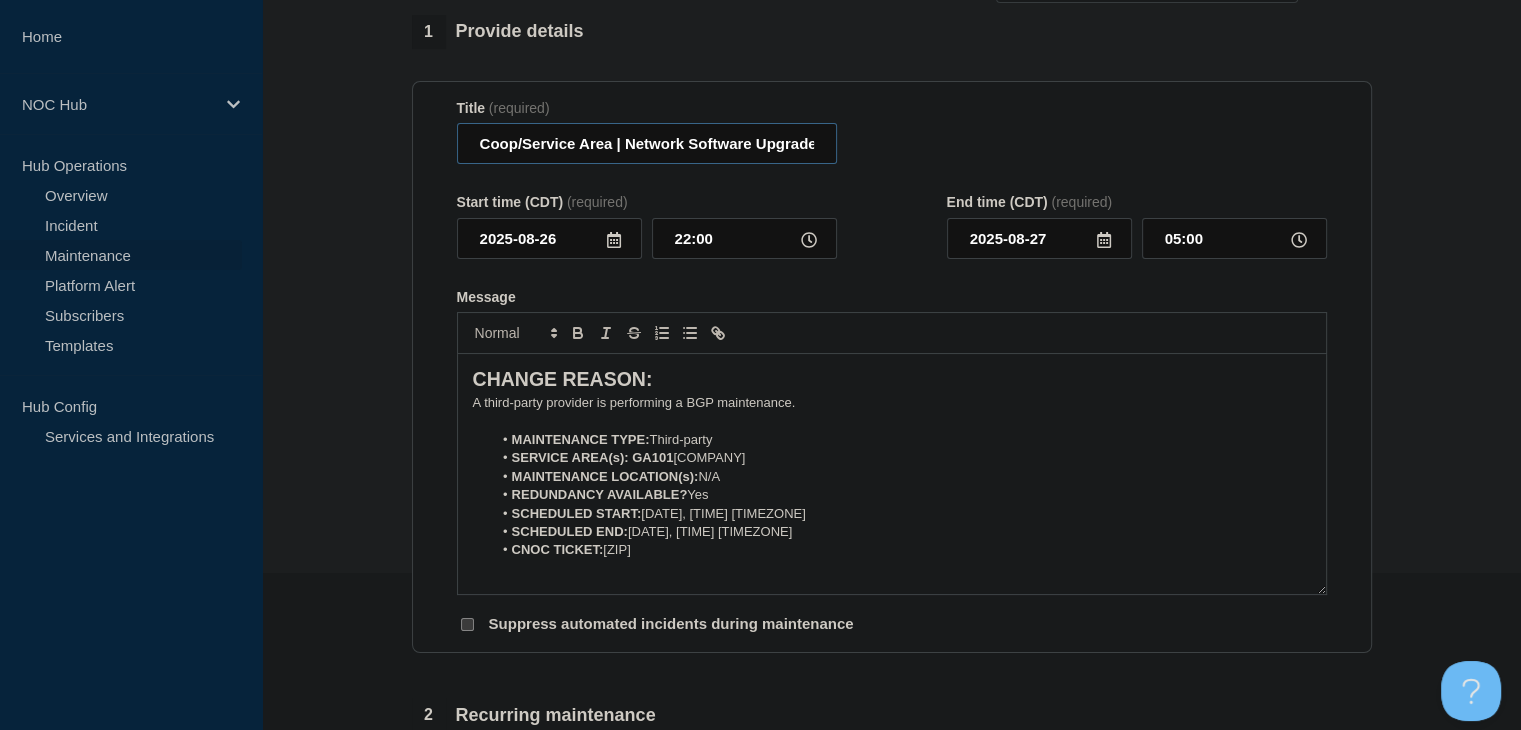 click on "Coop/Service Area | Network Software Upgrades - Customers Not Affected" at bounding box center (647, 143) 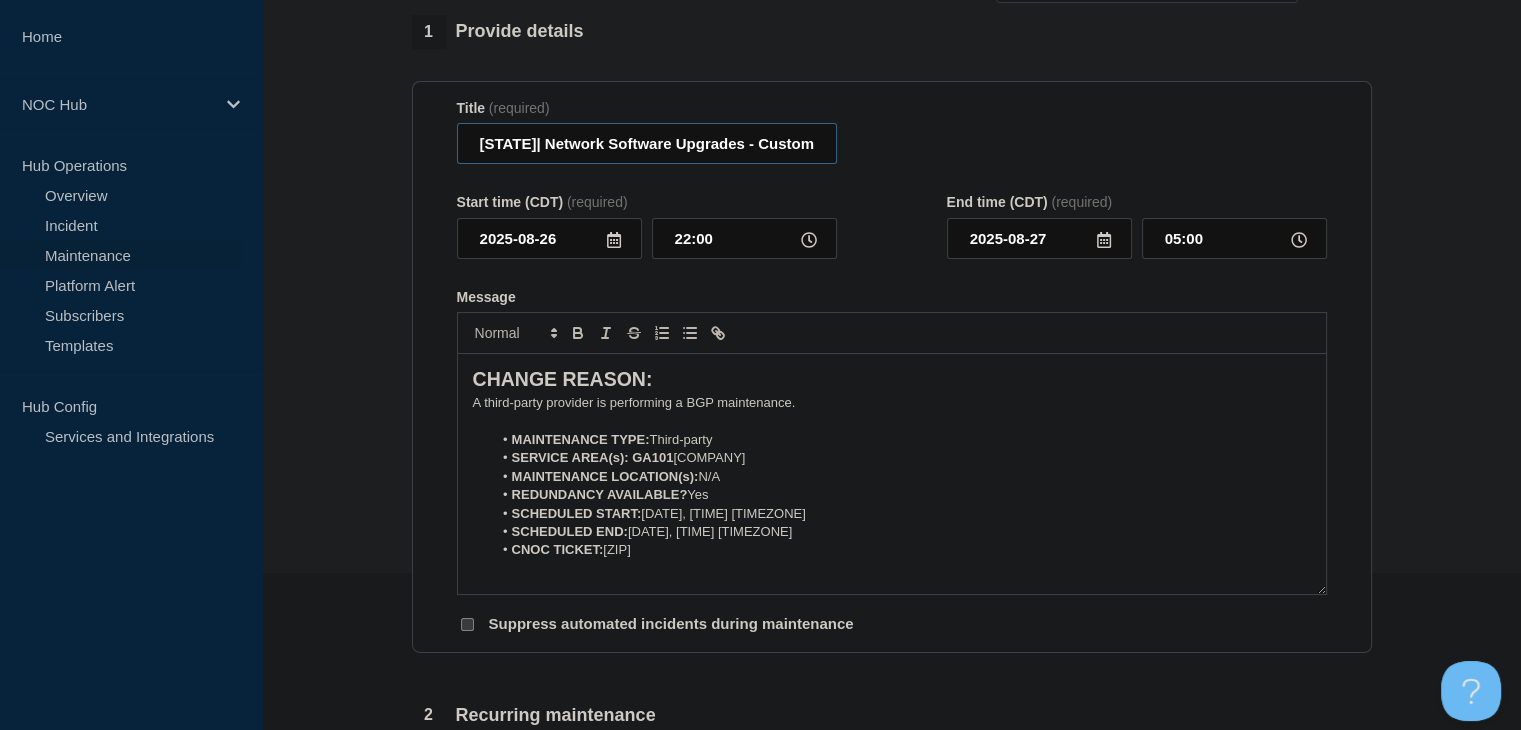 type on "[STATE]| Network Software Upgrades - Customers Not Affected" 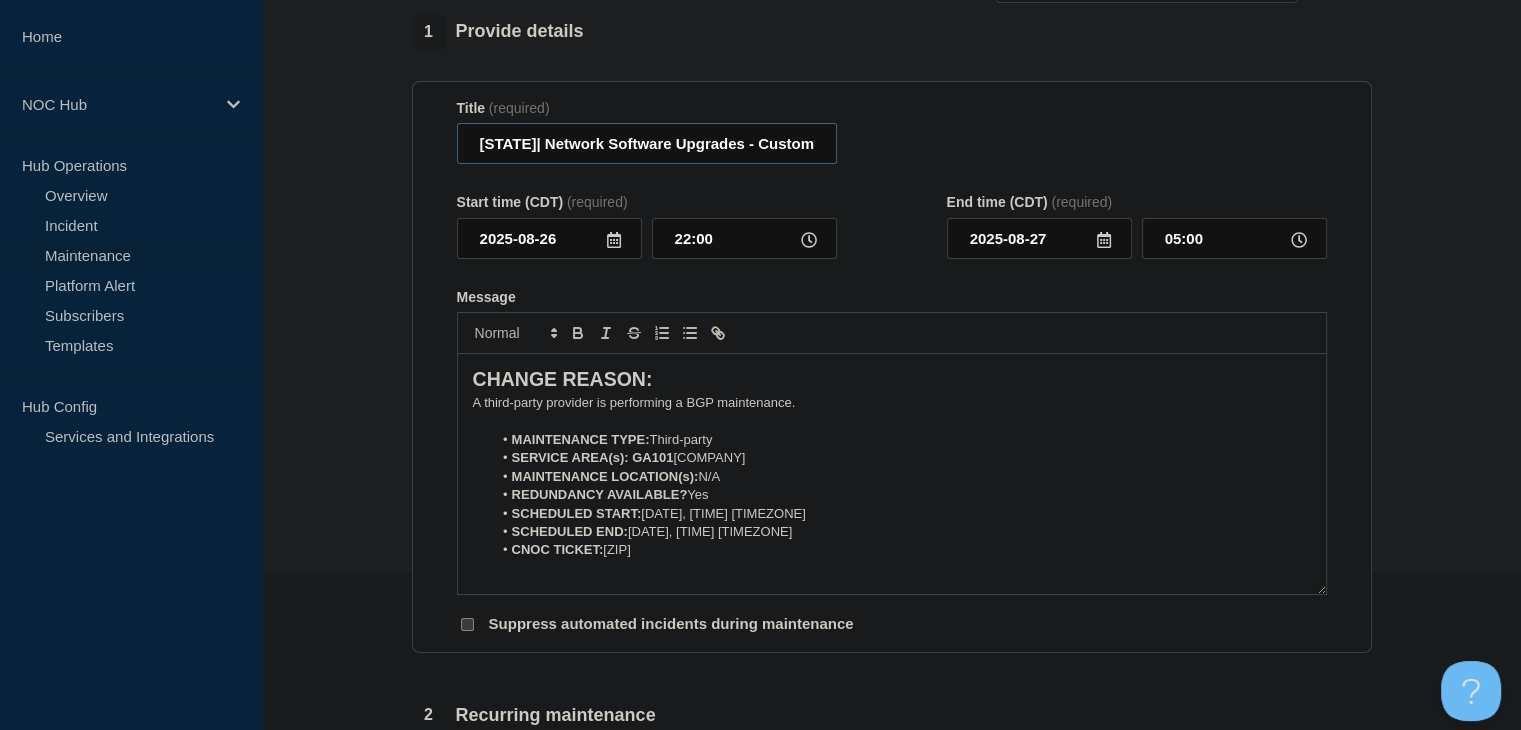 click on "[STATE]| Network Software Upgrades - Customers Not Affected" at bounding box center (647, 143) 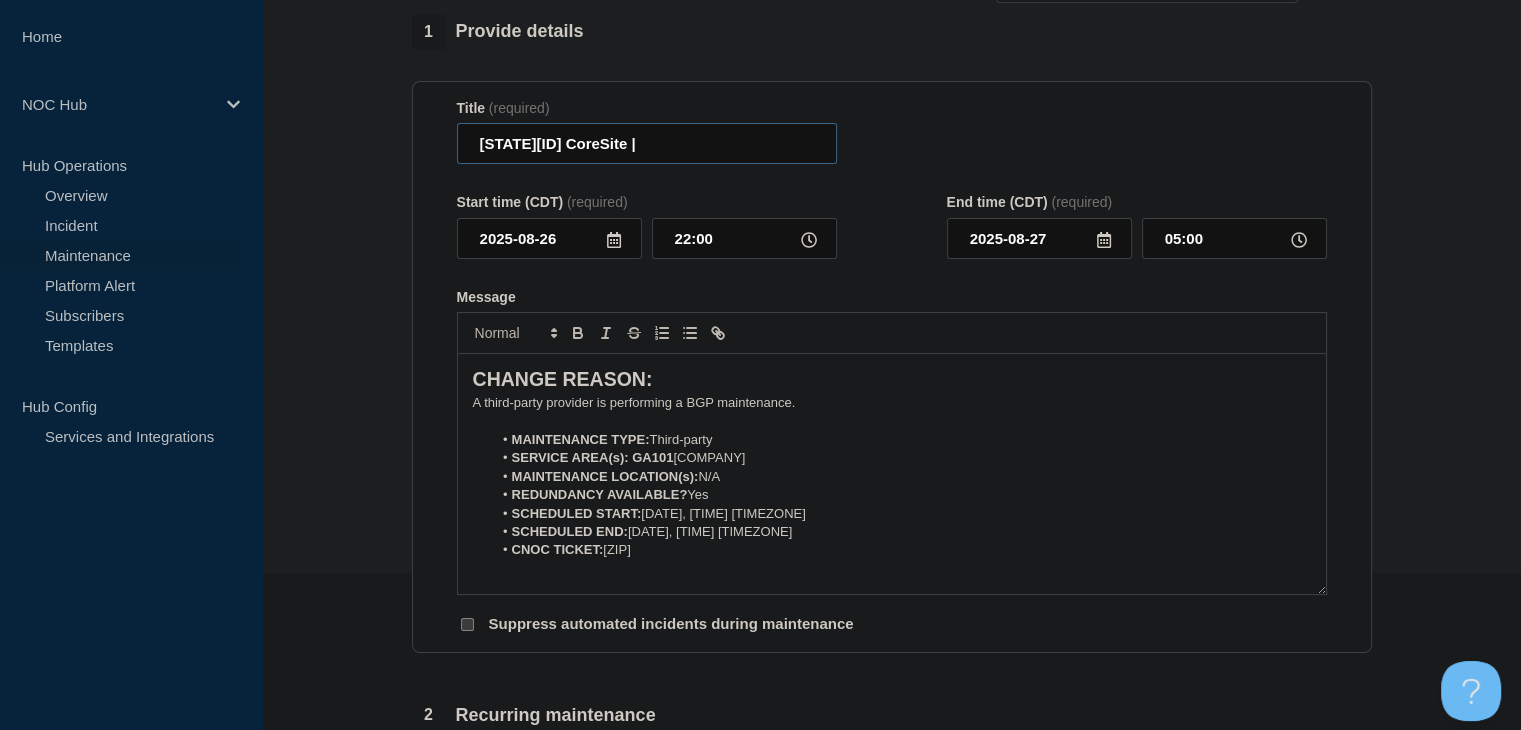 click on "[STATE][ID] CoreSite |" at bounding box center [647, 143] 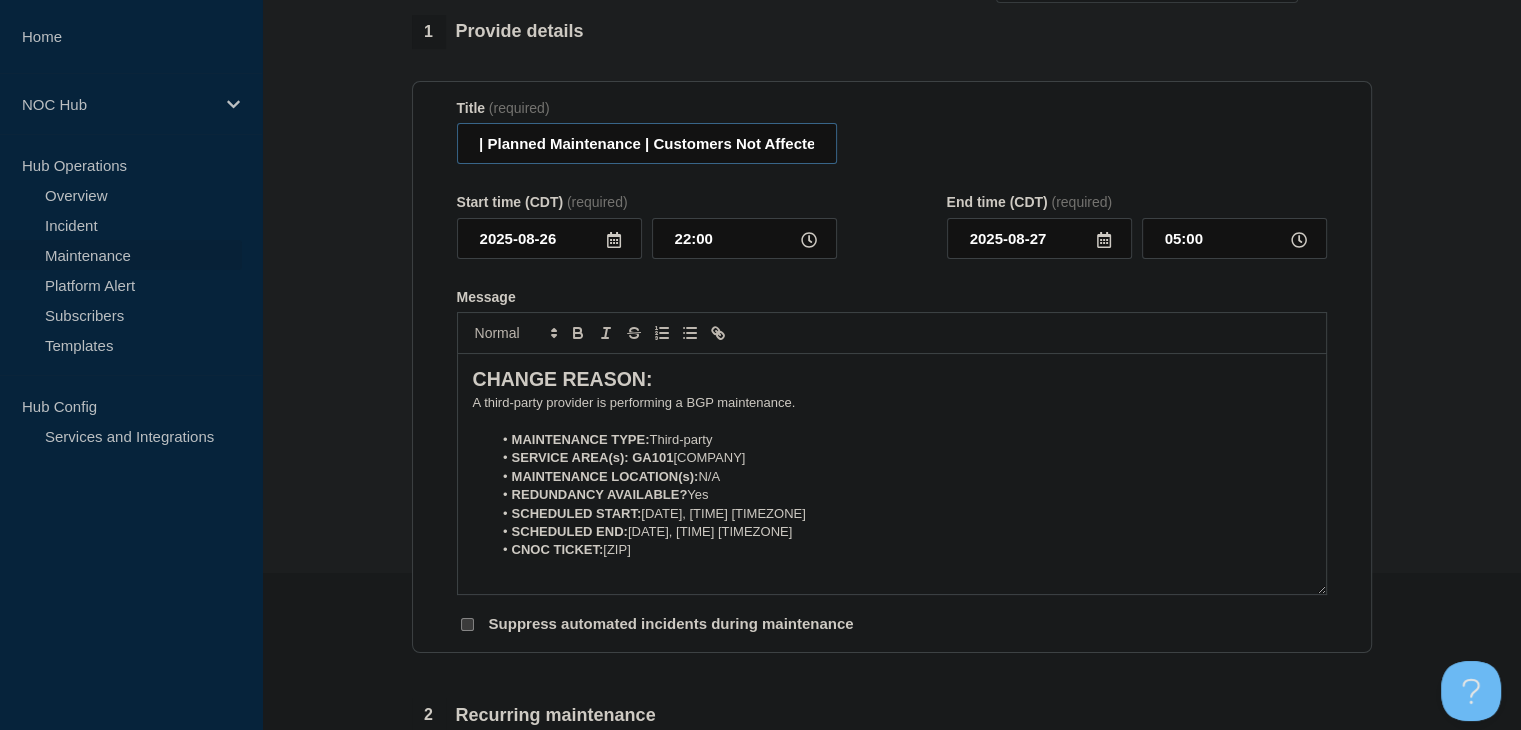 scroll, scrollTop: 0, scrollLeft: 128, axis: horizontal 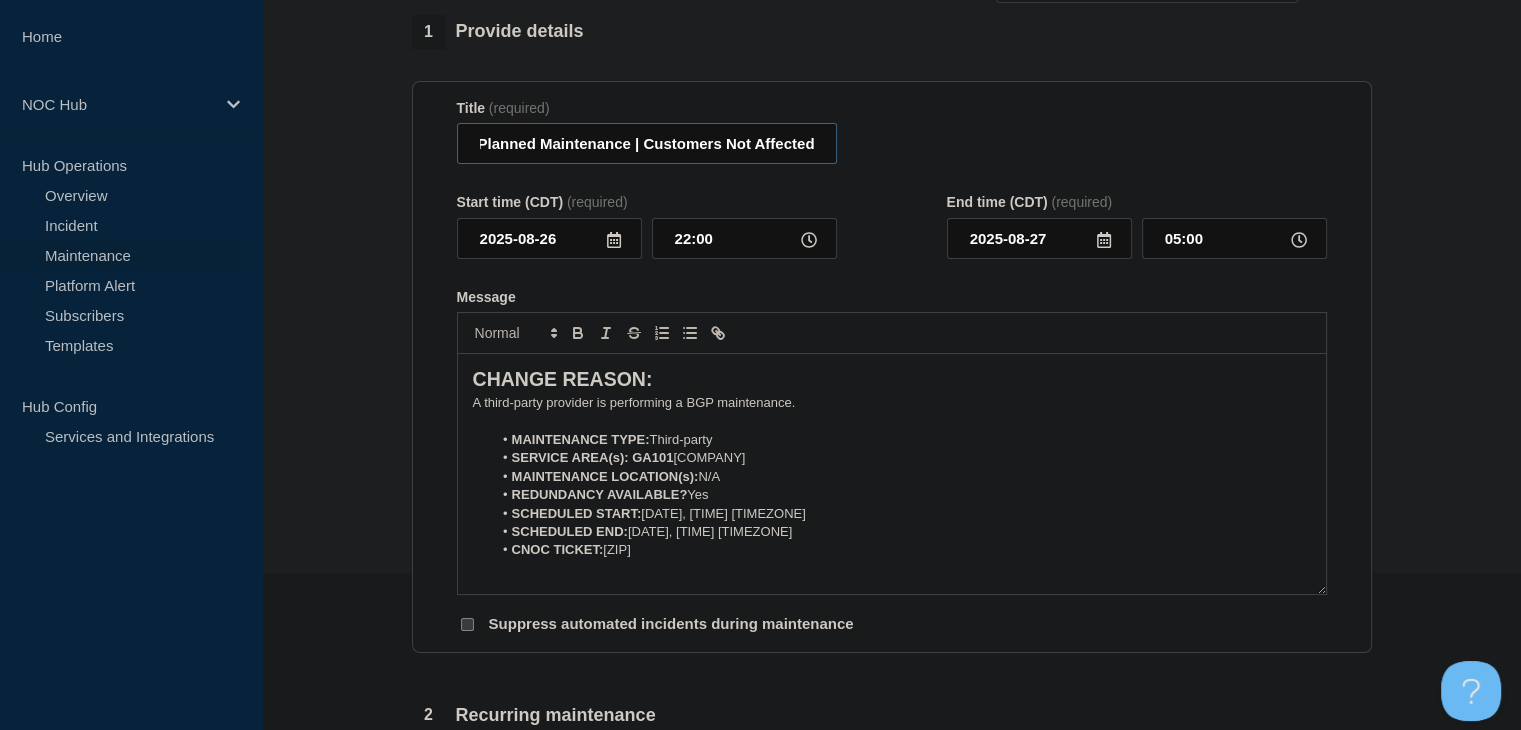type on "GA101 CoreSite | Planned Maintenance | Customers Not Affected" 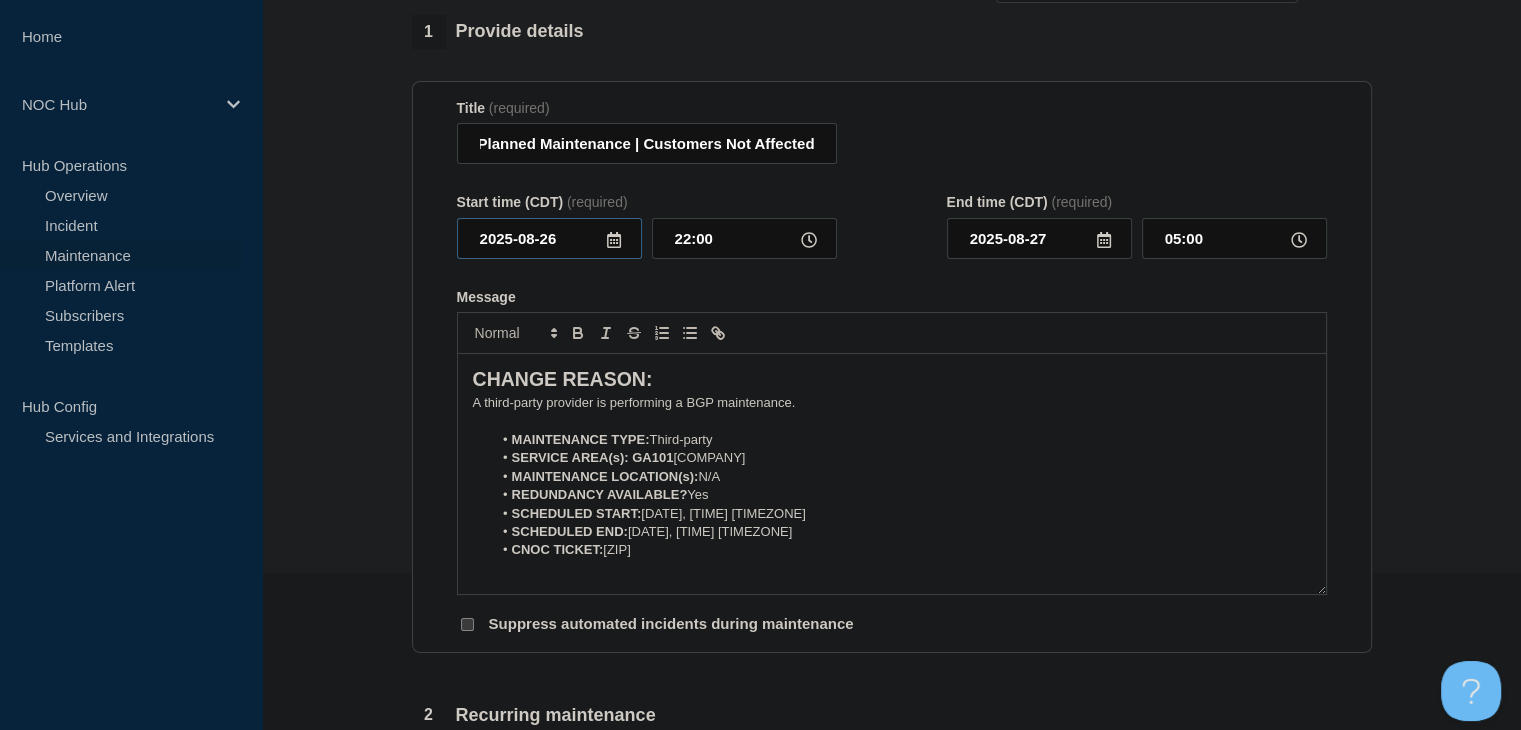 click on "2025-08-26" at bounding box center [549, 238] 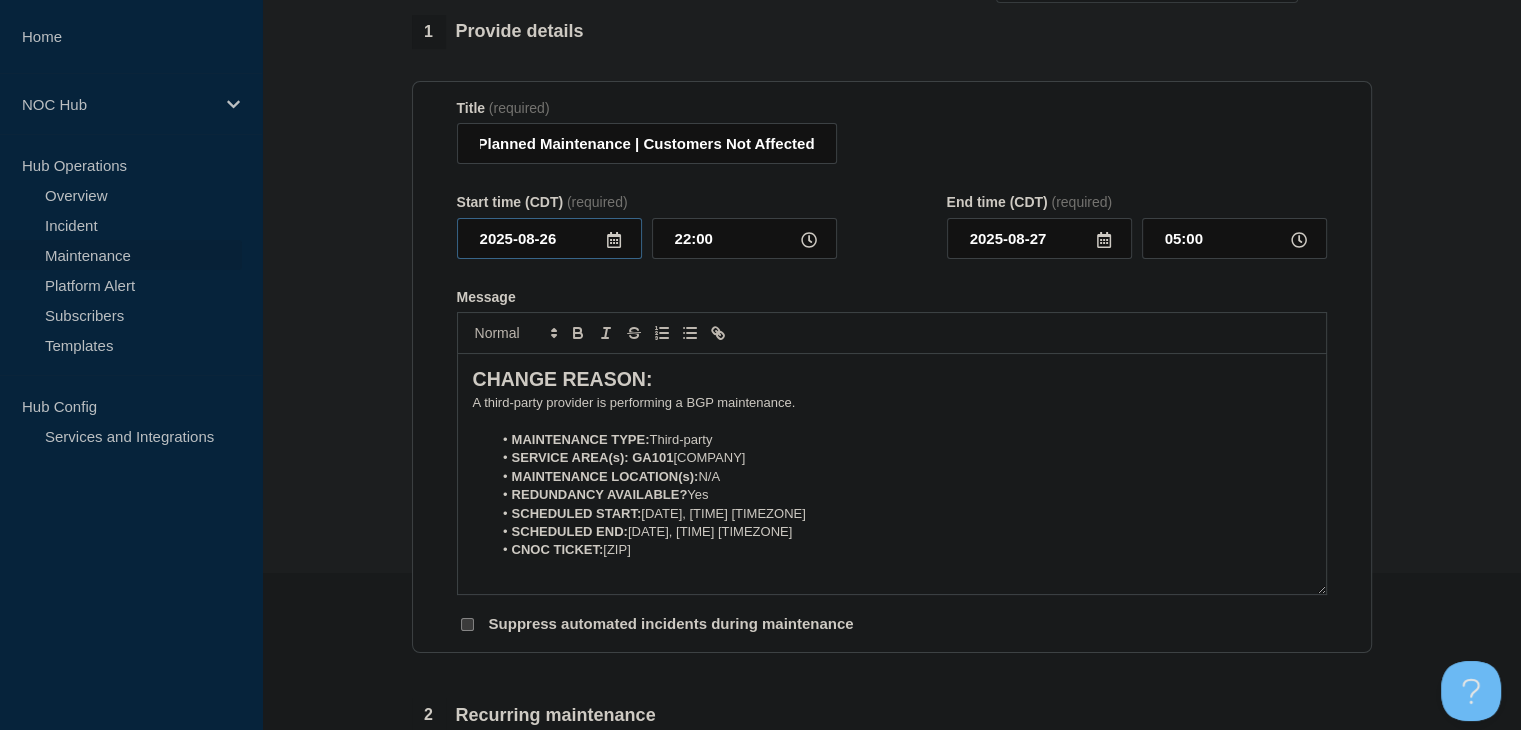 scroll, scrollTop: 0, scrollLeft: 0, axis: both 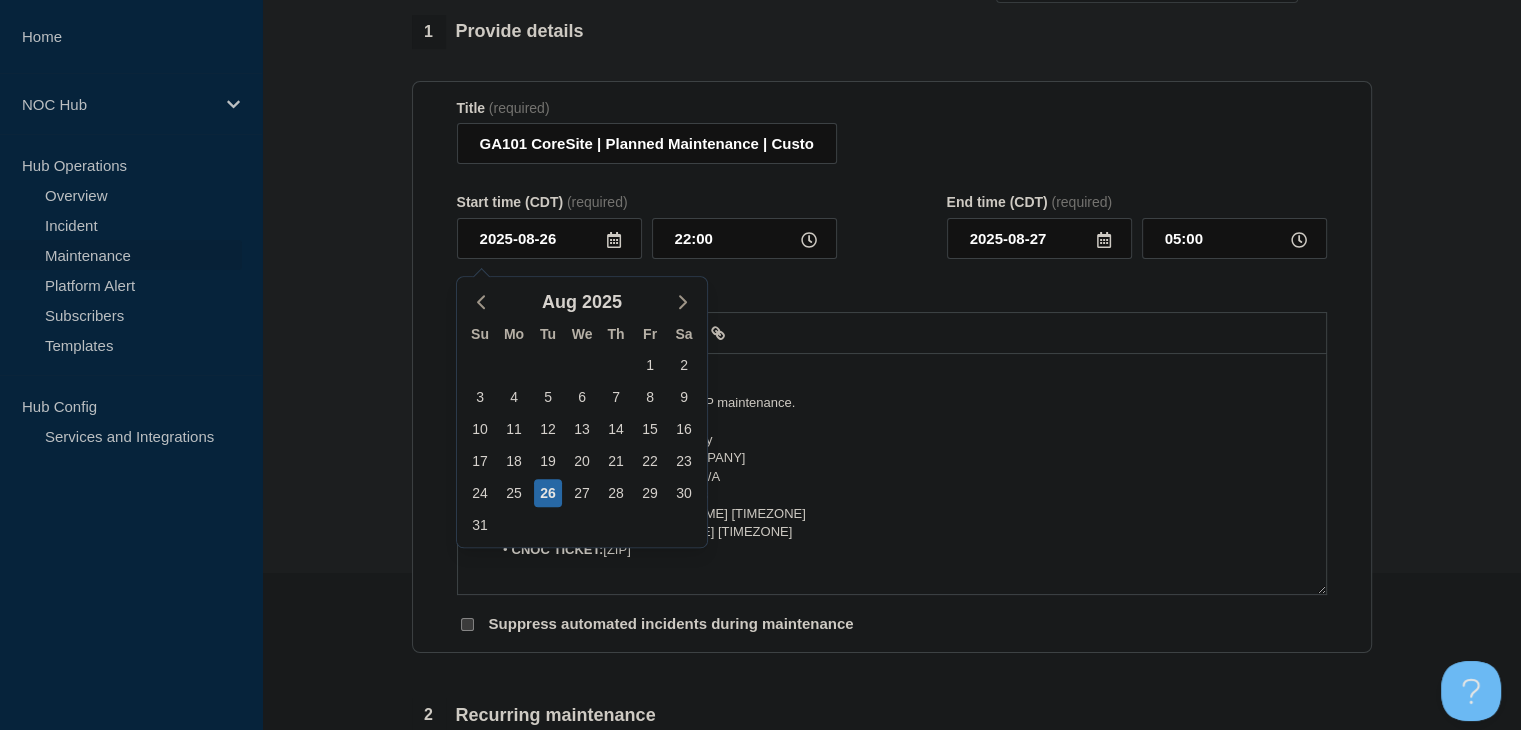 click on "SERVICE AREA(s): [STATE]101  CoreSite" at bounding box center [901, 458] 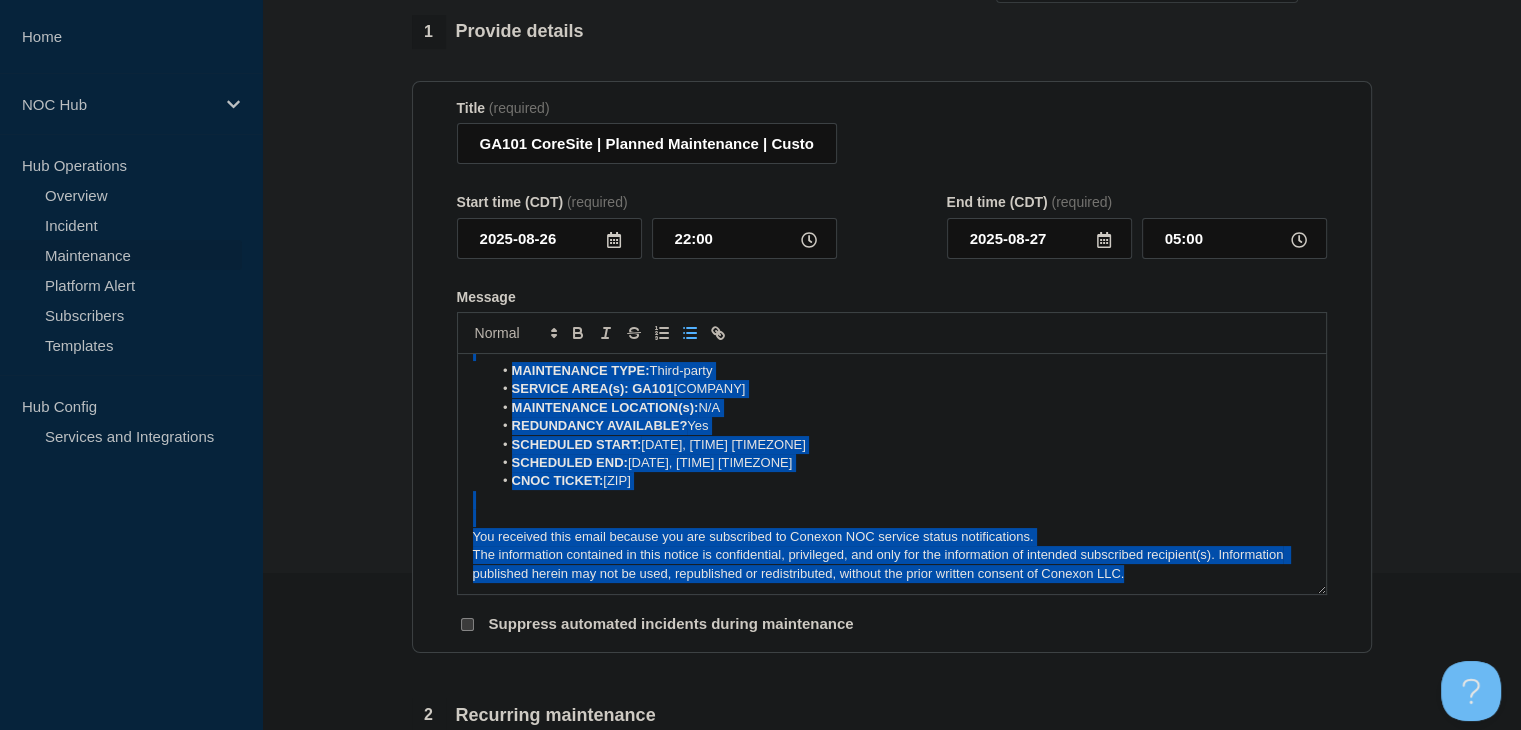 scroll, scrollTop: 0, scrollLeft: 0, axis: both 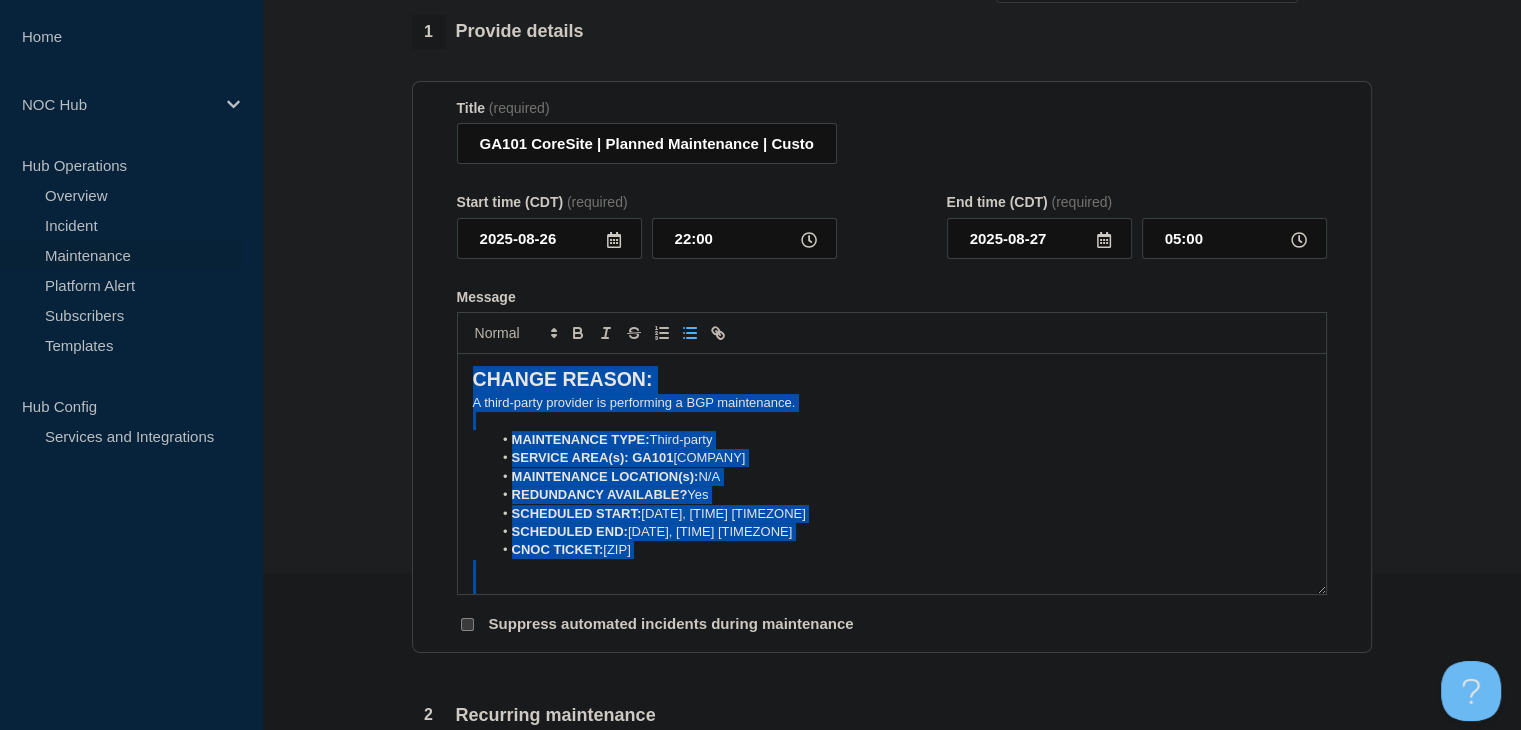 drag, startPoint x: 1130, startPoint y: 584, endPoint x: 416, endPoint y: 269, distance: 780.39795 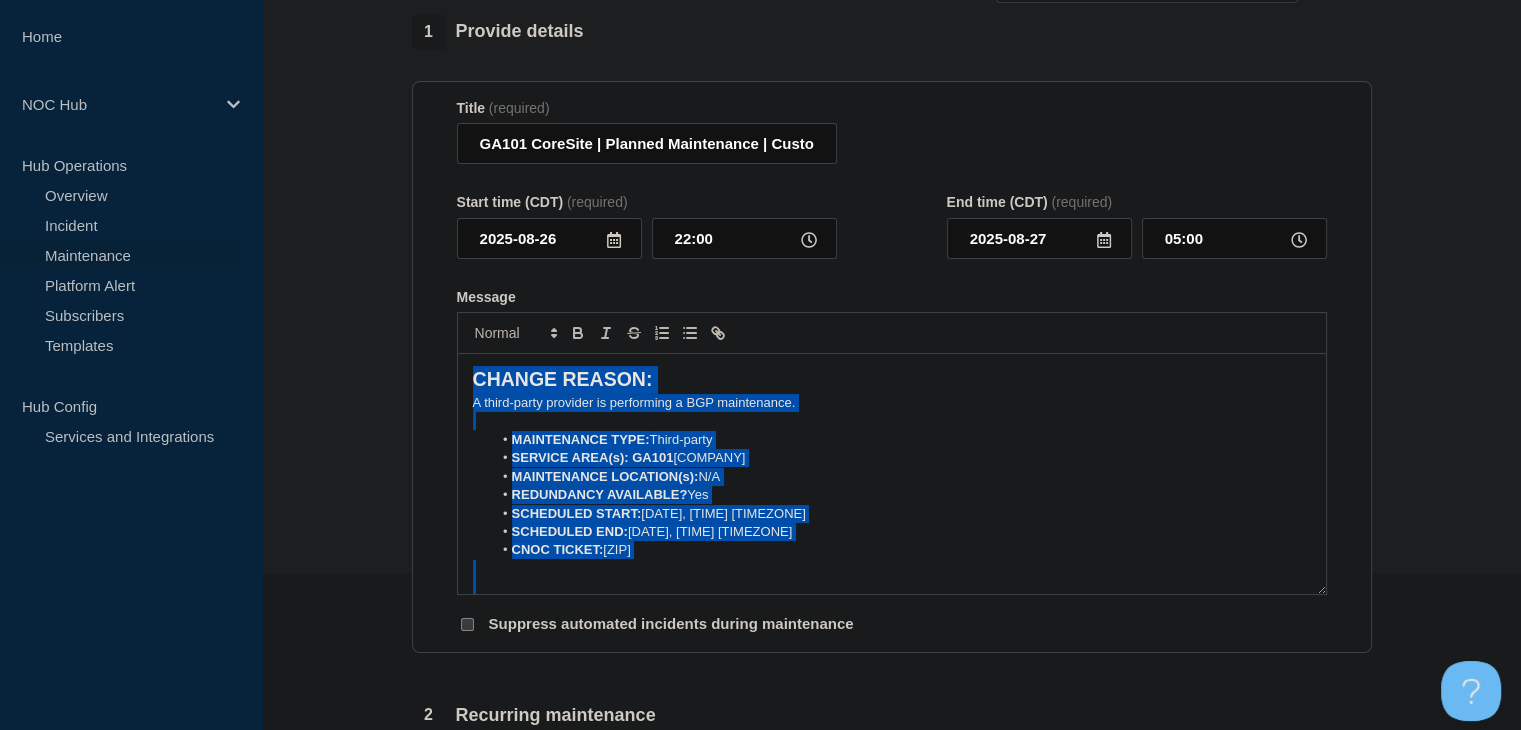 copy on "CHANGE REASON: A third-party provider is performing a BGP maintenance. MAINTENANCE TYPE:  Third-party SERVICE AREA(s): [STATE][ID]  CoreSite MAINTENANCE LOCATION(s):  N/A REDUNDANCY AVAILABLE?  Yes SCHEDULED START:  [DATE], [TIME] [TIMEZONE] SCHEDULED END:  [DATE], [TIME] [TIMEZONE] CNOC TICKET:  [ID] You received this email because you are subscribed to Conexon NOC service status notifications. The information contained in this notice is confidential, privileged, and only for the information of intended subscribed recipient(s). Information published herein may not be used, republished or redistributed, without the prior written consent of Conexon LLC." 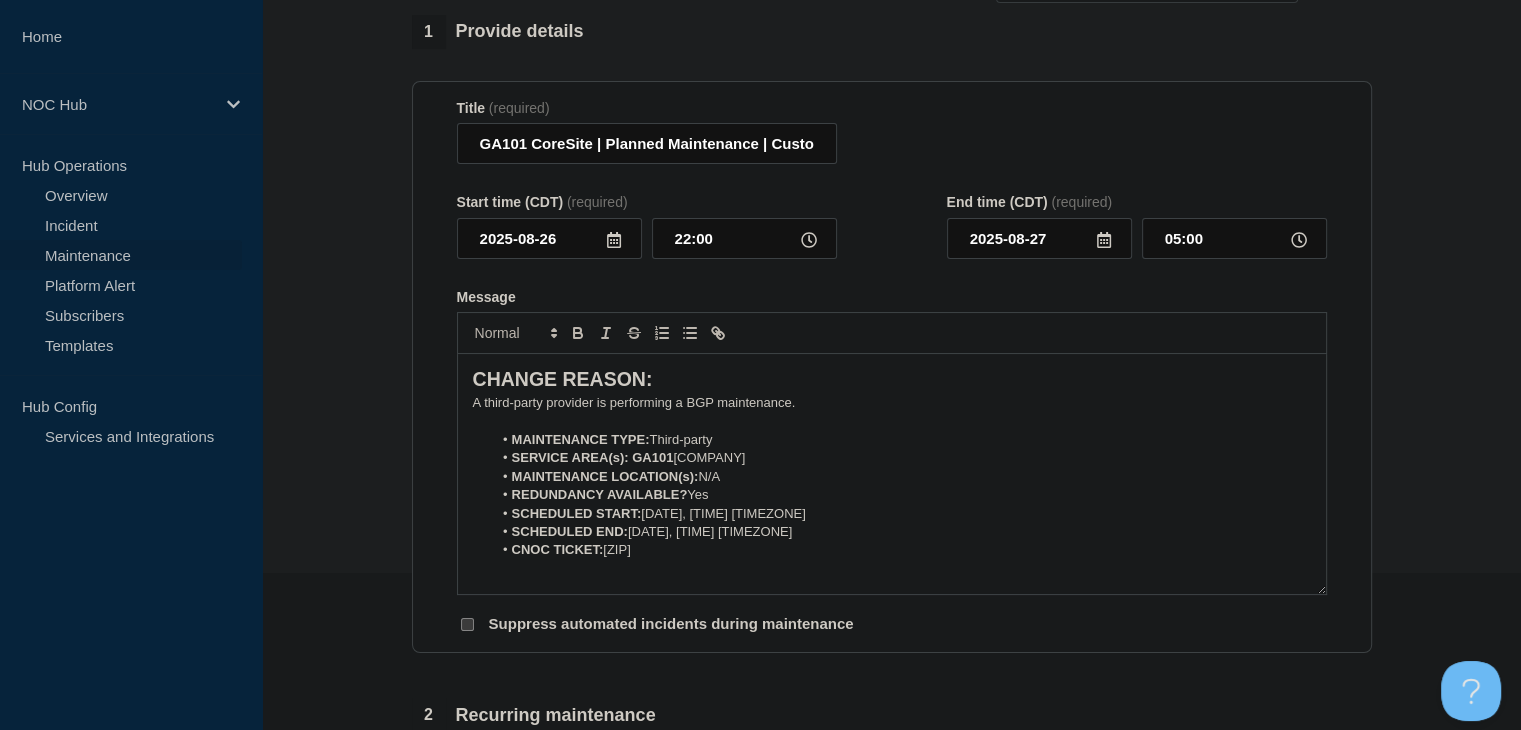 click on "1  Provide details  Title  (required) GA101 CoreSite | Planned Maintenance | Customers Not Affected Start time (CDT)  (required) [DATE] [TIME] End time (CDT)  (required) [DATE] [TIME] Message  CHANGE REASON: A third-party provider is performing a BGP maintenance. MAINTENANCE TYPE:  Third-party SERVICE AREA(s): GA101  CoreSite MAINTENANCE LOCATION(s):  N/A REDUNDANCY AVAILABLE?  Yes SCHEDULED START:  [DATE], [TIME] SCHEDULED END:  [DATE], [TIME] CNOC TICKET:  22884 You received this email because you are subscribed to Conexon NOC service status notifications. The information contained in this notice is confidential, privileged, and only for the information of intended subscribed recipient(s). Information published herein may not be used, republished or redistributed, without the prior written consent of Conexon LLC. Suppress automated incidents during maintenance 2  Recurring maintenance  Repeat maintenance 3  Set affected Services  You have not selected any services yet. Select Services 4" at bounding box center (891, 709) 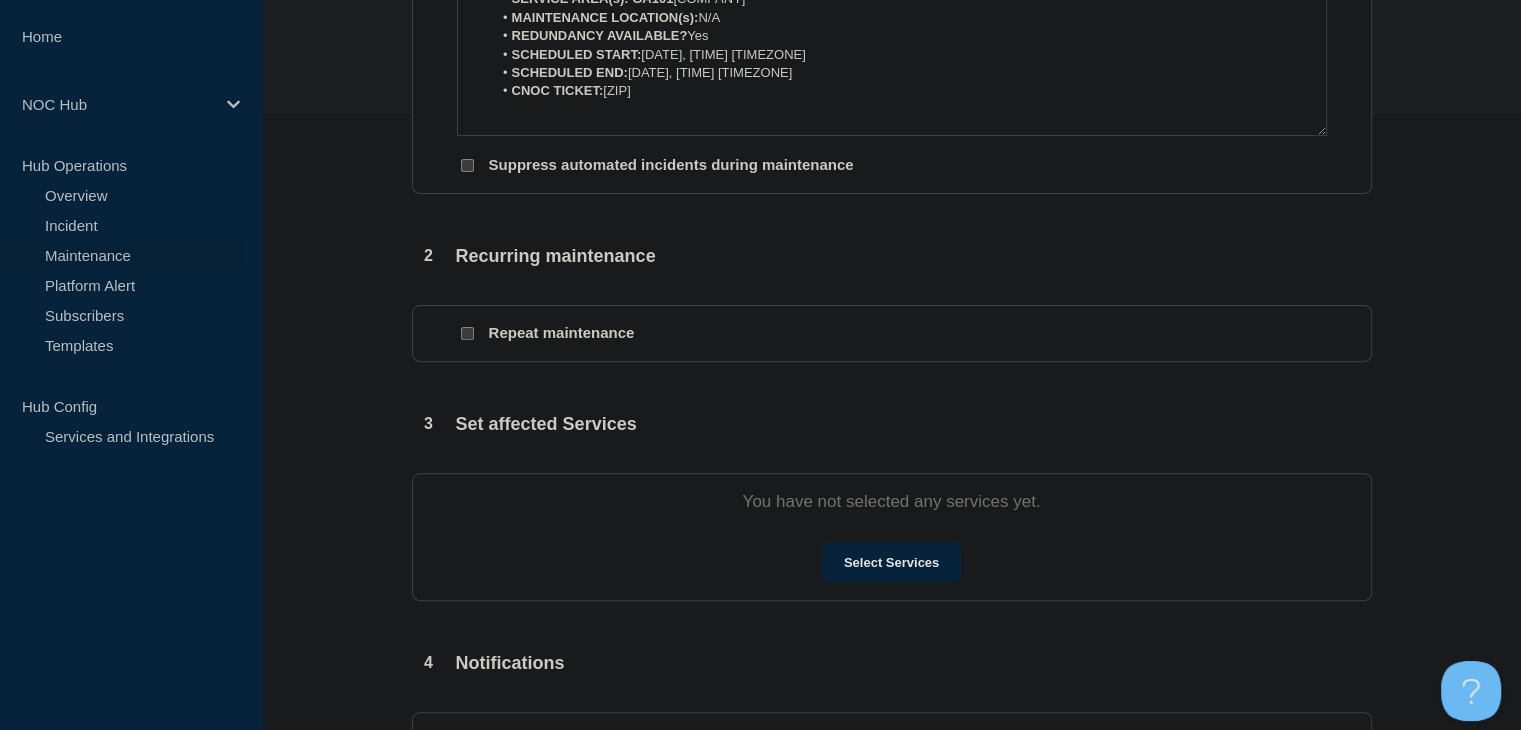 scroll, scrollTop: 757, scrollLeft: 0, axis: vertical 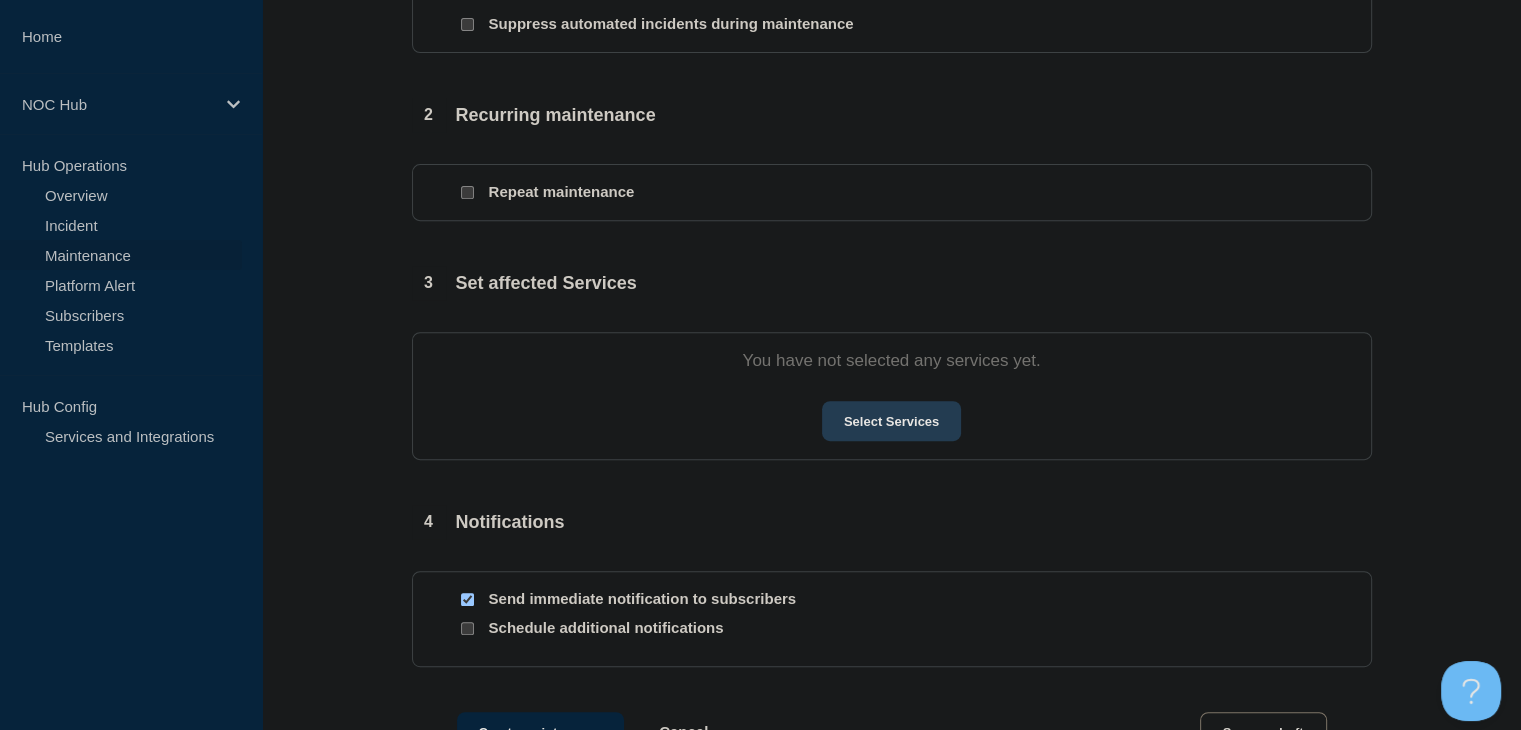 click on "Select Services" at bounding box center (891, 421) 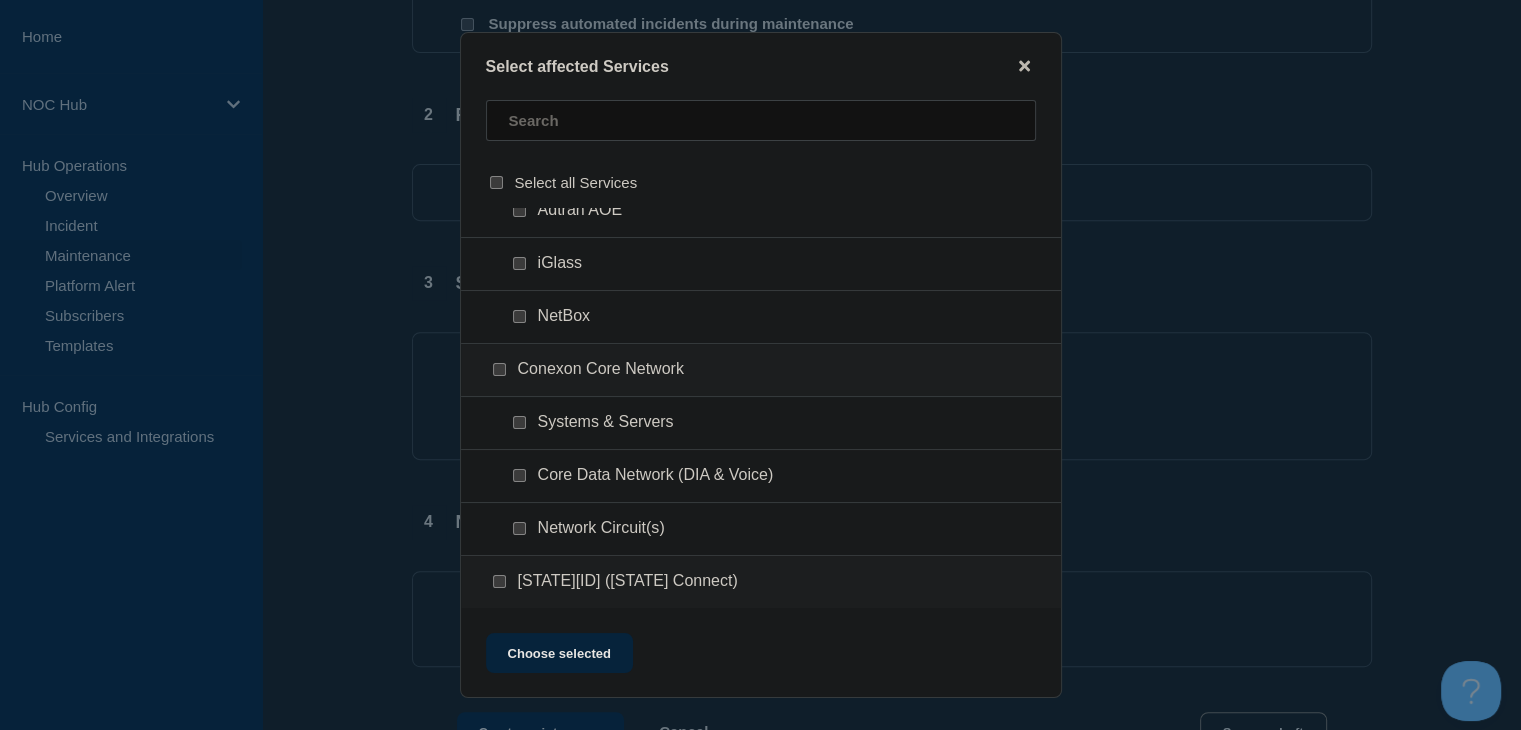scroll, scrollTop: 800, scrollLeft: 0, axis: vertical 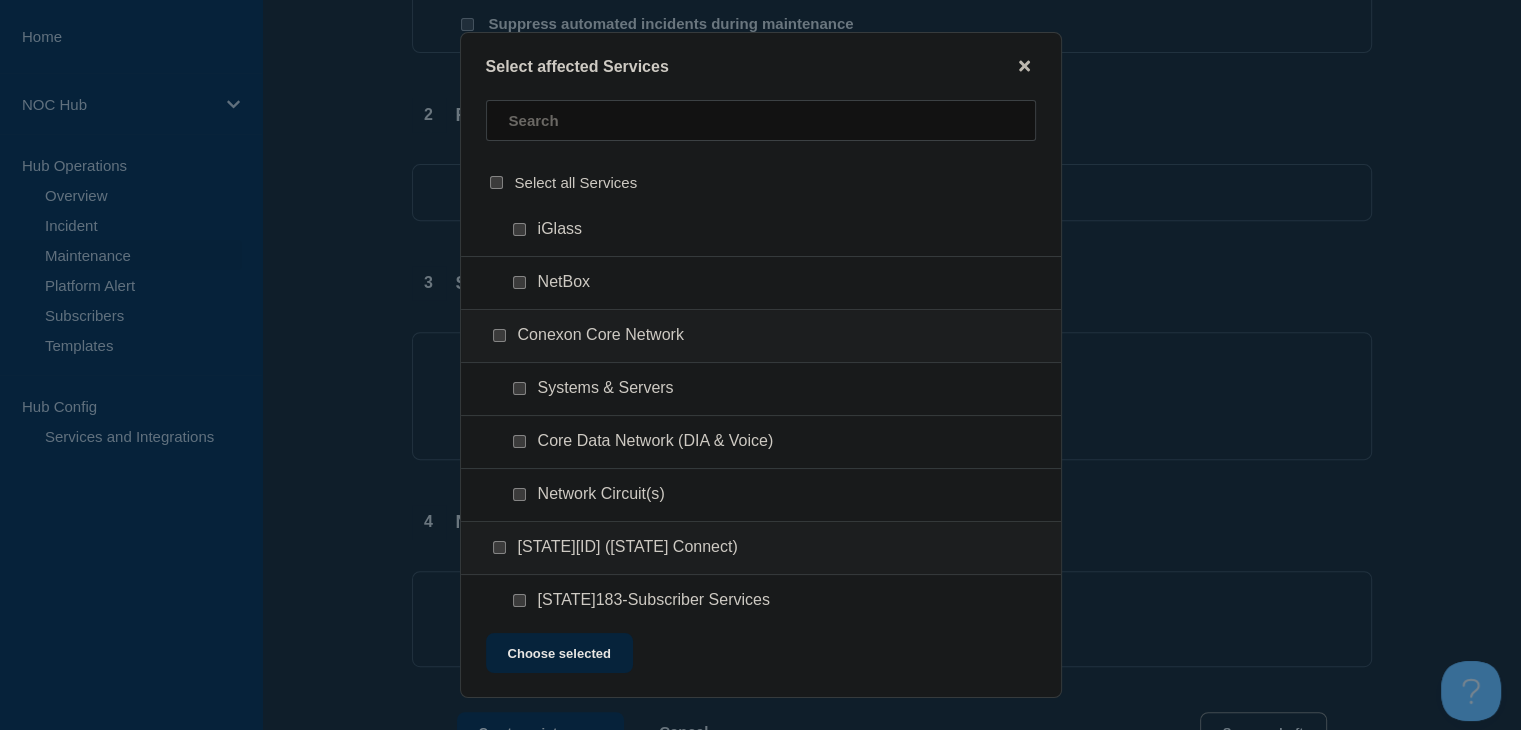click at bounding box center (519, 388) 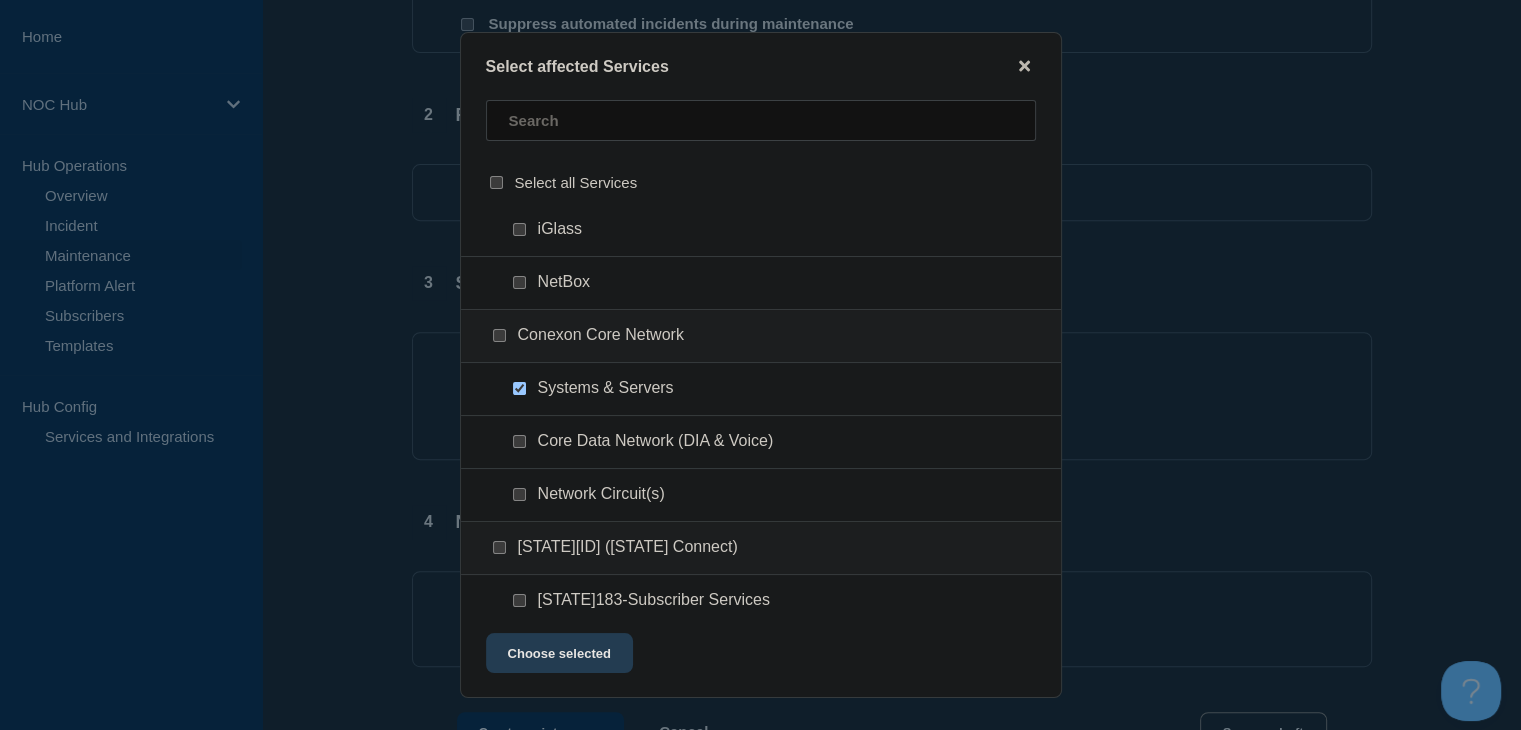 click on "Choose selected" 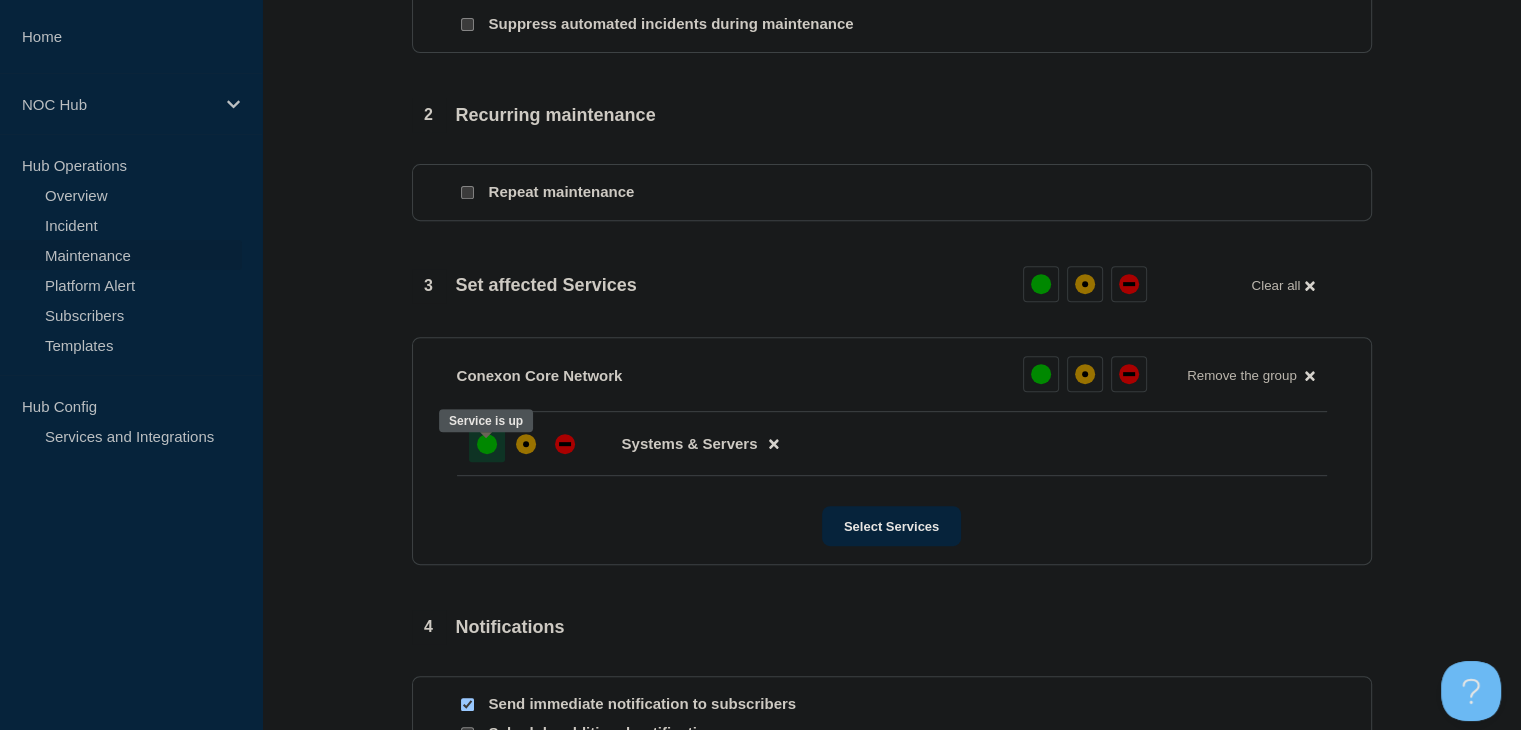 click at bounding box center [487, 444] 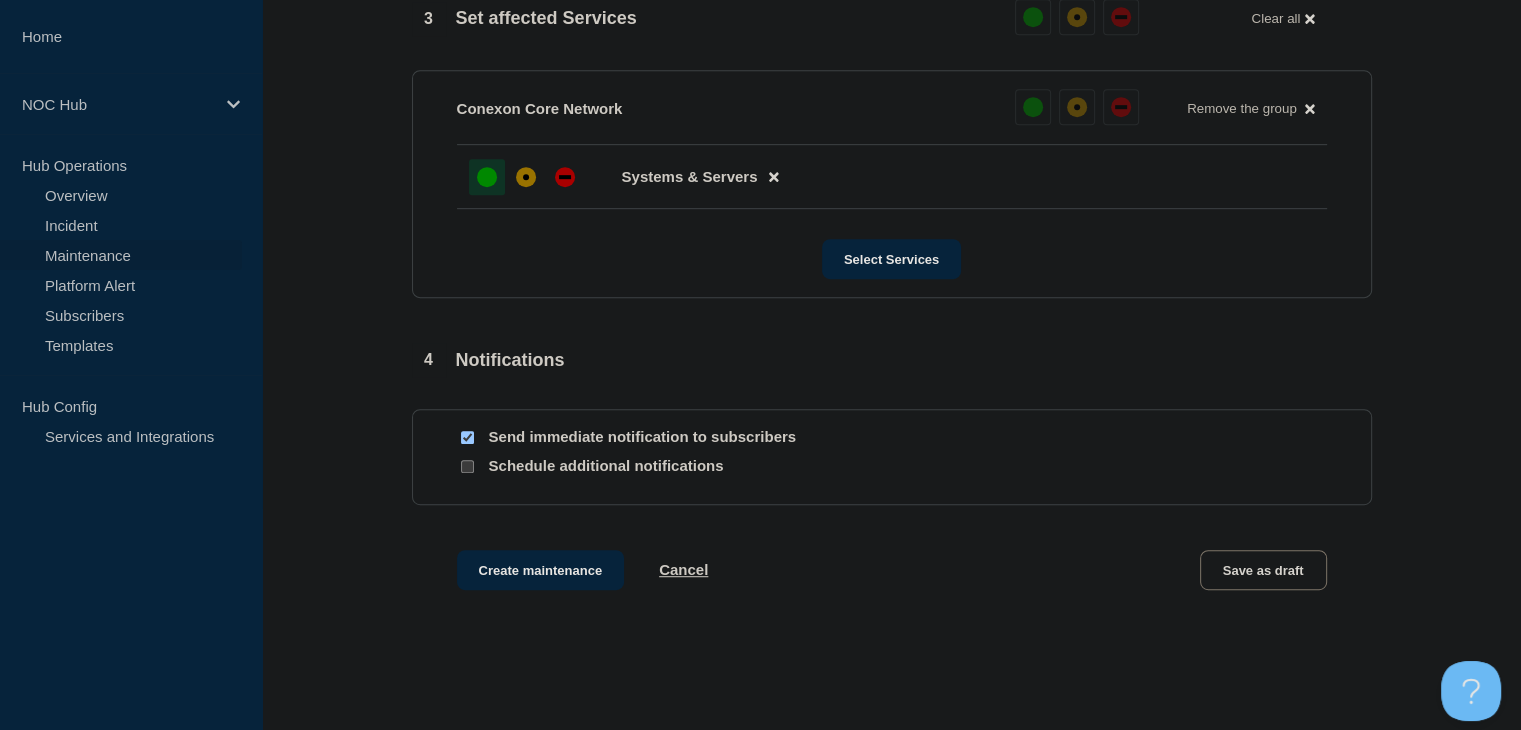 scroll, scrollTop: 1124, scrollLeft: 0, axis: vertical 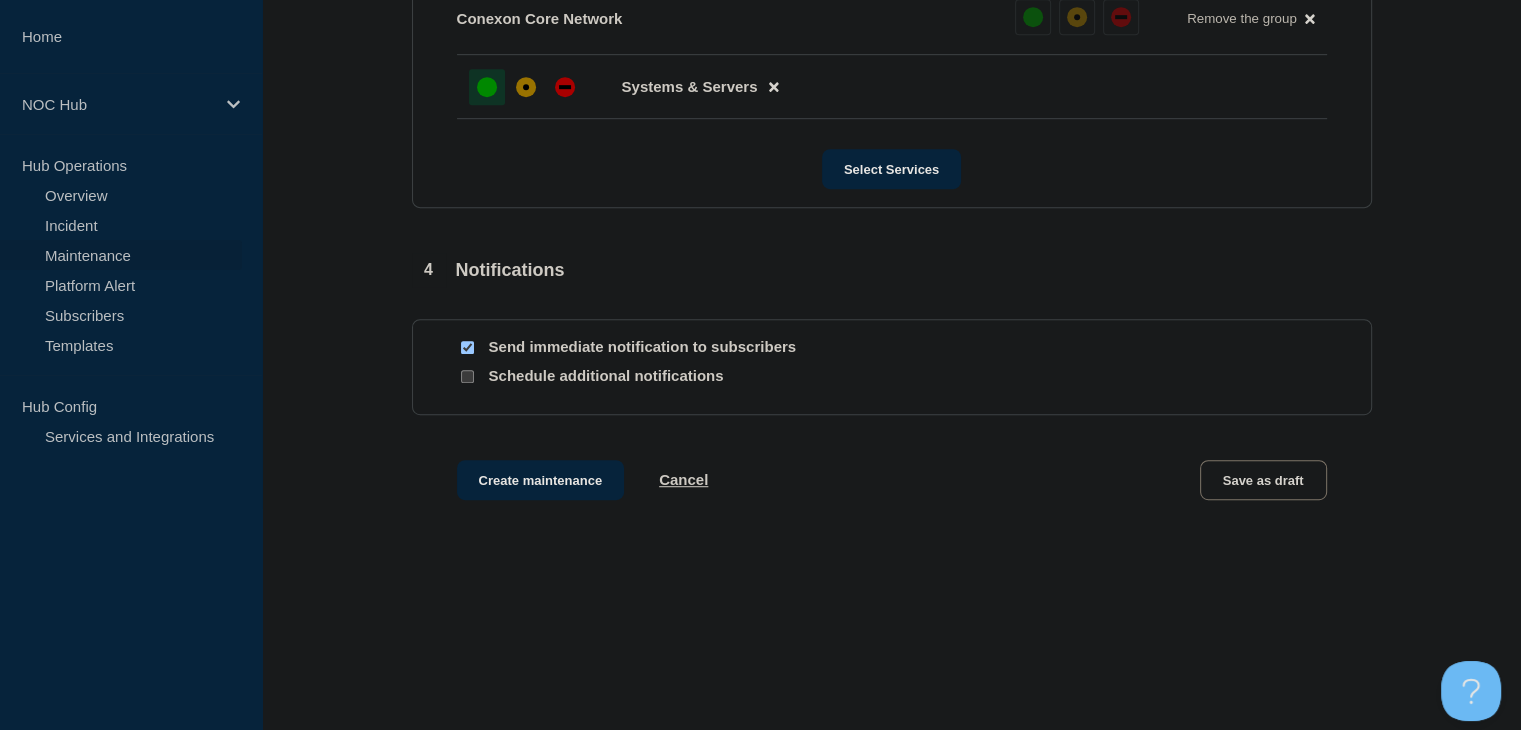 click at bounding box center [467, 347] 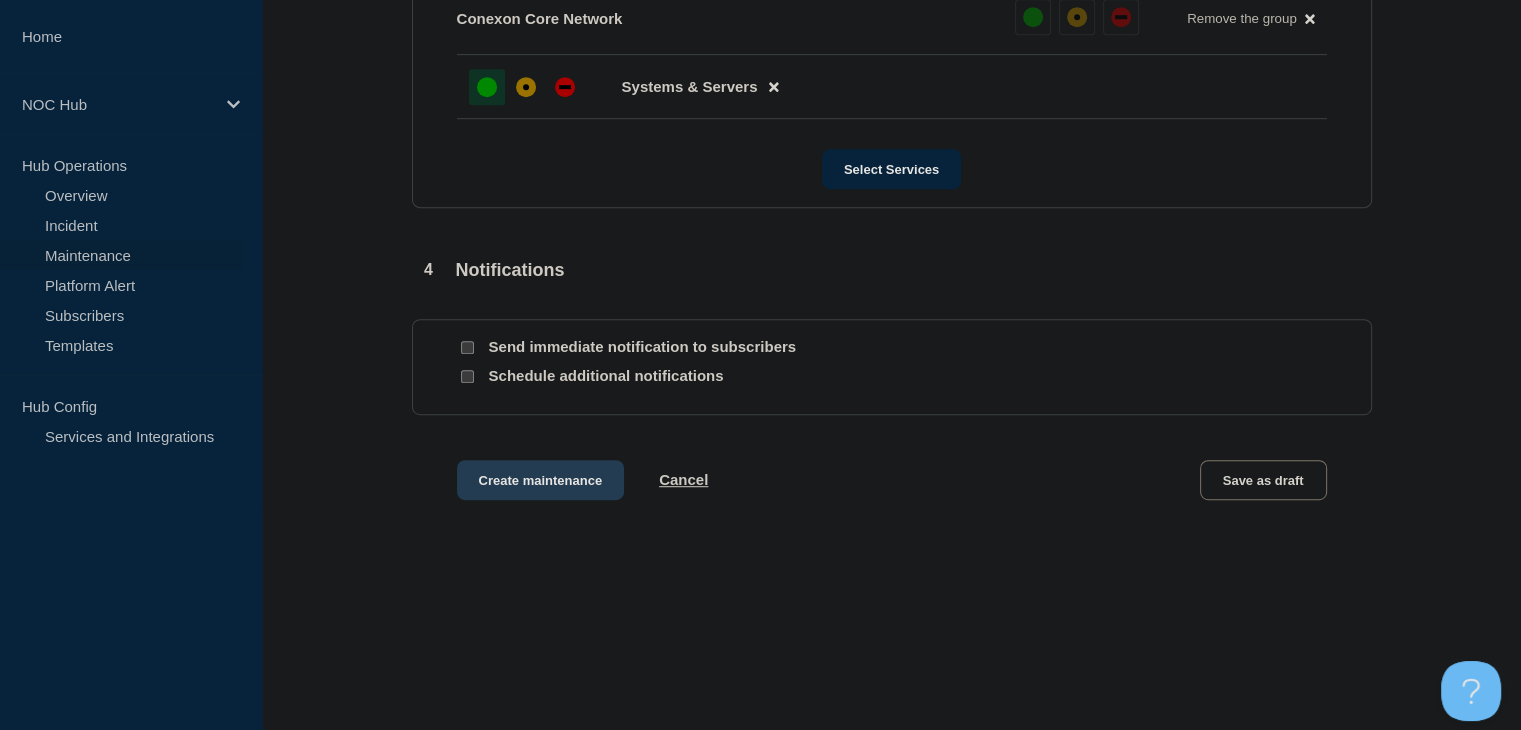 click on "Create maintenance" at bounding box center (541, 480) 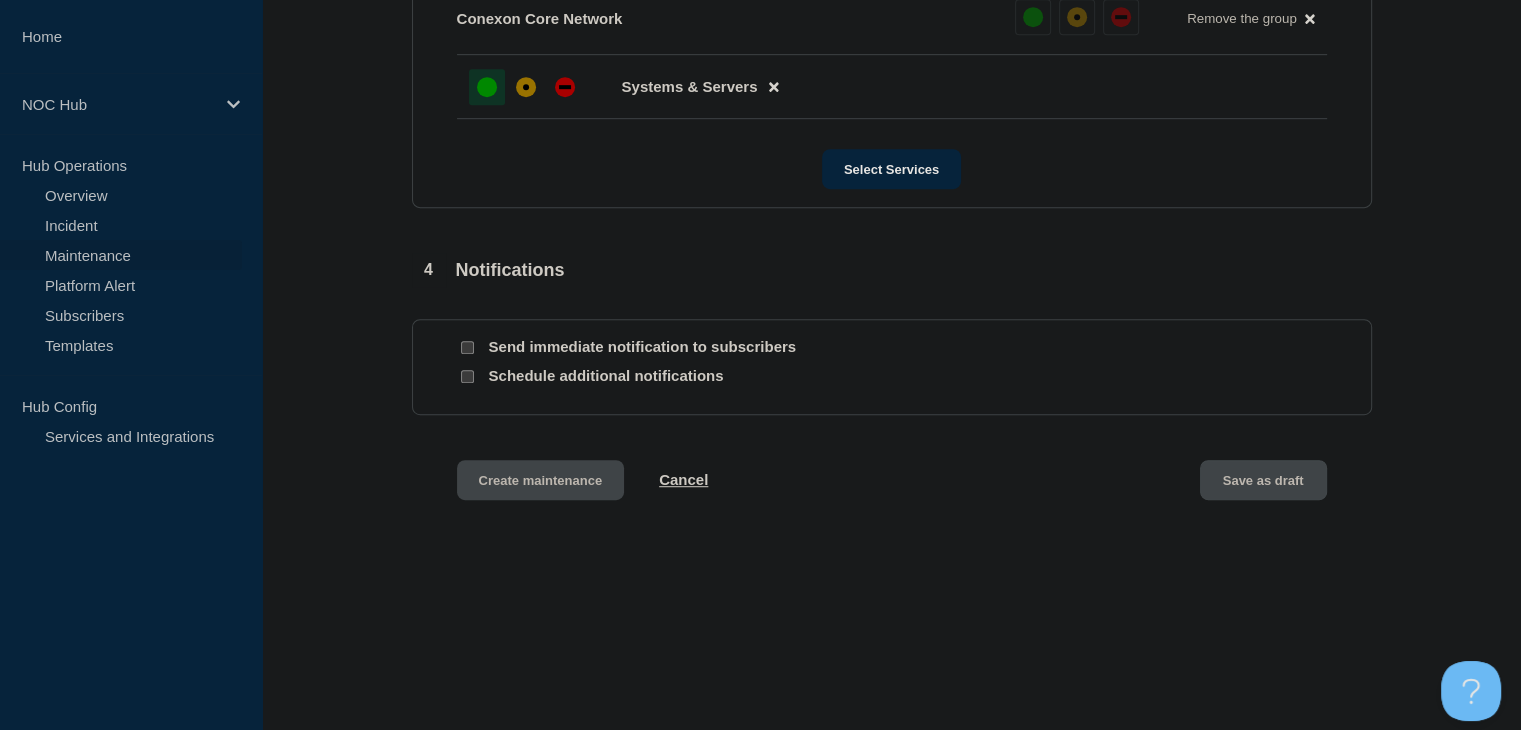 scroll, scrollTop: 0, scrollLeft: 0, axis: both 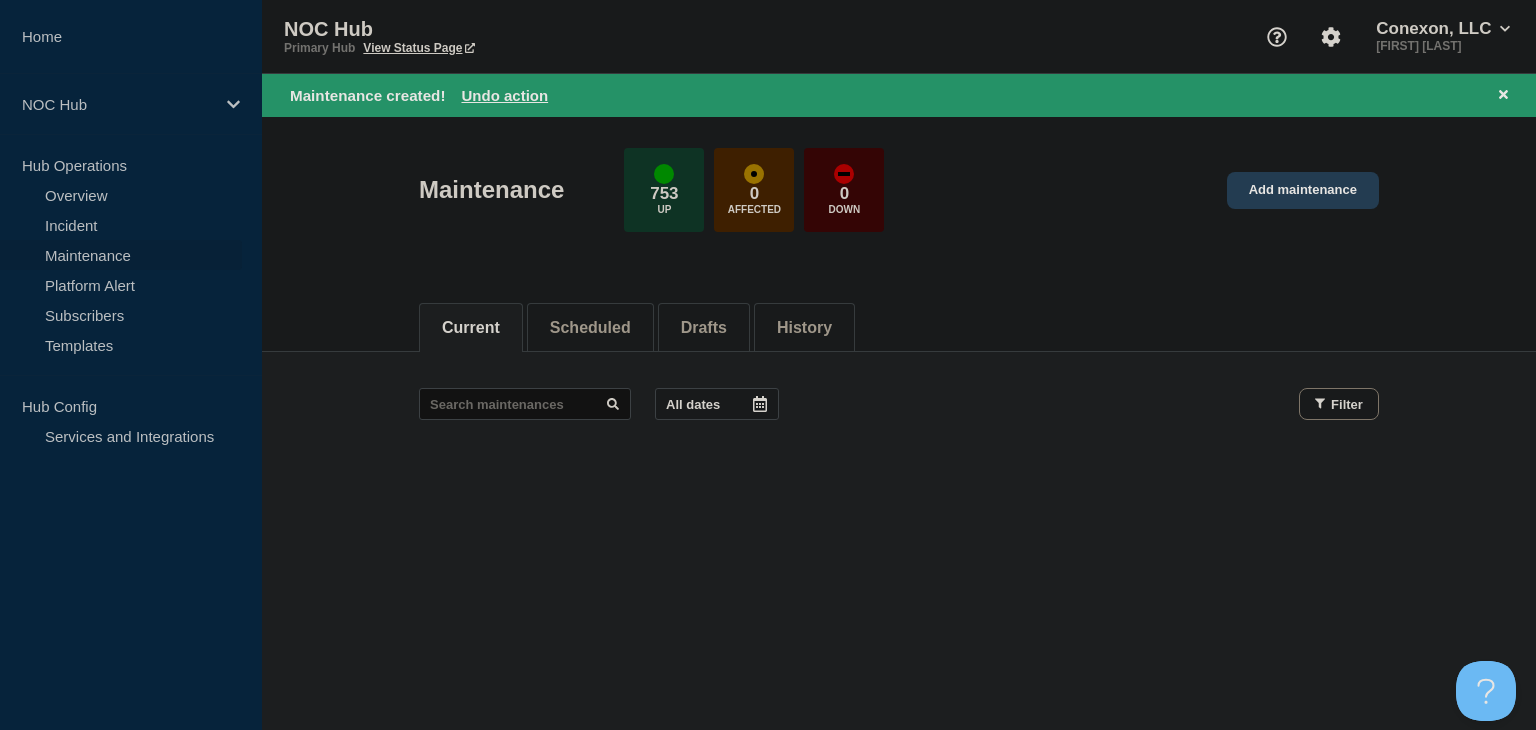 click on "Add maintenance" 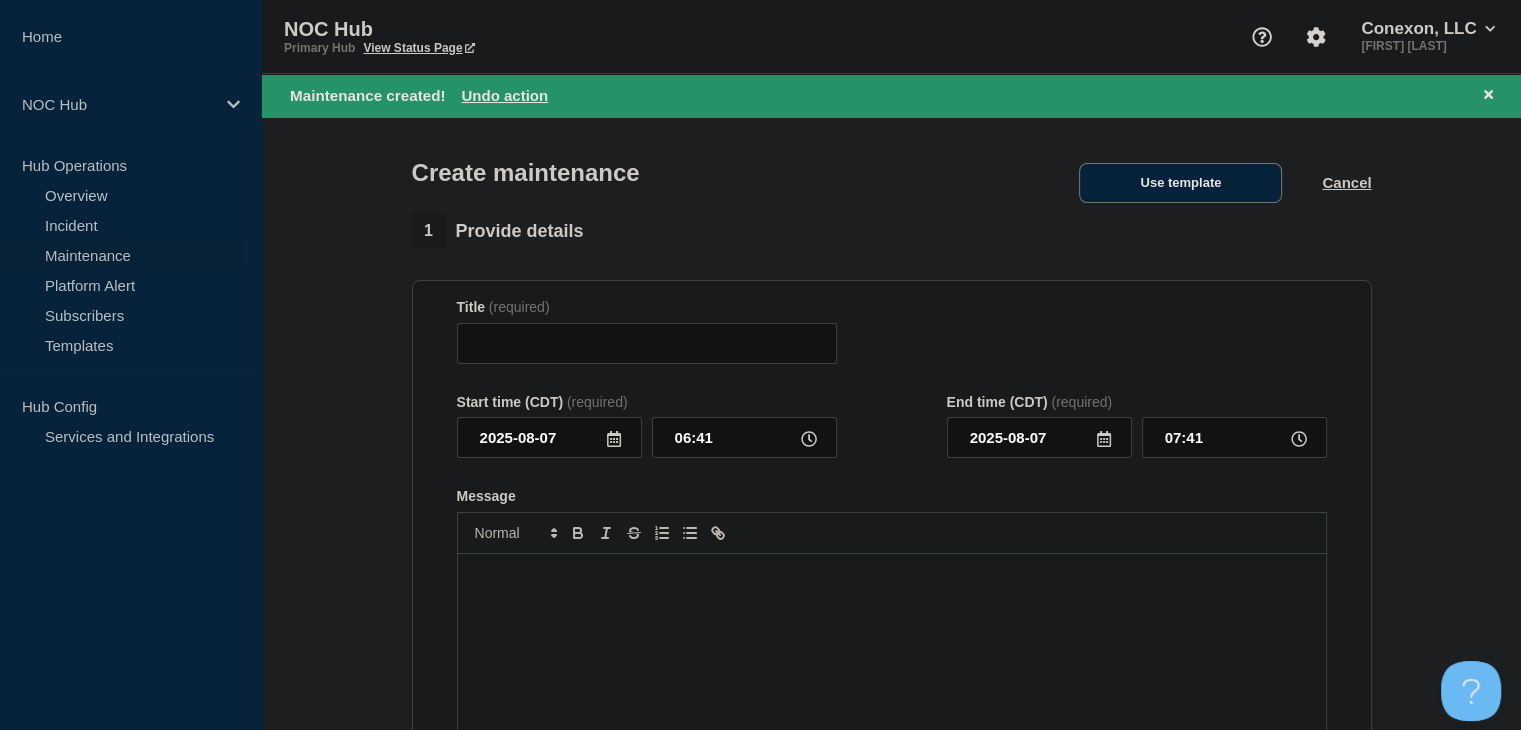 click on "Use template" at bounding box center [1180, 183] 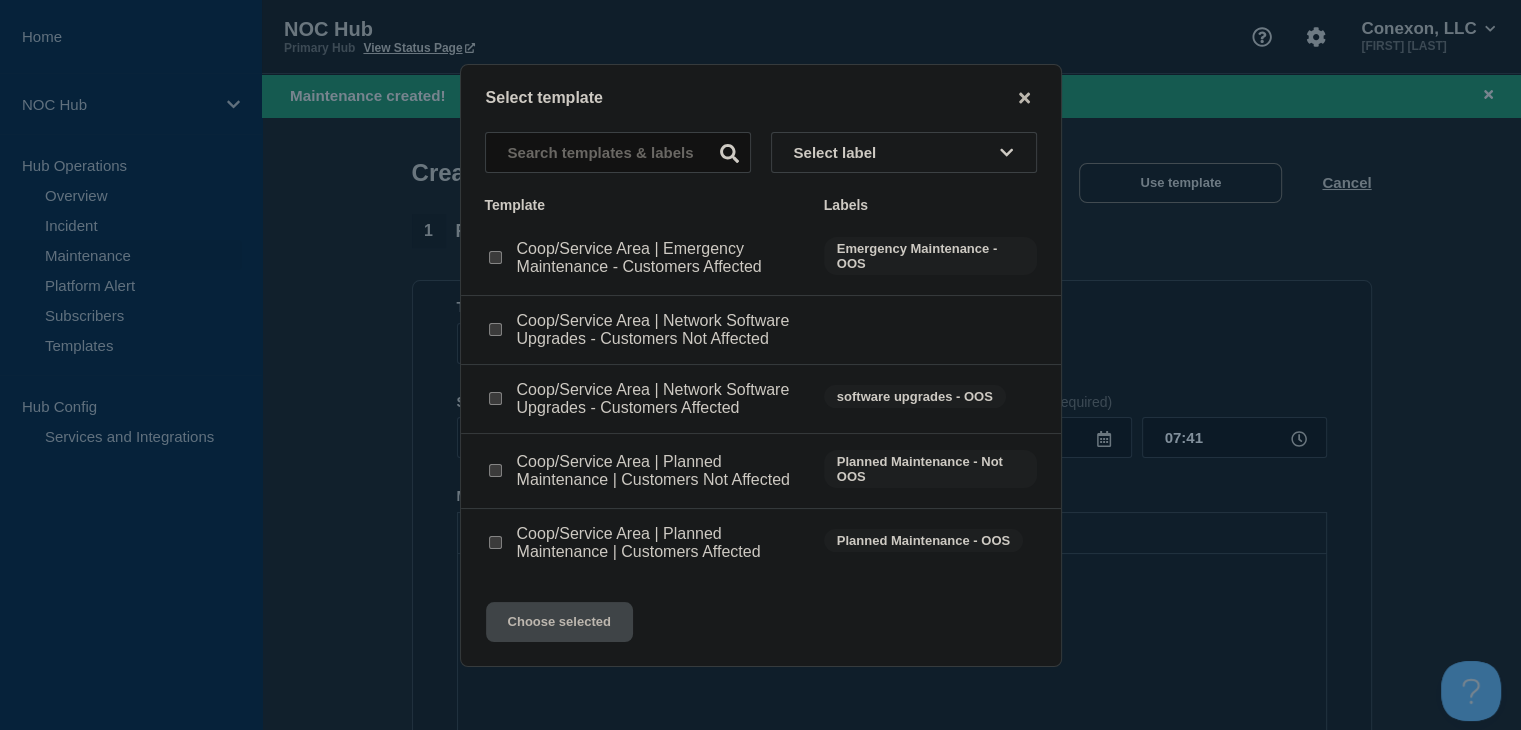 click at bounding box center (495, 471) 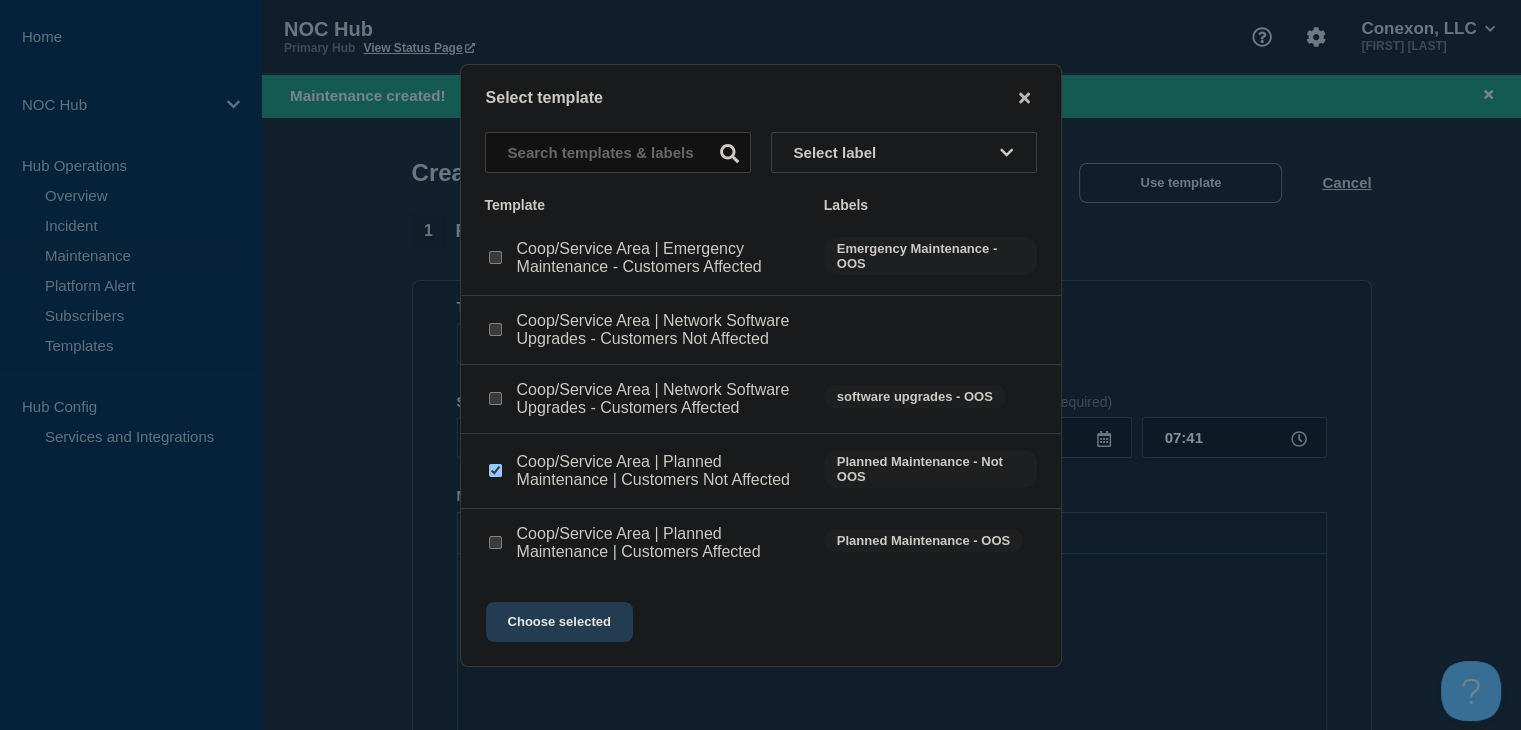 click on "Choose selected" 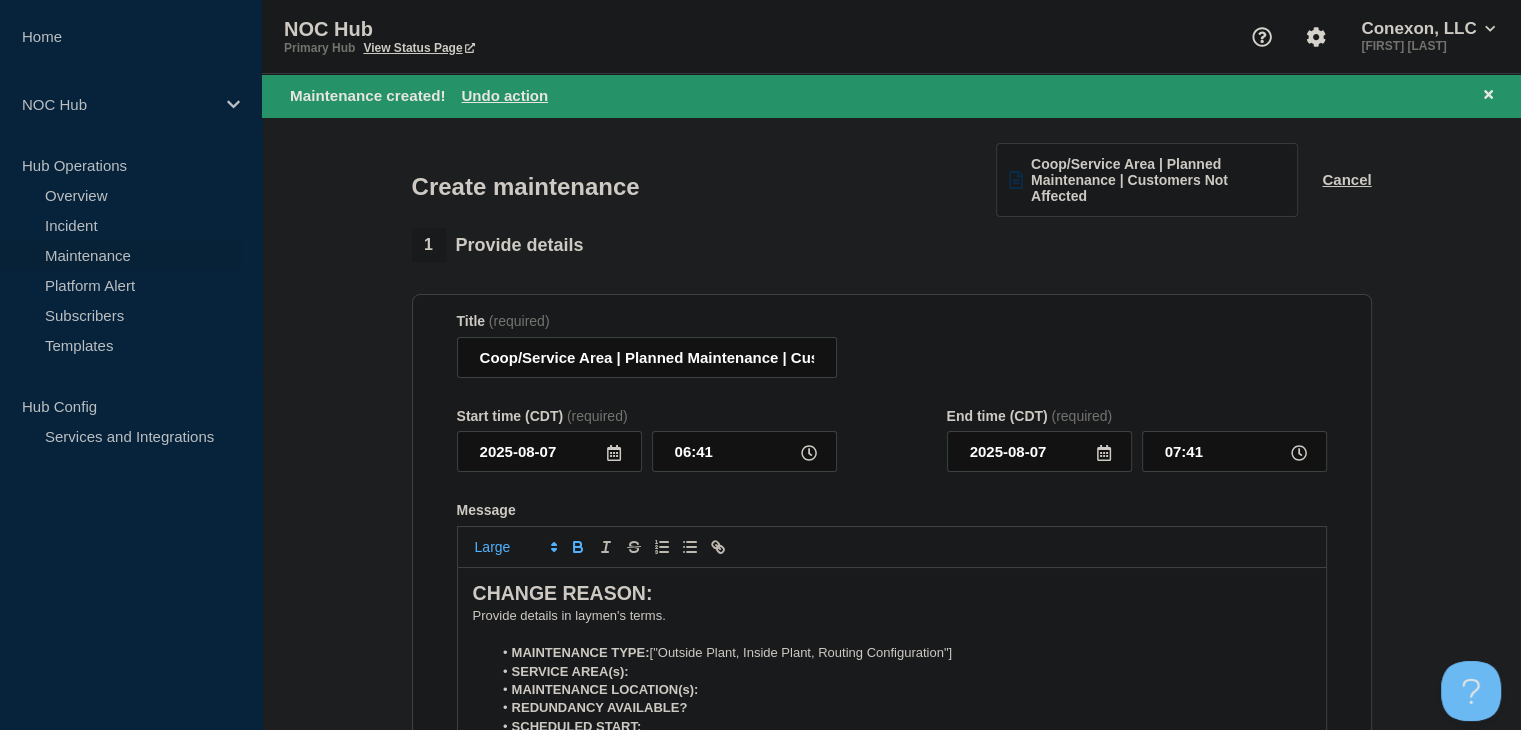scroll, scrollTop: 69, scrollLeft: 0, axis: vertical 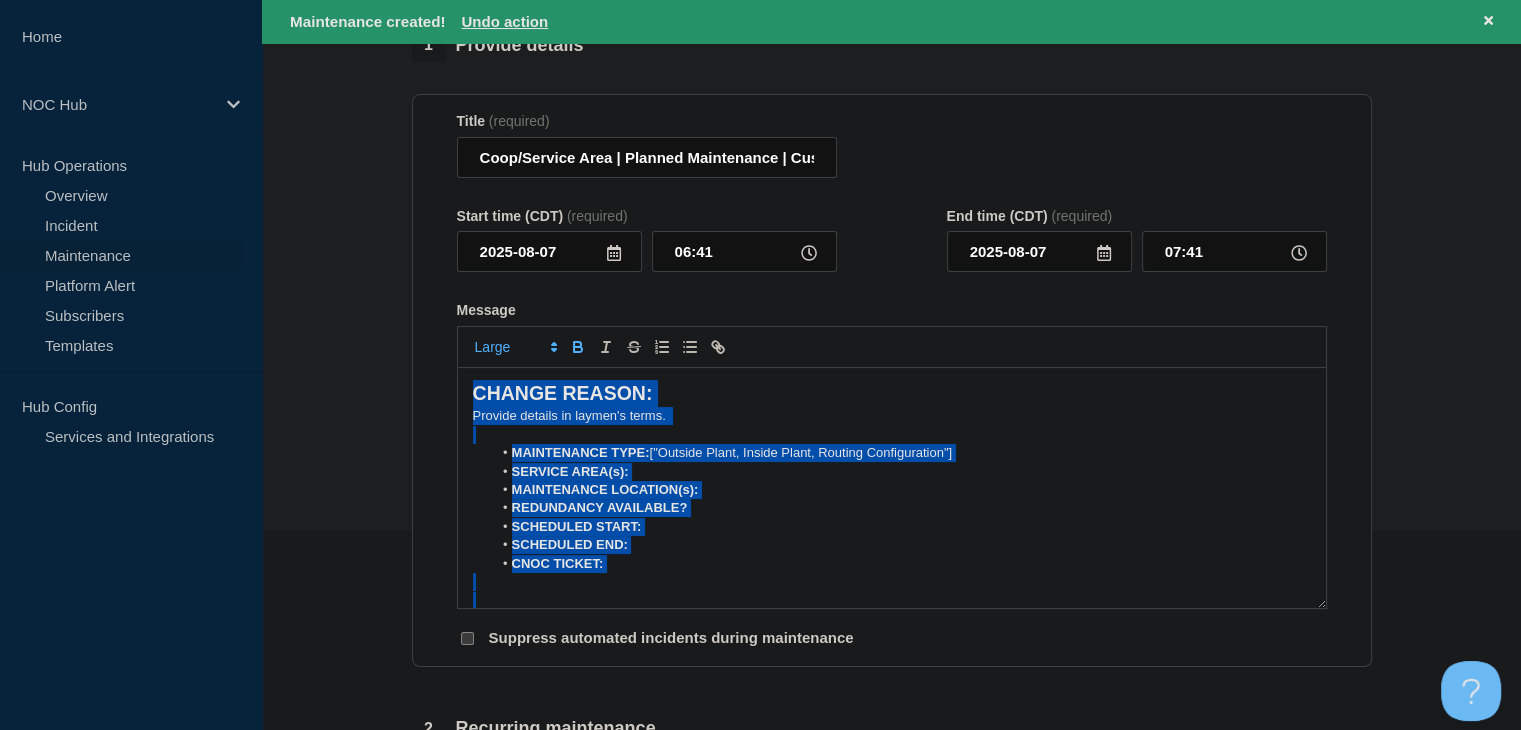 drag, startPoint x: 1168, startPoint y: 597, endPoint x: 231, endPoint y: 241, distance: 1002.34973 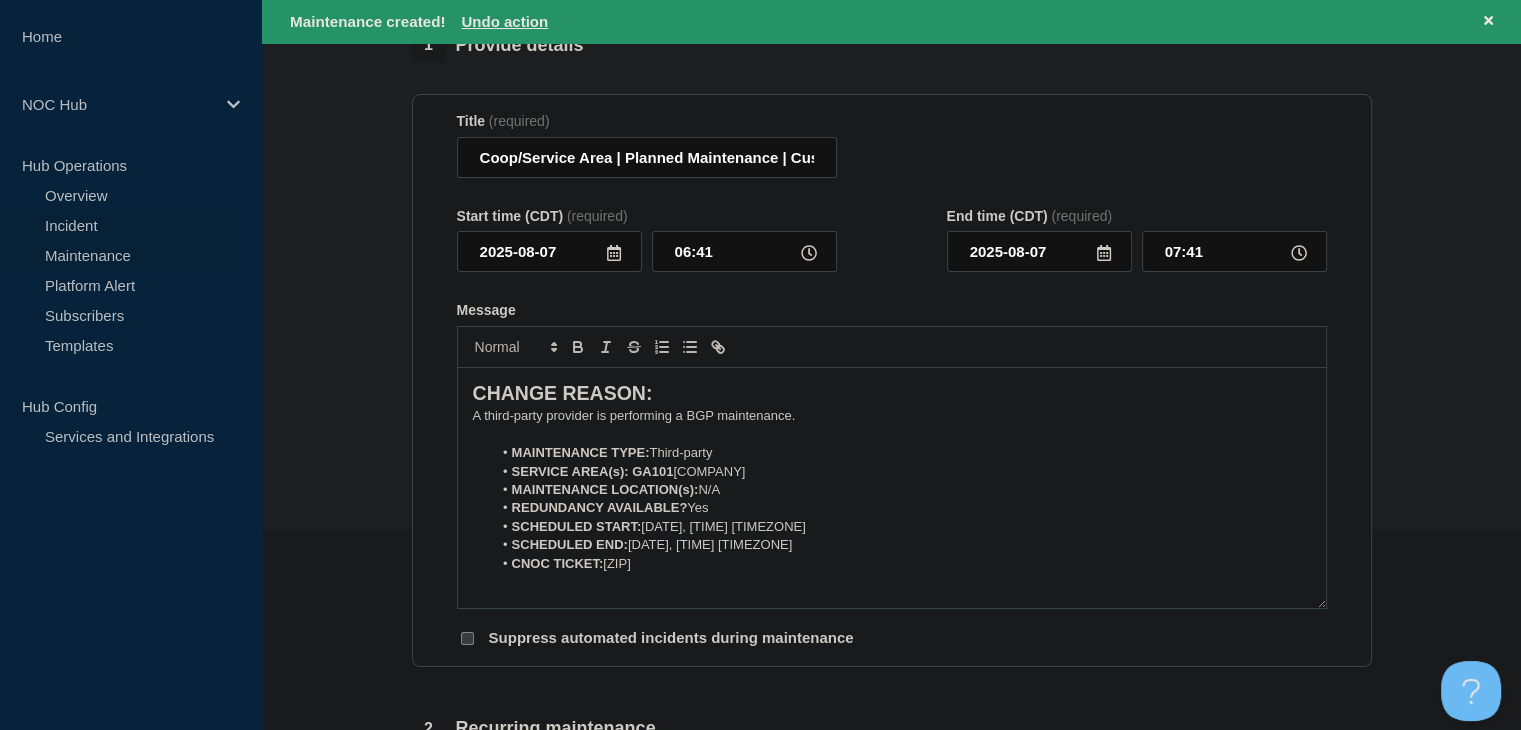 scroll, scrollTop: 55, scrollLeft: 0, axis: vertical 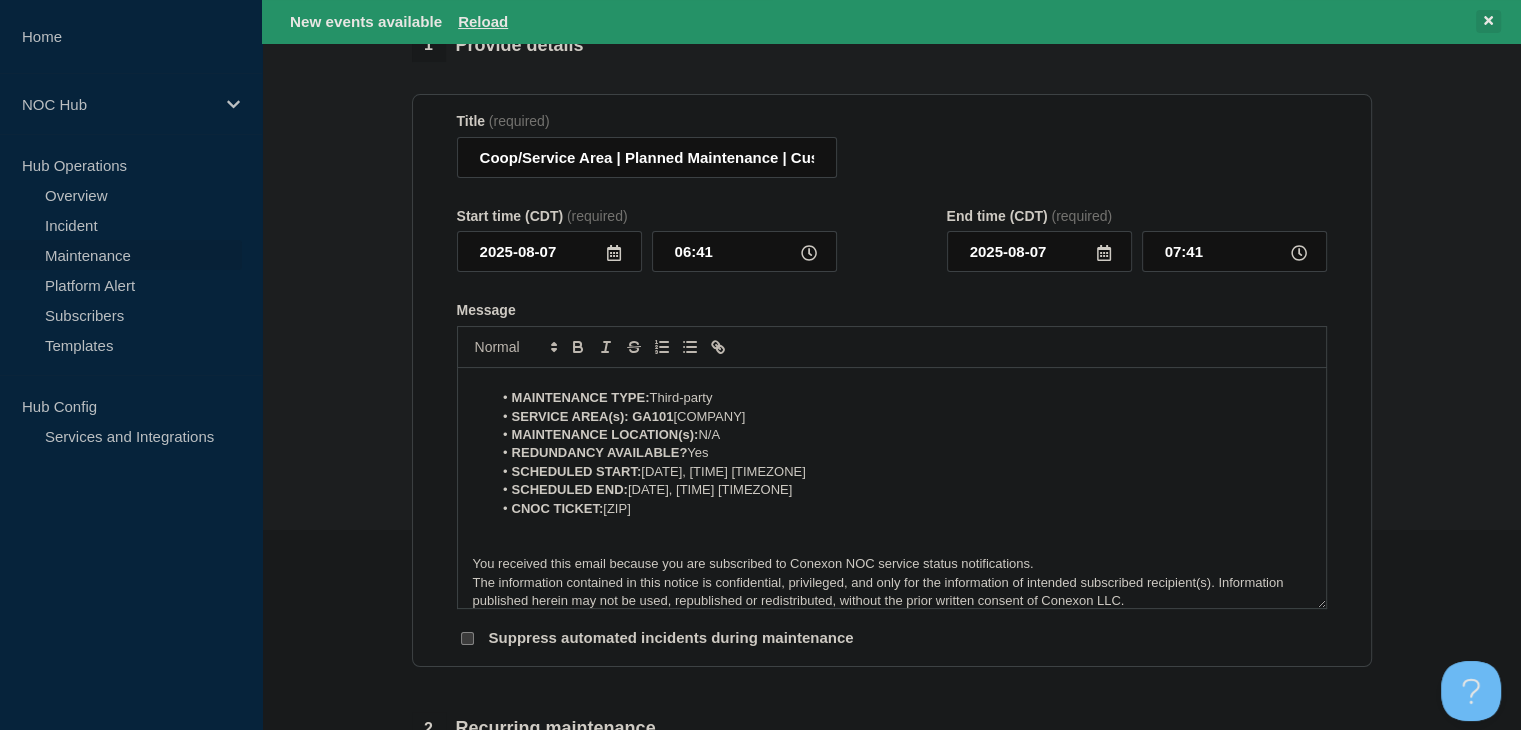 click 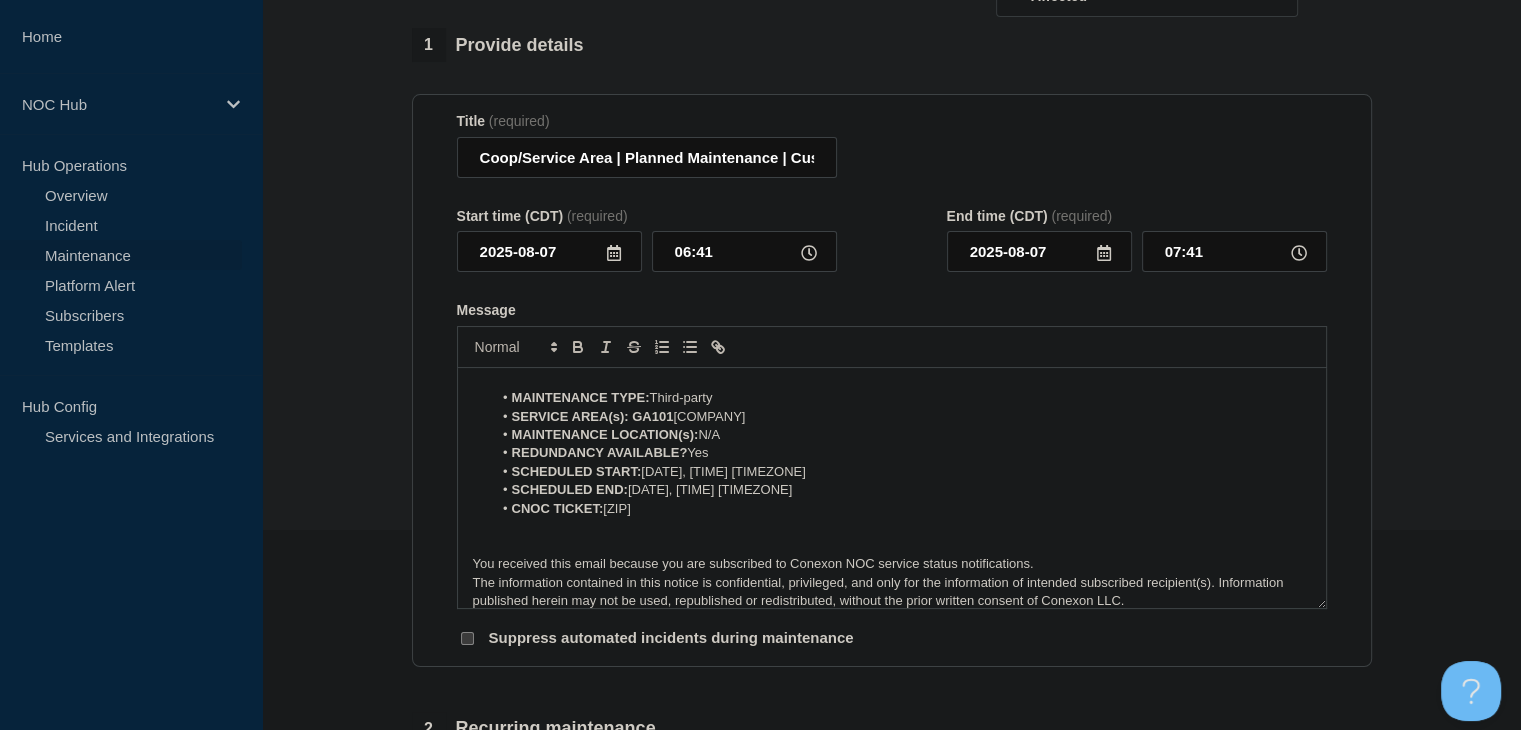 scroll, scrollTop: 157, scrollLeft: 0, axis: vertical 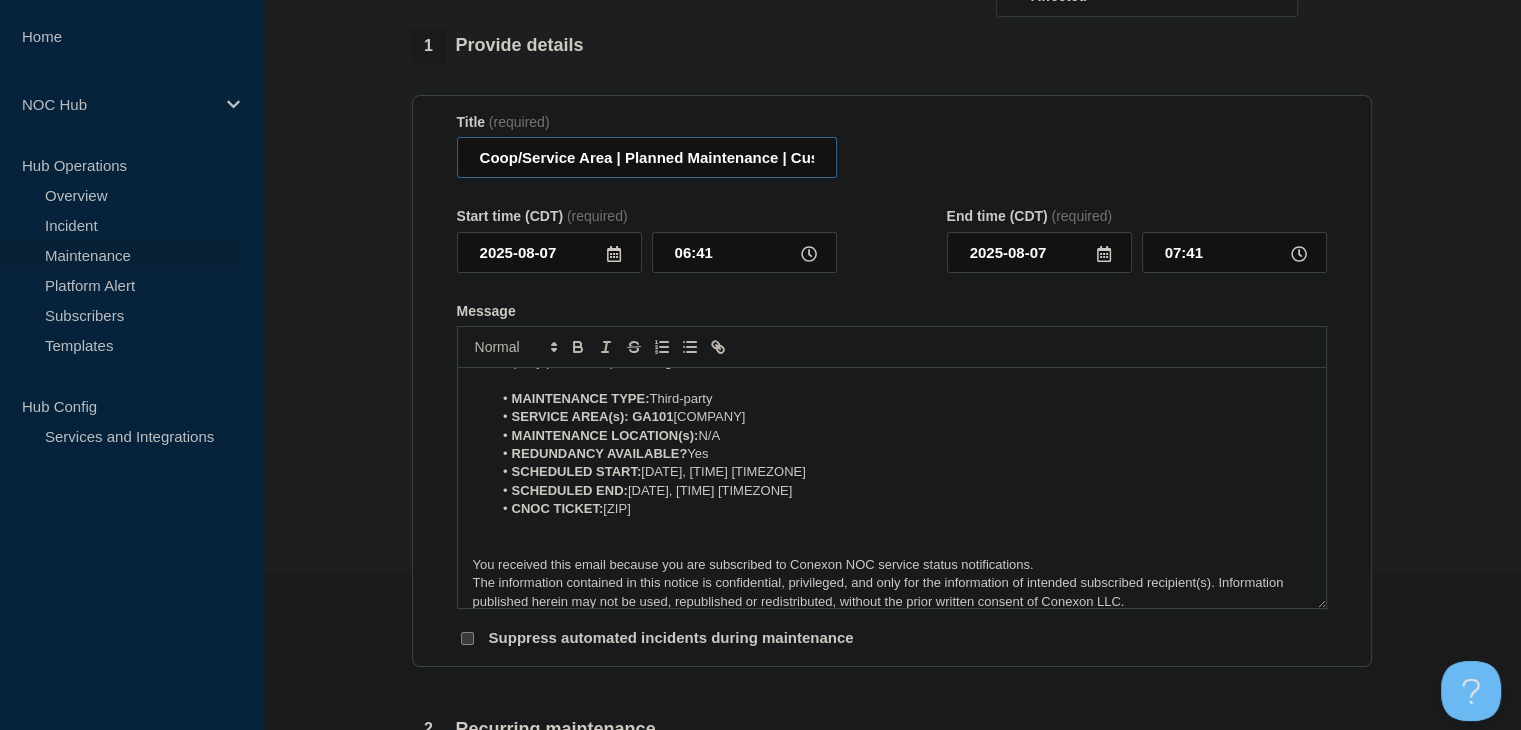 drag, startPoint x: 611, startPoint y: 161, endPoint x: 448, endPoint y: 165, distance: 163.04907 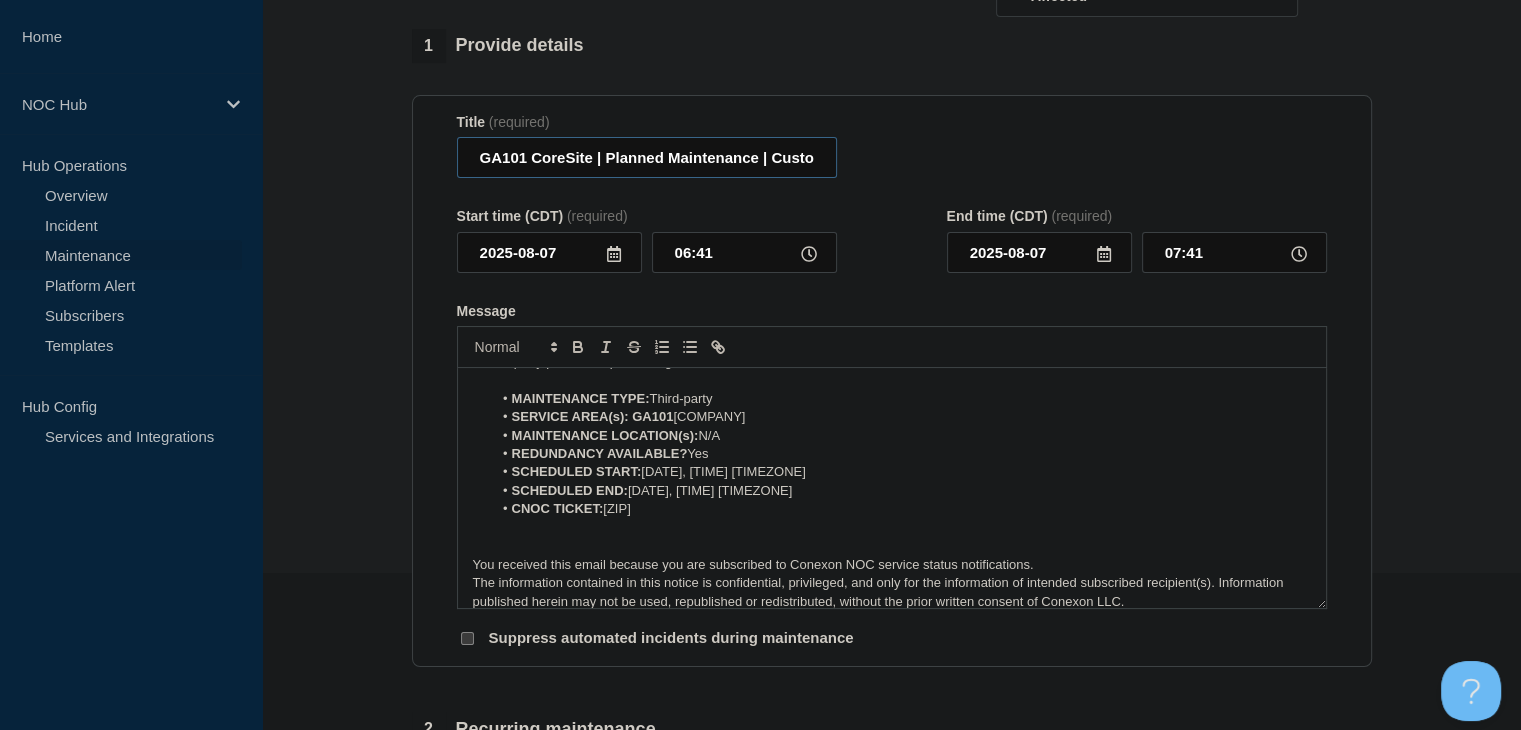 type on "GA101 CoreSite | Planned Maintenance | Customers Not Affected" 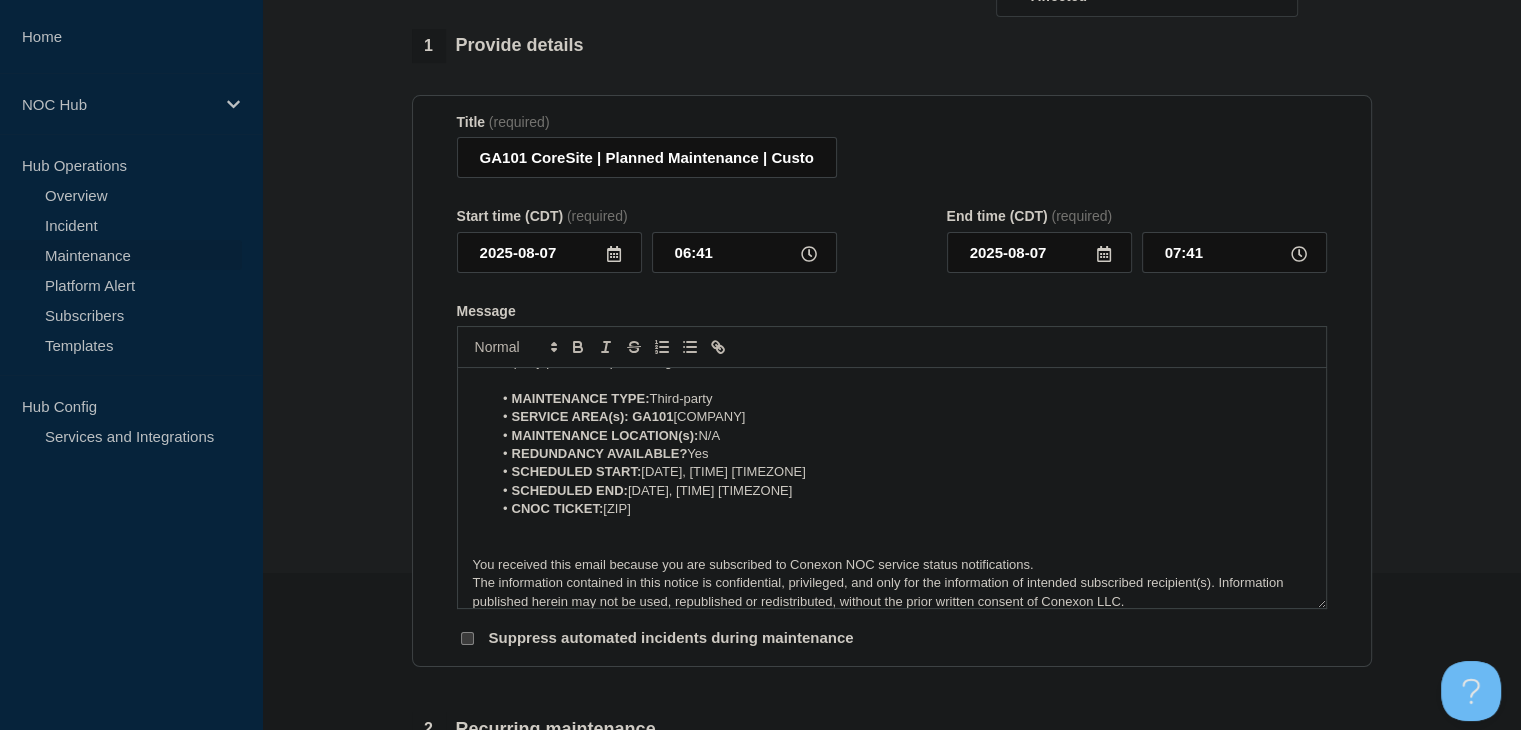 click on "SCHEDULED START:  [DATE], [TIME] [TIMEZONE]" at bounding box center [901, 472] 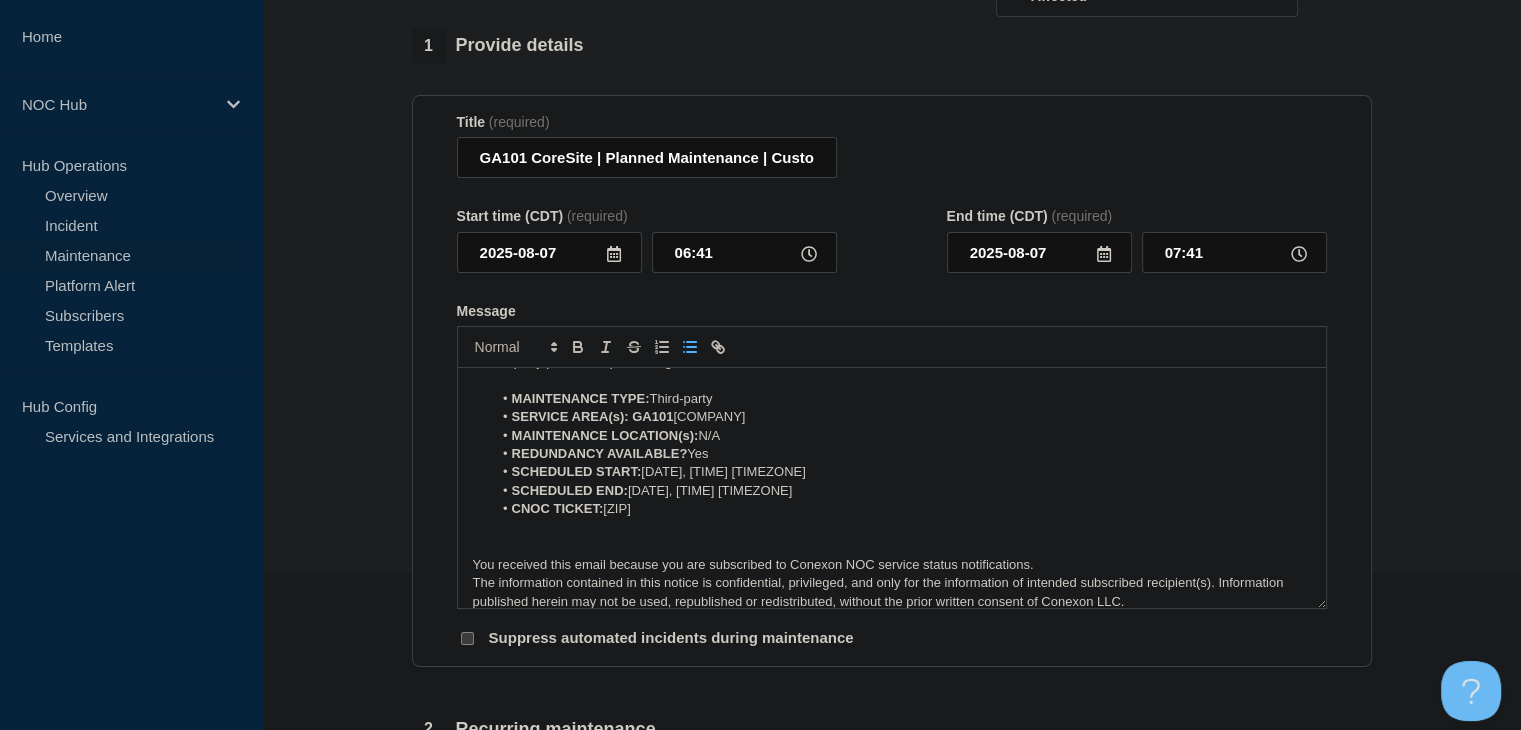 type 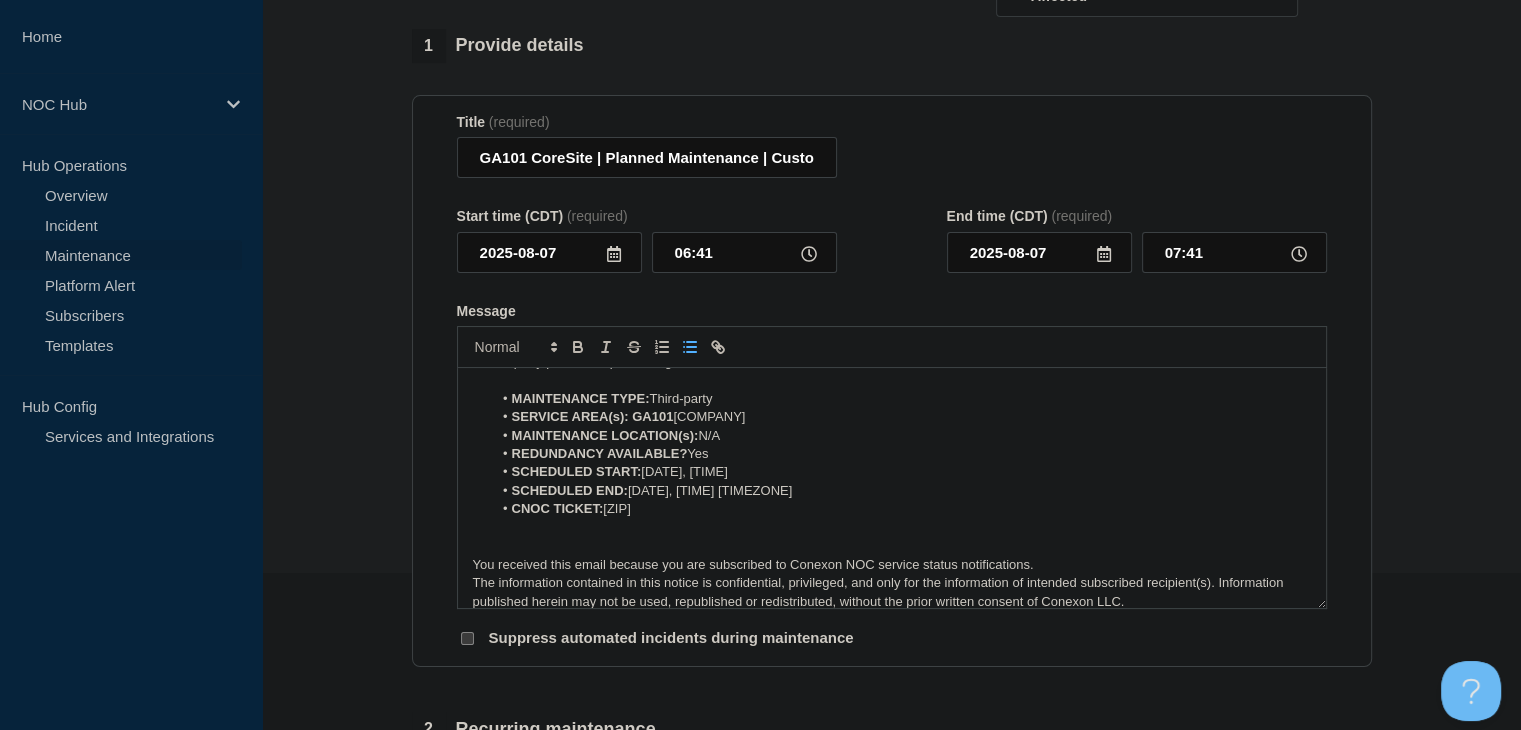 click on "SCHEDULED END:  08272025, 05:00 CDT" at bounding box center [901, 491] 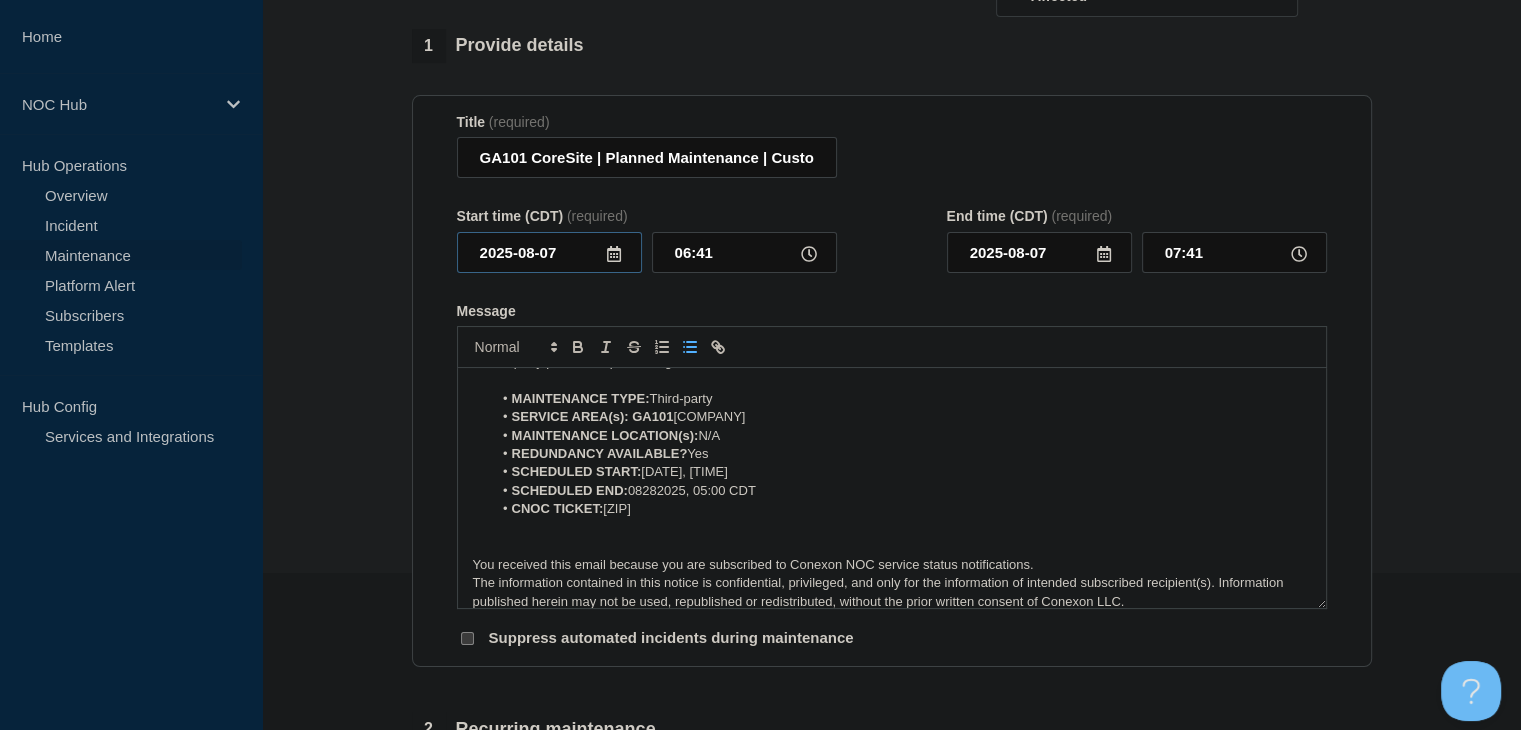 click on "2025-08-07" at bounding box center [549, 252] 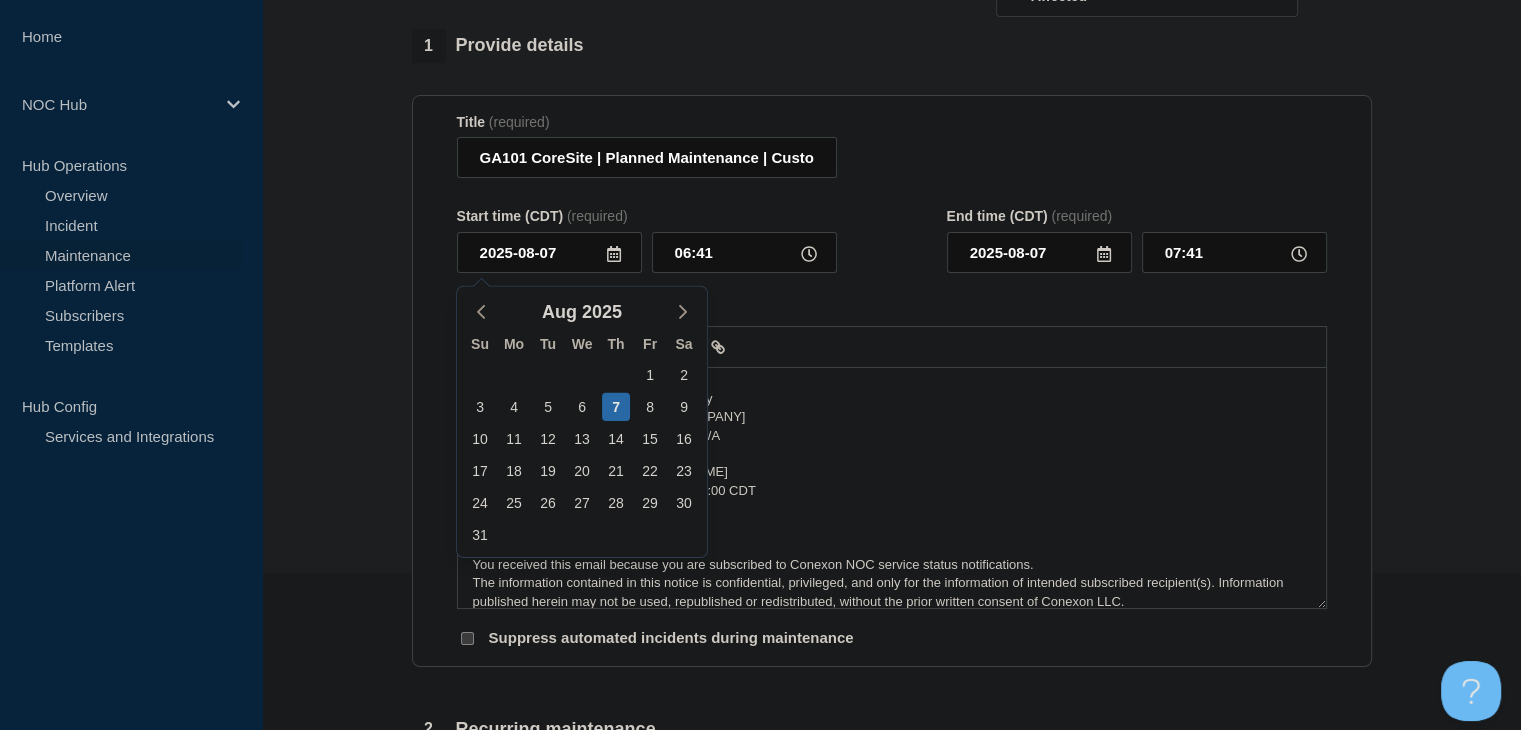 click 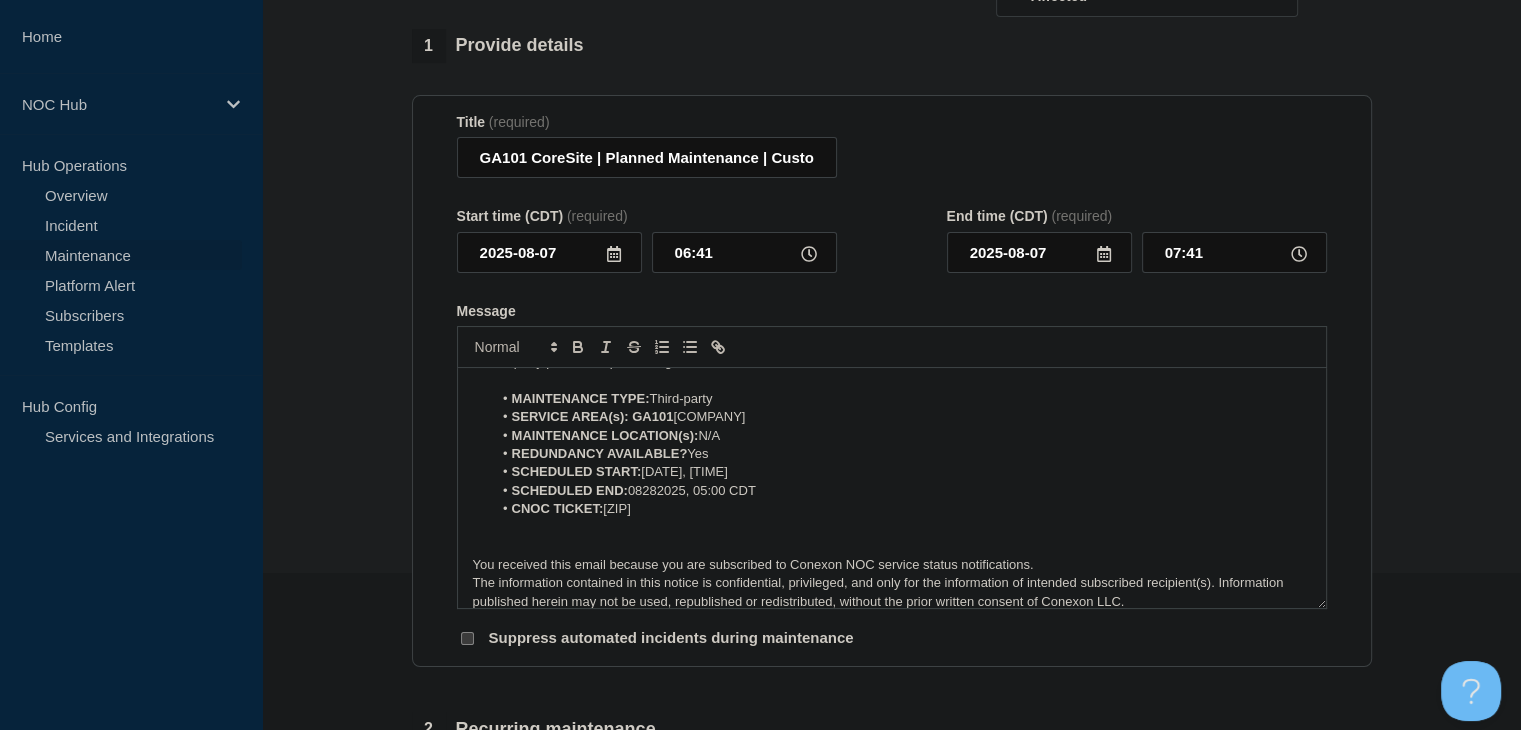 click 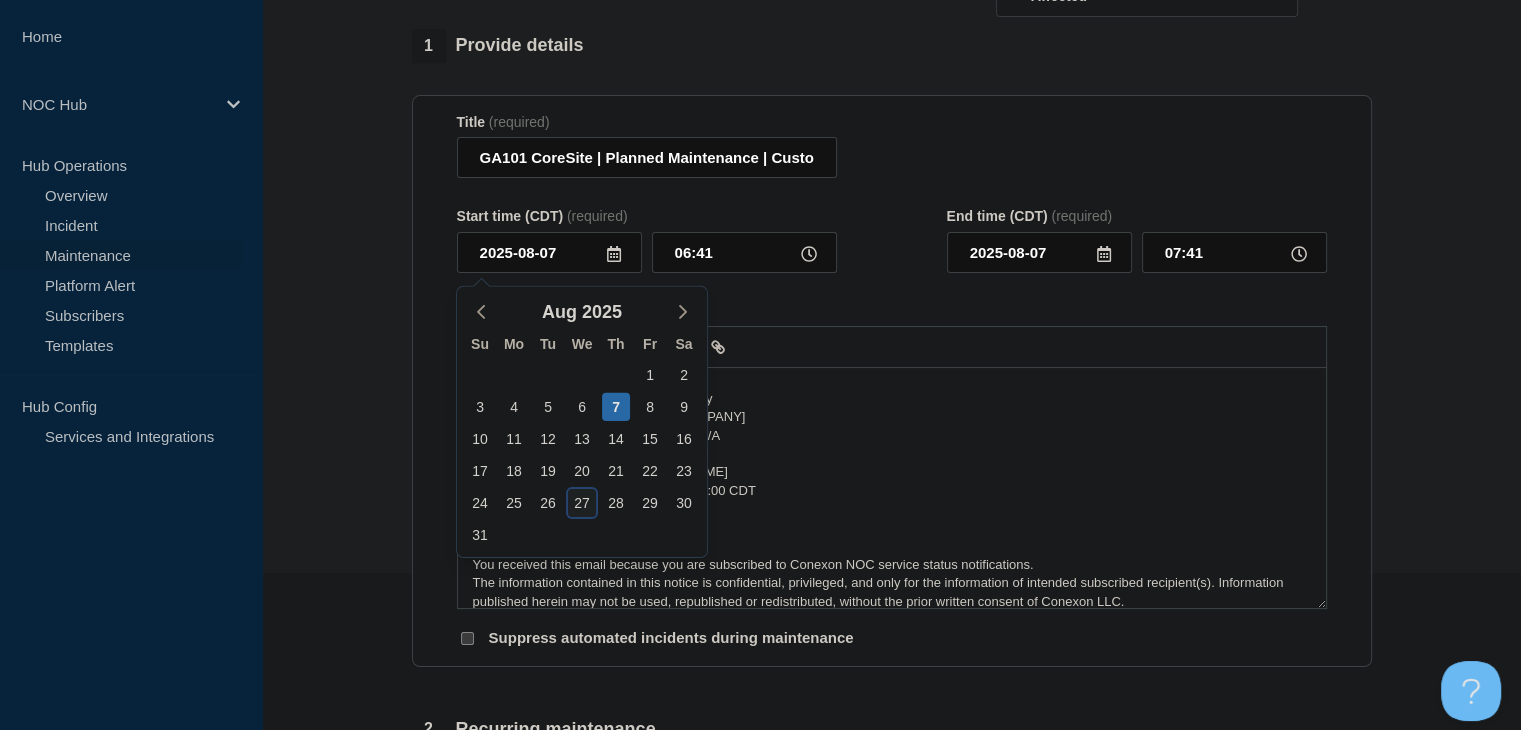 click on "27" 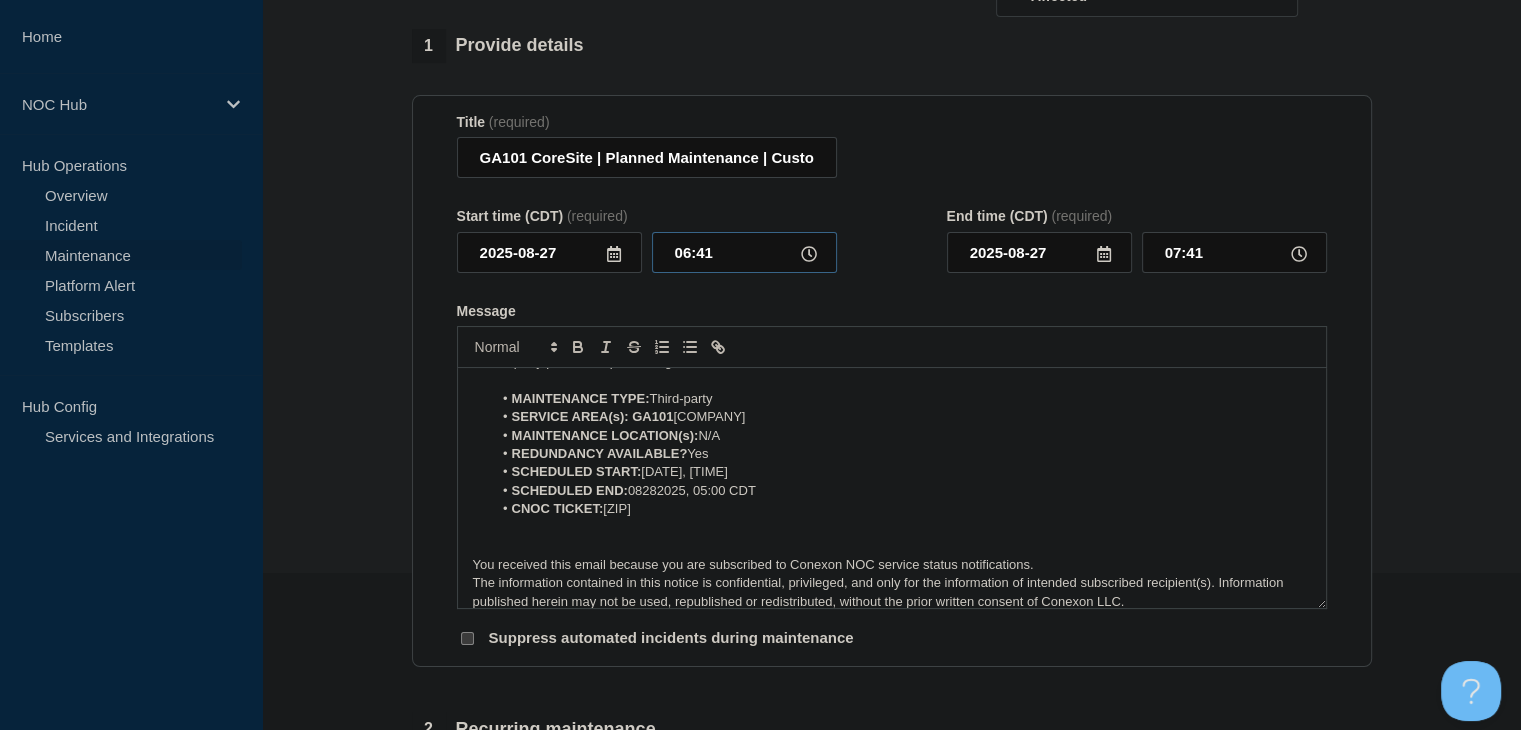 click on "06:41" at bounding box center [744, 252] 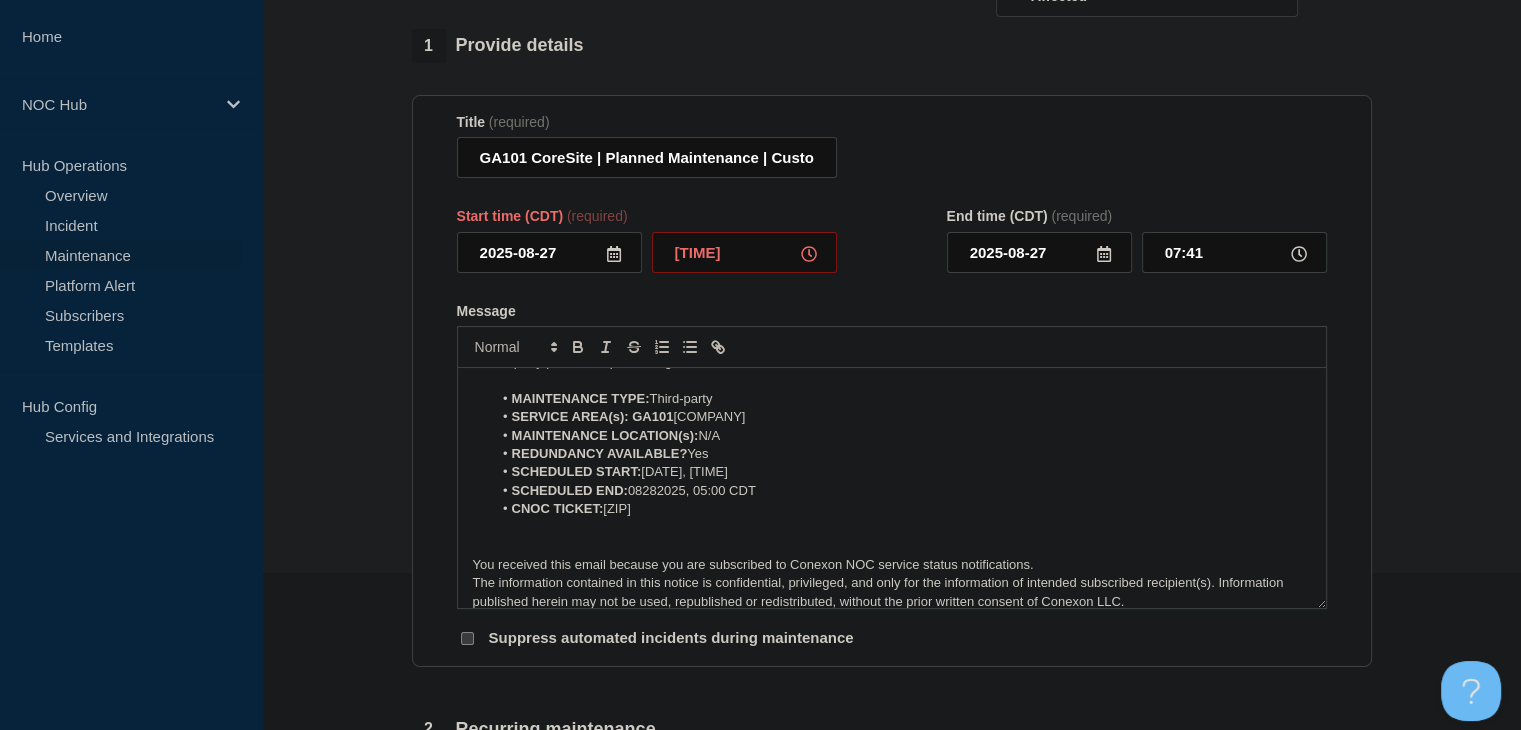 type on "22:00" 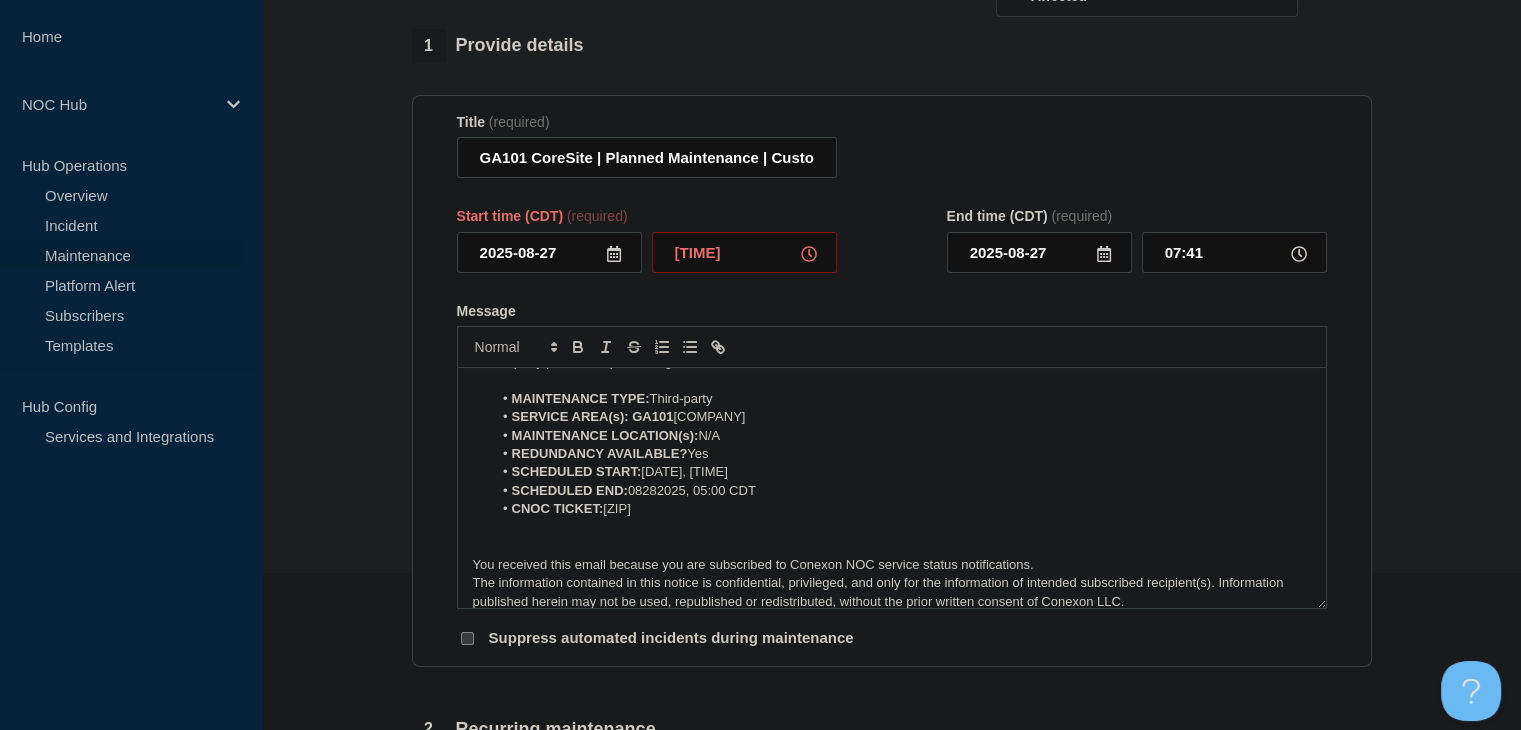 type on "23:00" 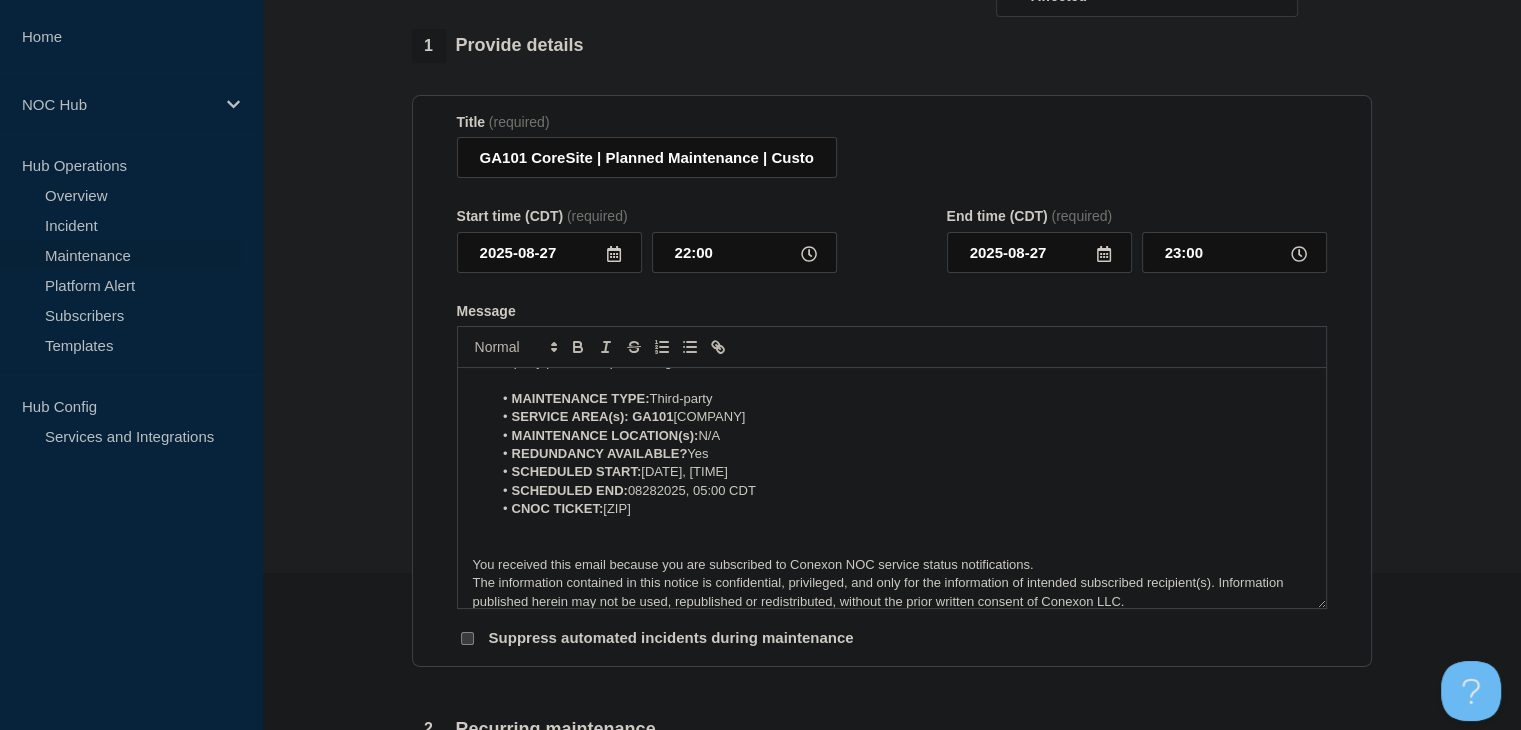click 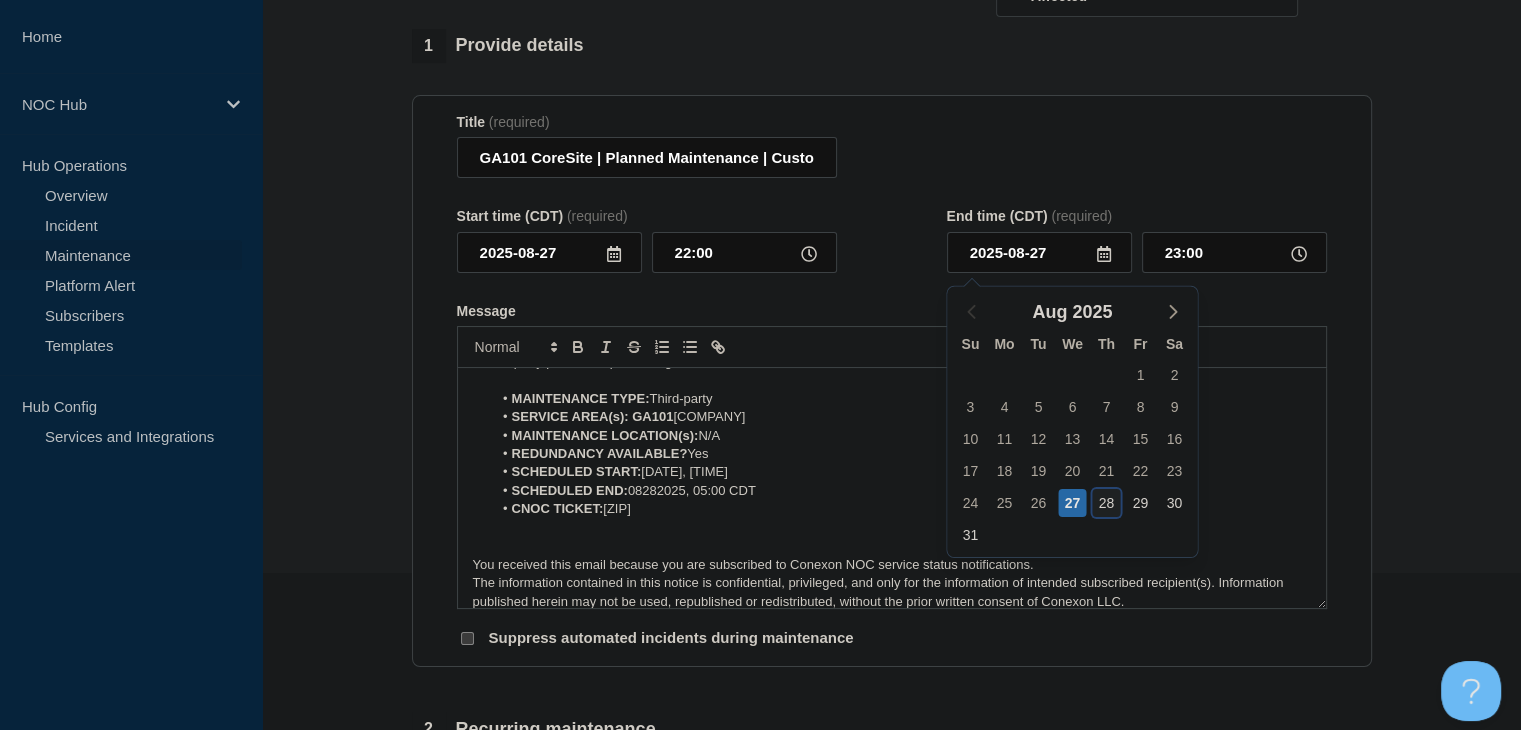 click on "28" 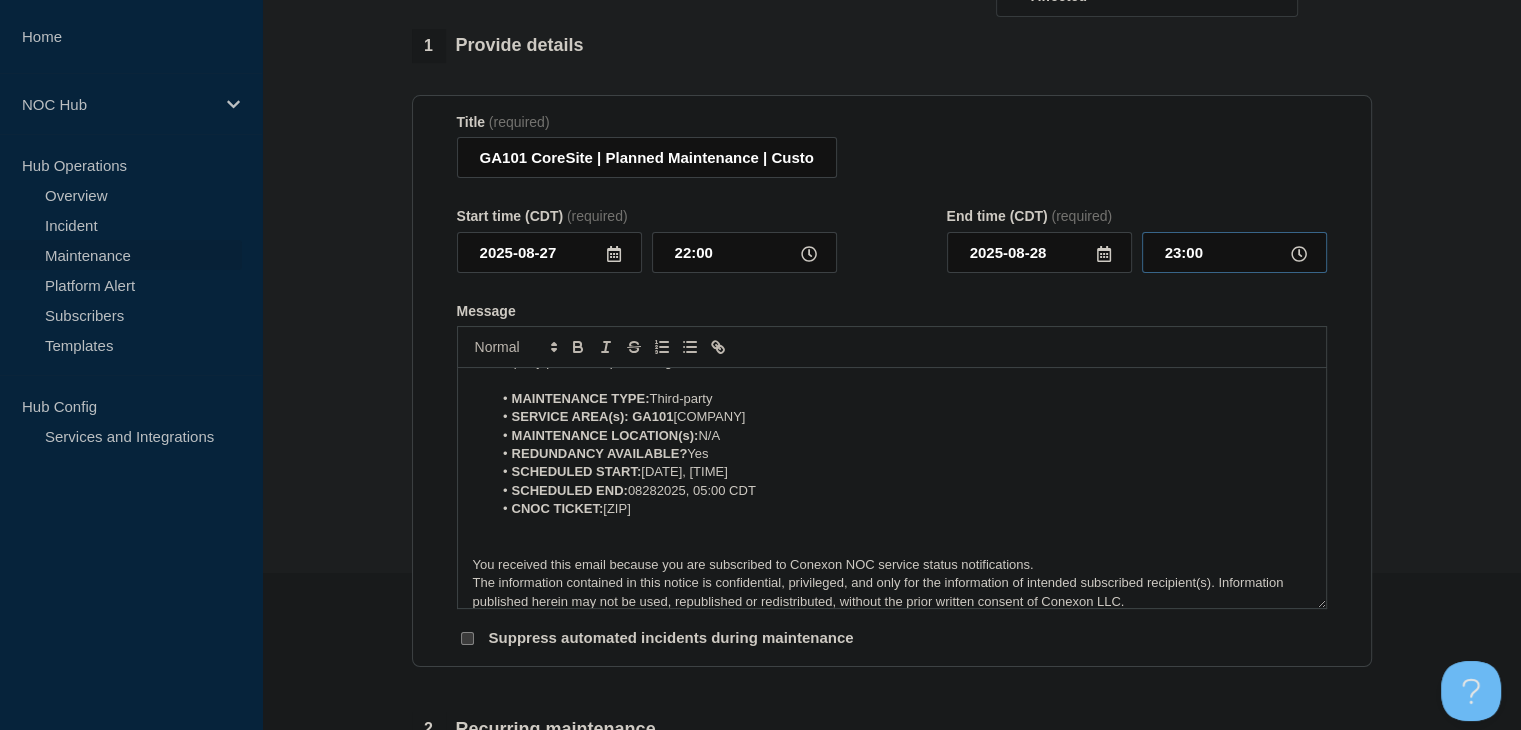 click on "23:00" at bounding box center [1234, 252] 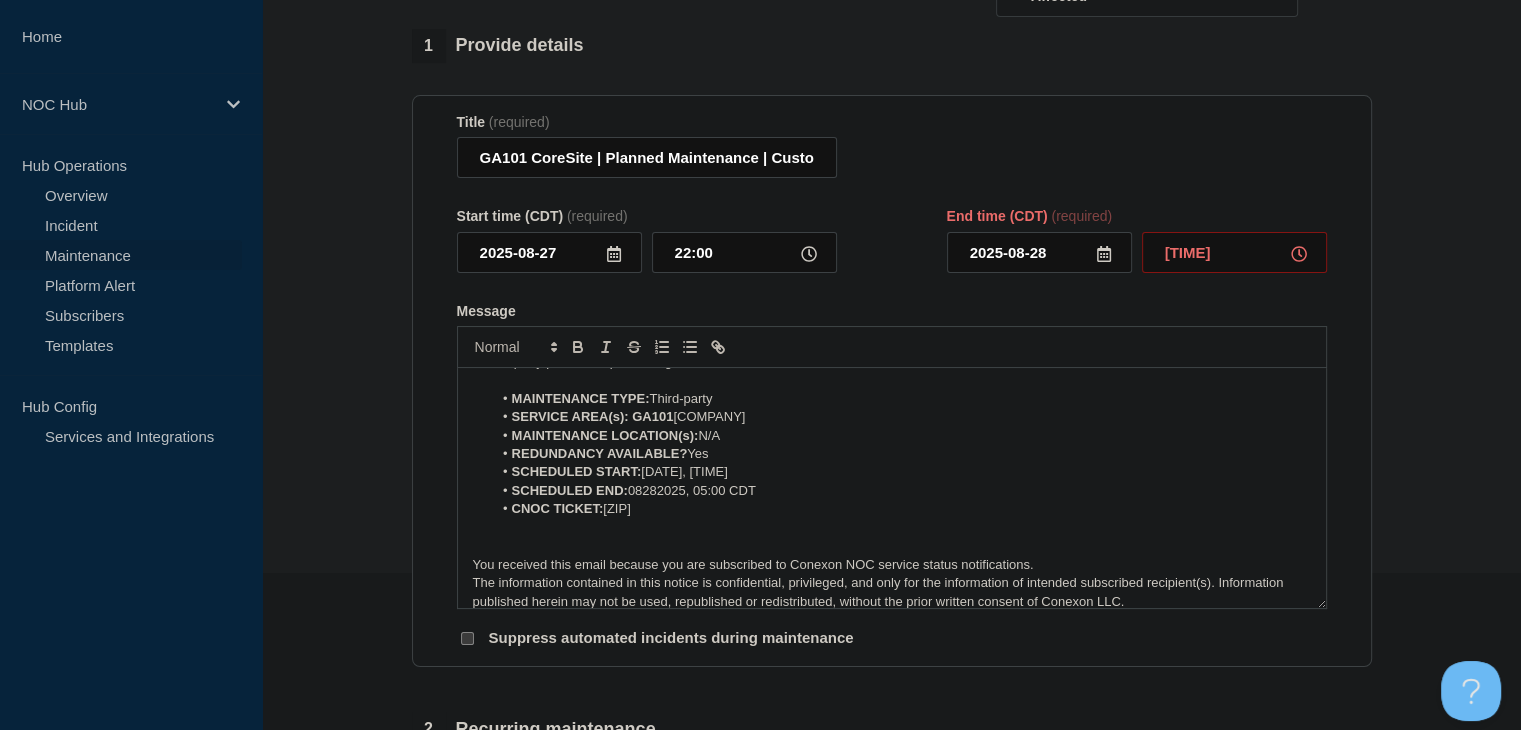type on "05:00" 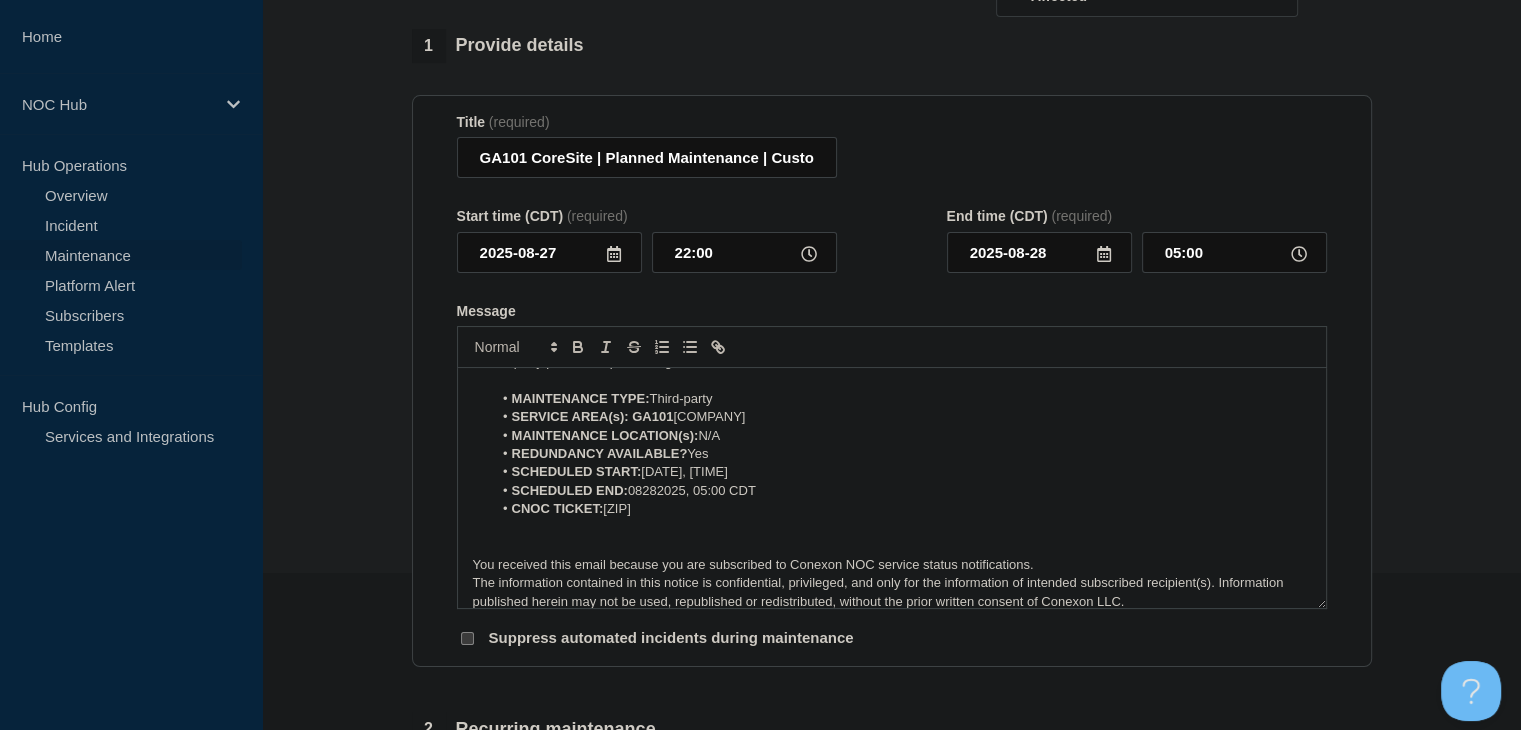 drag, startPoint x: 911, startPoint y: 285, endPoint x: 637, endPoint y: 399, distance: 296.76926 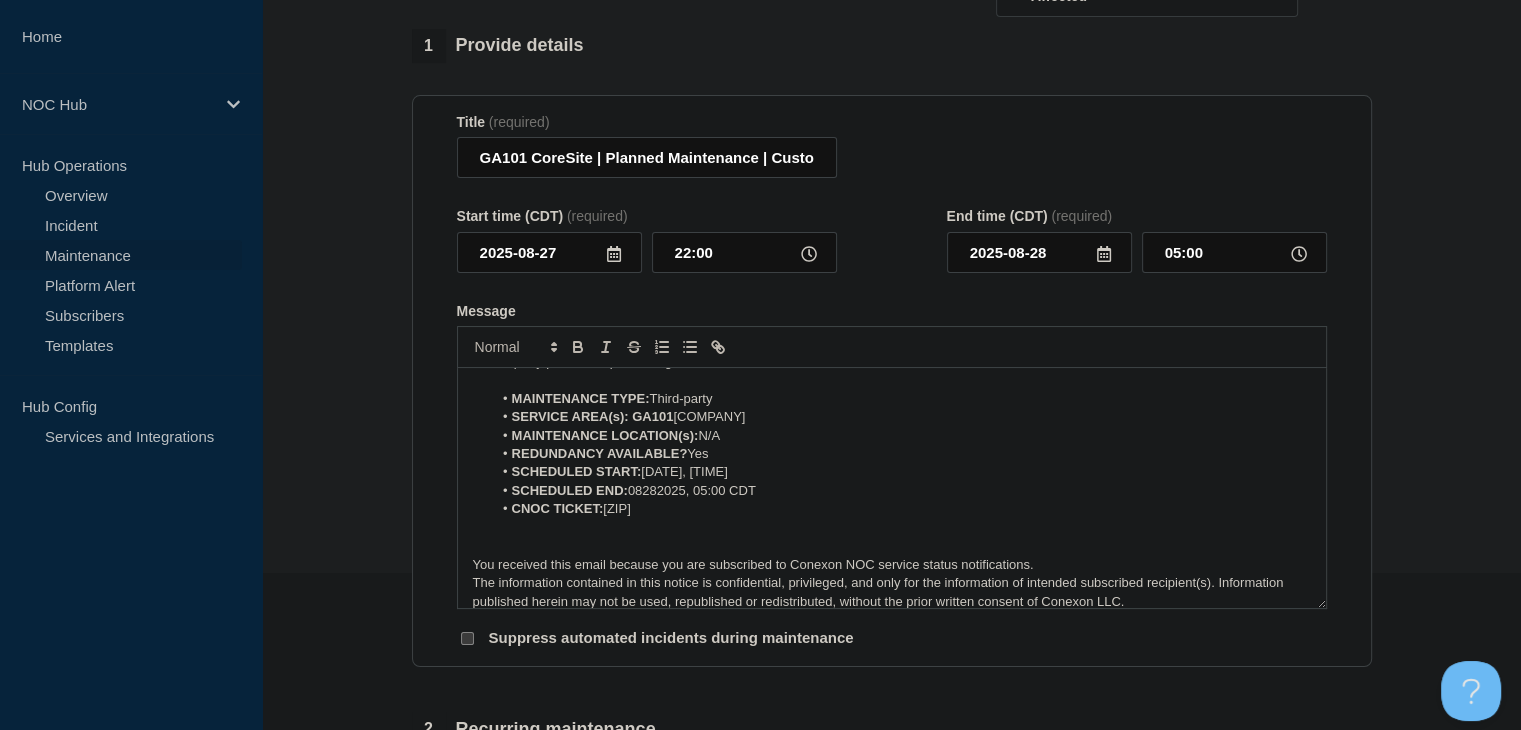 click on "Title  (required) [STATE]101 CoreSite | Planned Maintenance | Customers Not Affected Start time (CDT)  (required) [DATE] [TIME] End time (CDT)  (required) [DATE] [TIME] Message  CHANGE REASON: A third-party provider is performing a BGP maintenance. MAINTENANCE TYPE:  Third-party SERVICE AREA(s): [STATE]101  CoreSite MAINTENANCE LOCATION(s):  N/A REDUNDANCY AVAILABLE?  Yes SCHEDULED START:  [DATE], [TIME] CDT SCHEDULED END:  [DATE], [TIME] CDT CNOC TICKET:  22884 You received this email because you are subscribed to Conexon NOC service status notifications. The information contained in this notice is confidential, privileged, and only for the information of intended subscribed recipient(s). Information published herein may not be used, republished or redistributed, without the prior written consent of Conexon LLC. Suppress automated incidents during maintenance" 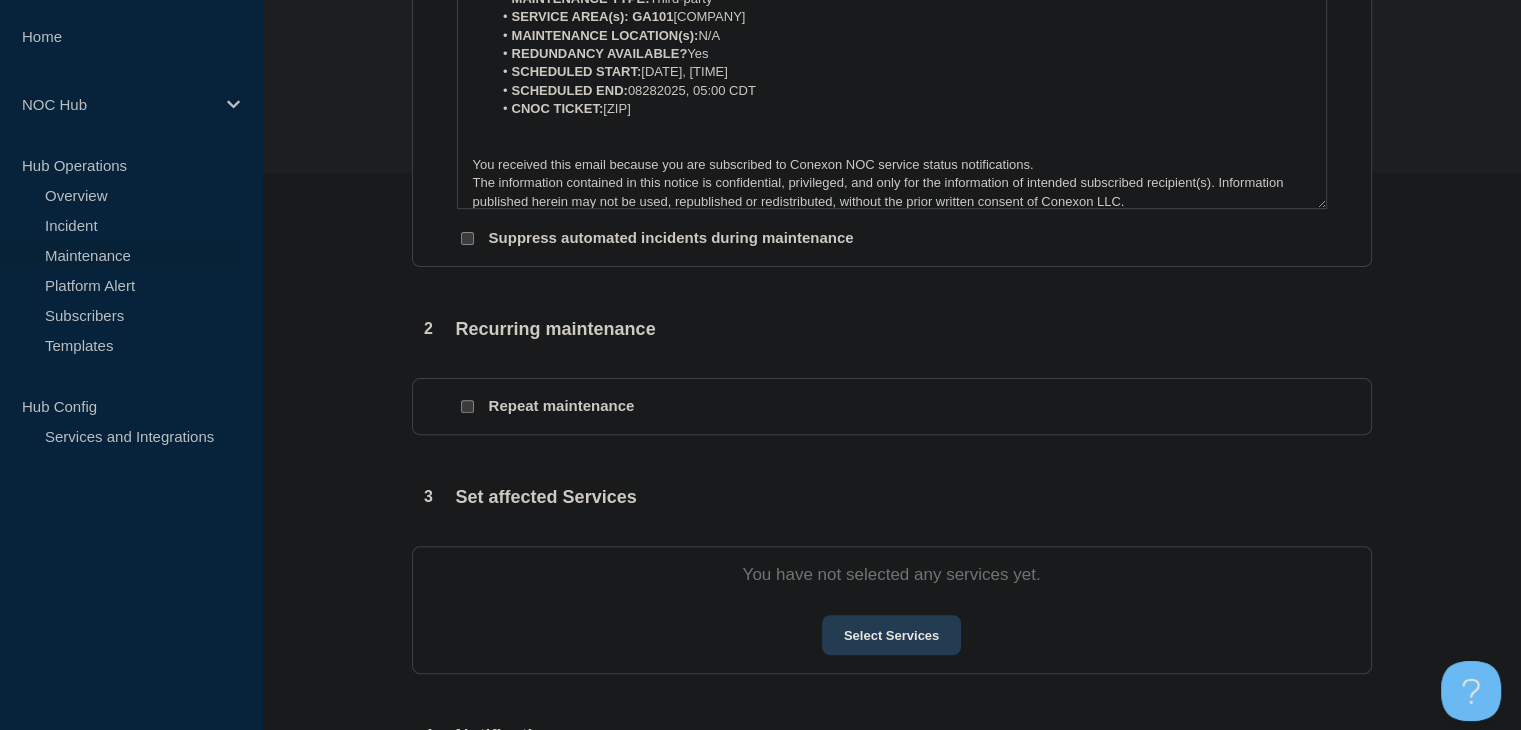 click on "Select Services" at bounding box center (891, 635) 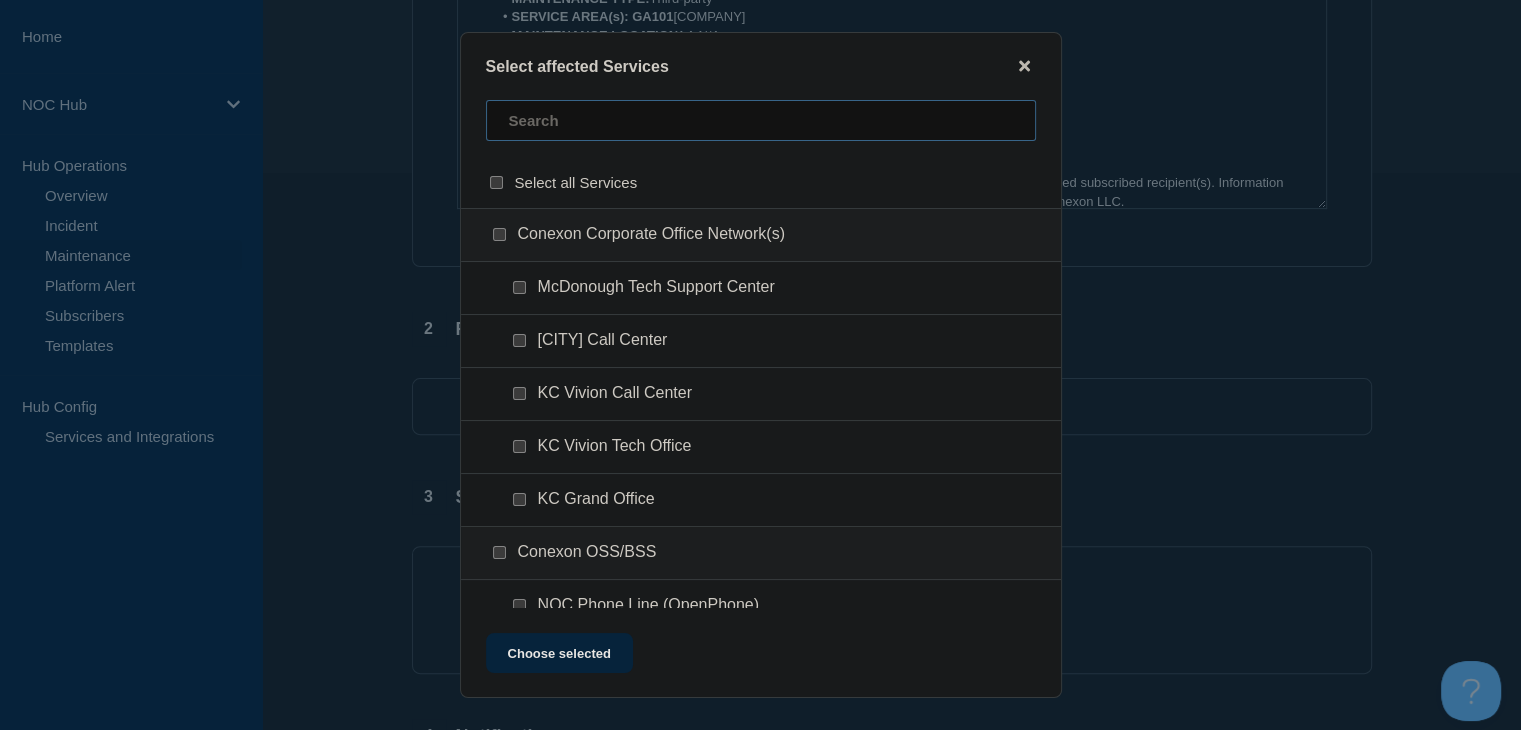 click at bounding box center [761, 120] 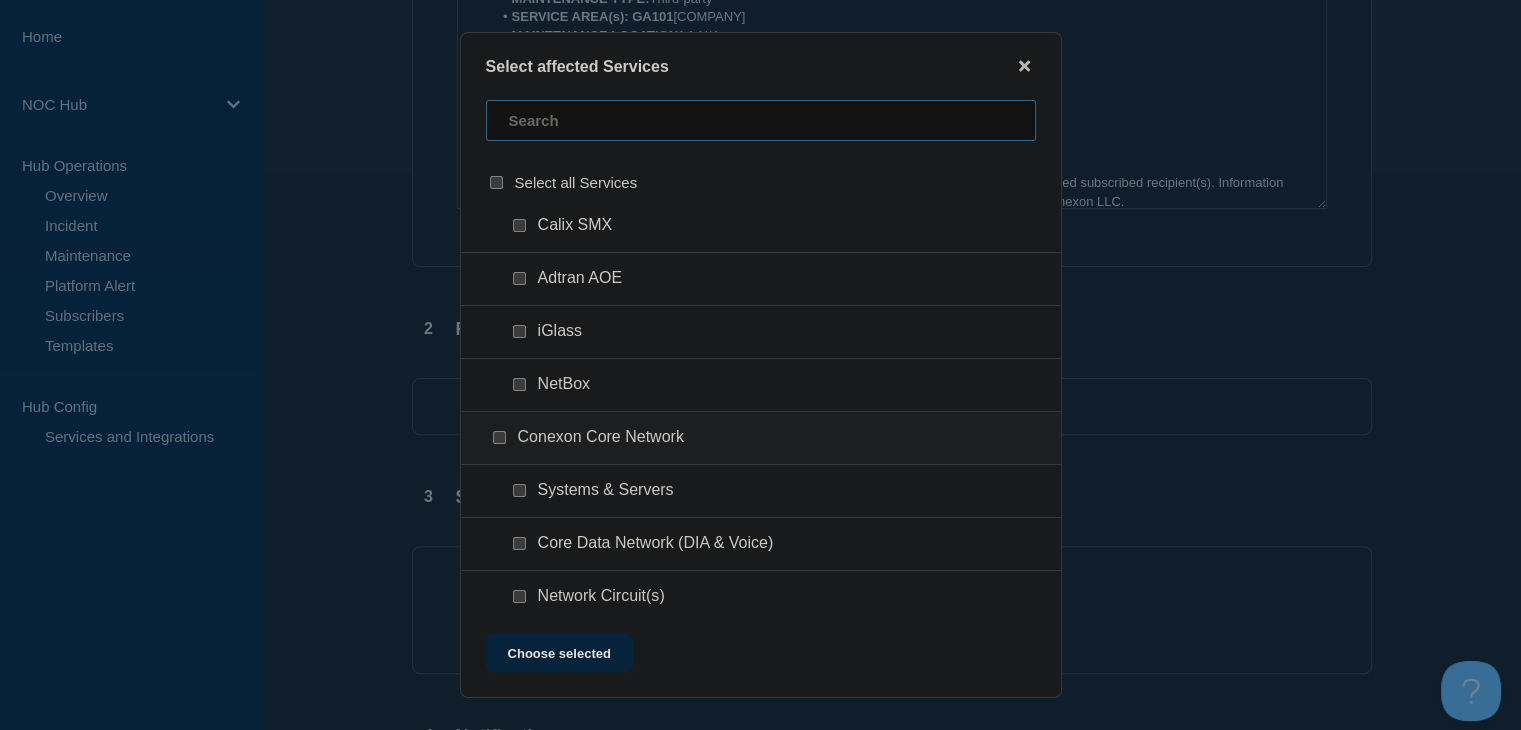 scroll, scrollTop: 700, scrollLeft: 0, axis: vertical 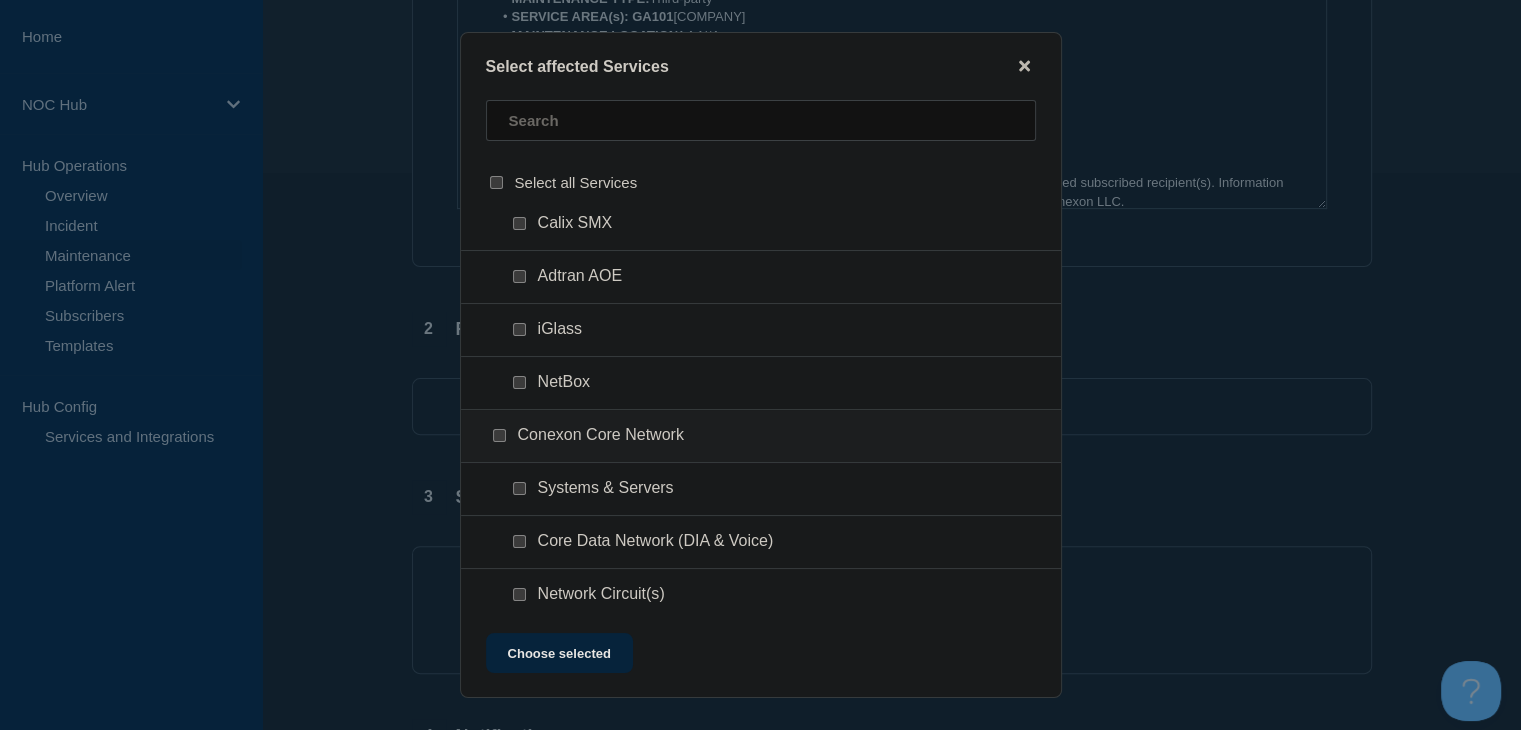 click at bounding box center (523, 489) 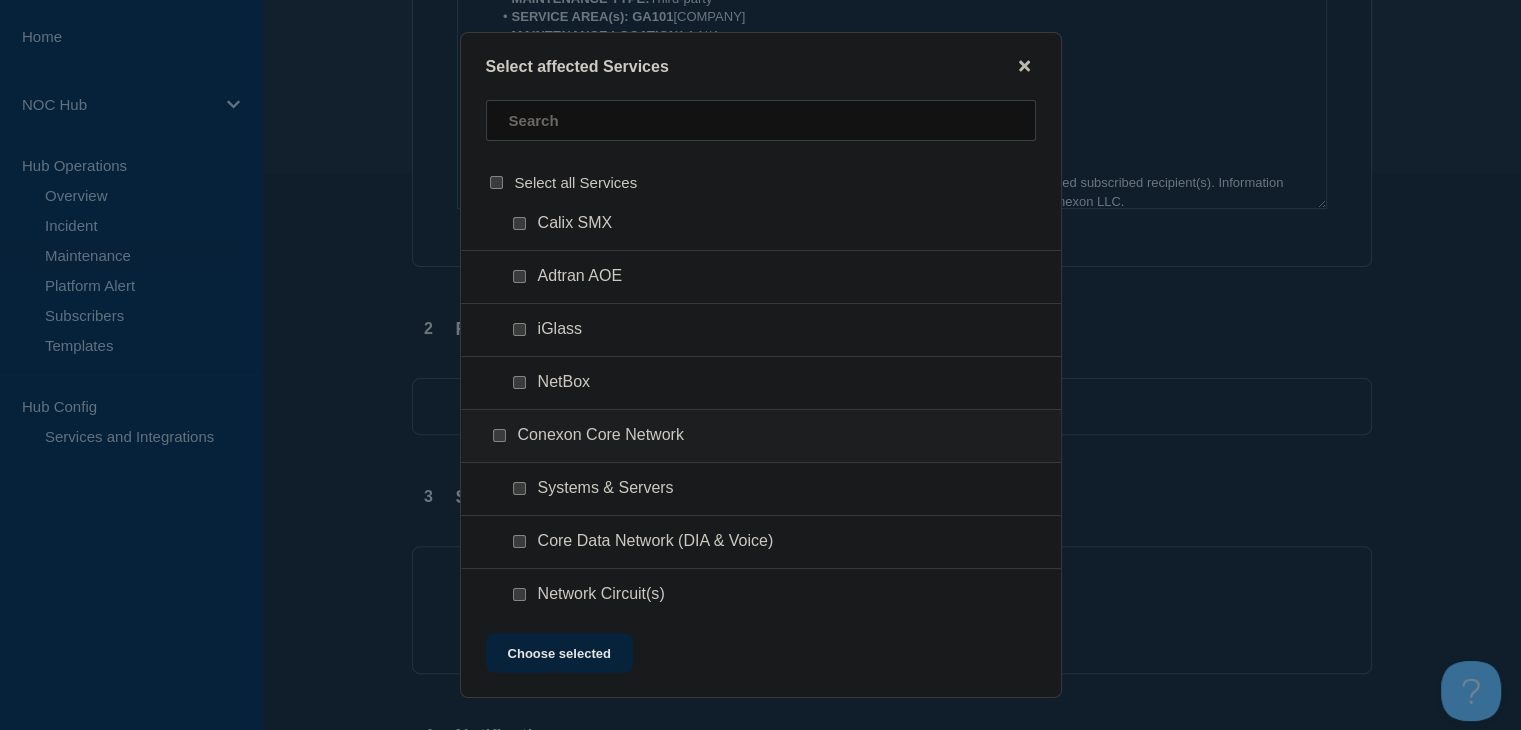 click at bounding box center [519, 488] 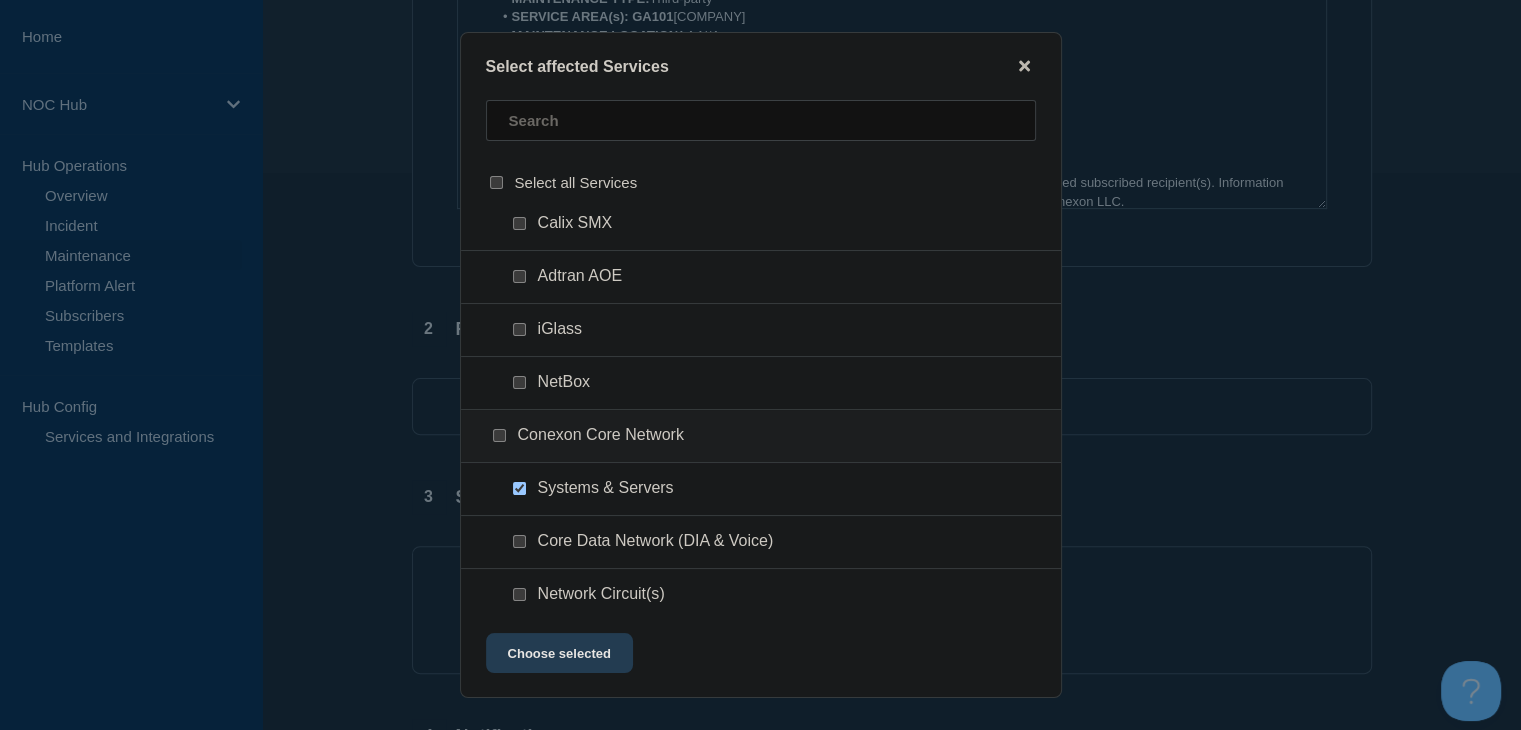 click on "Choose selected" 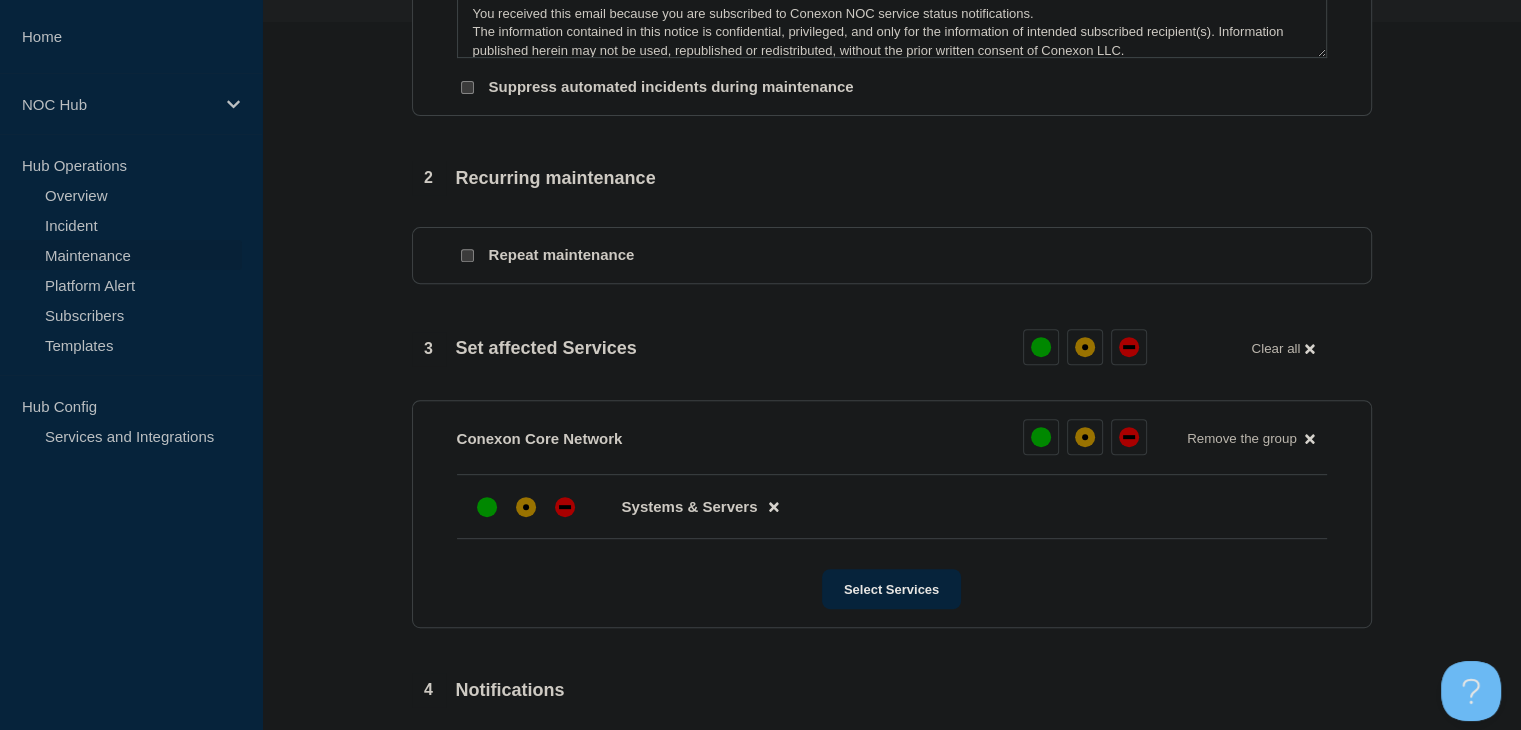 scroll, scrollTop: 857, scrollLeft: 0, axis: vertical 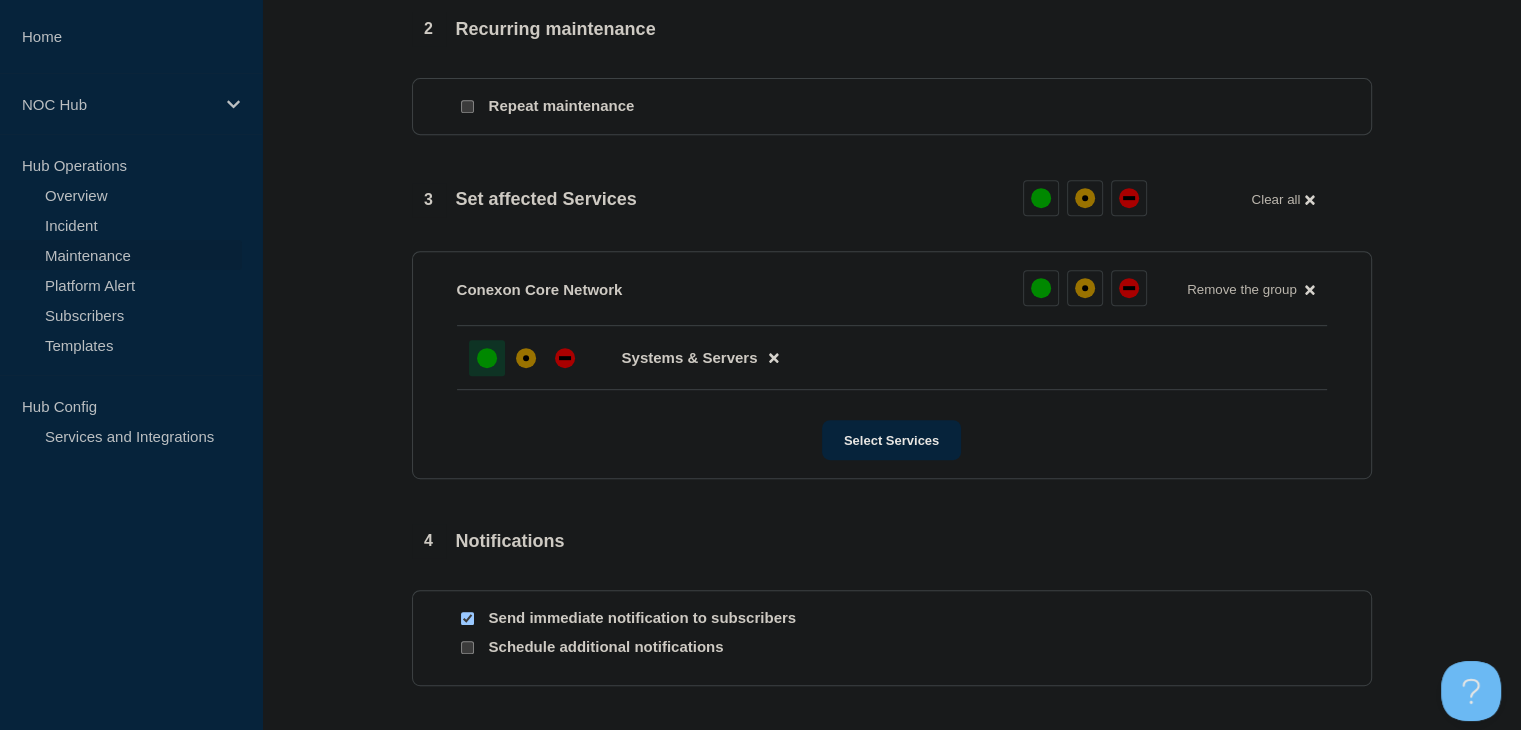 click at bounding box center (487, 358) 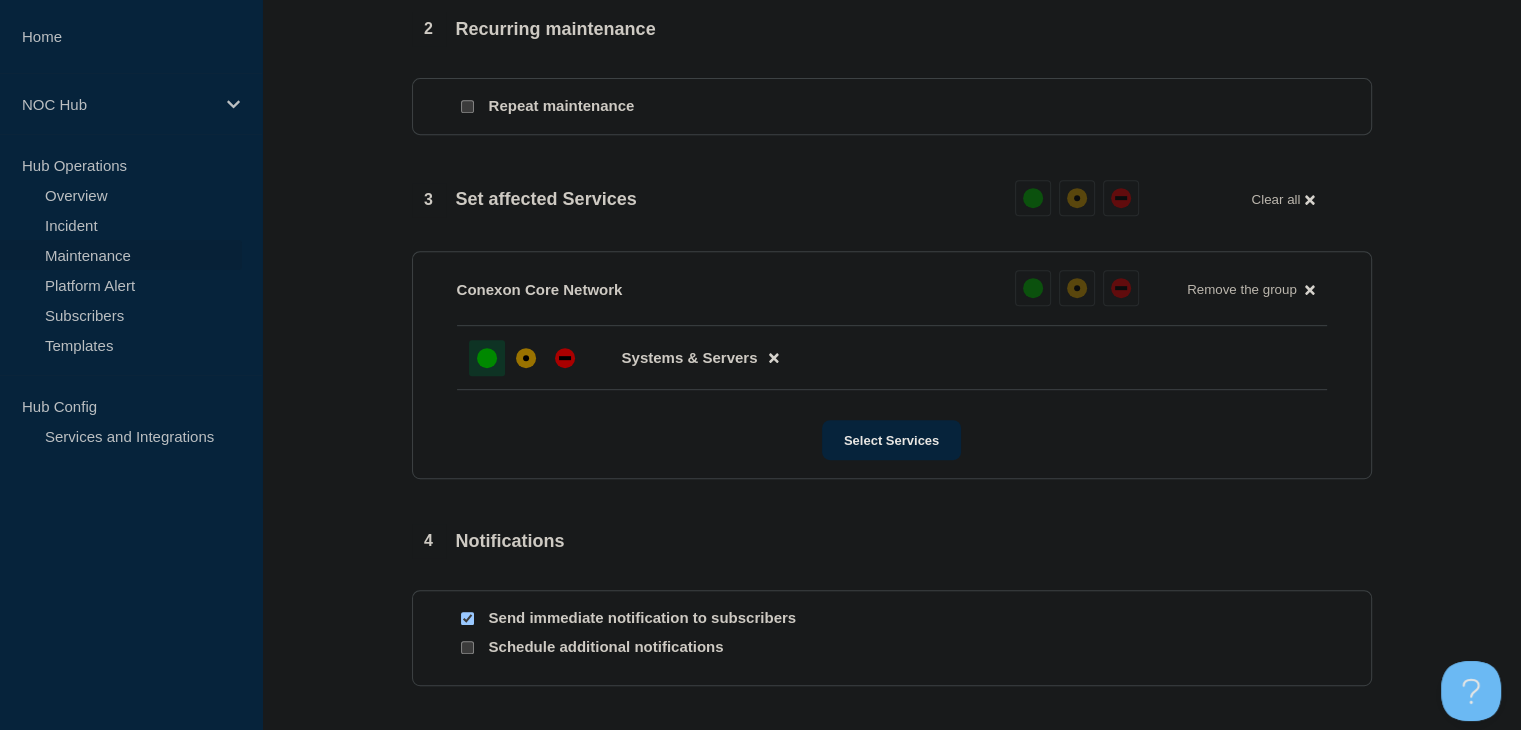 click at bounding box center [467, 618] 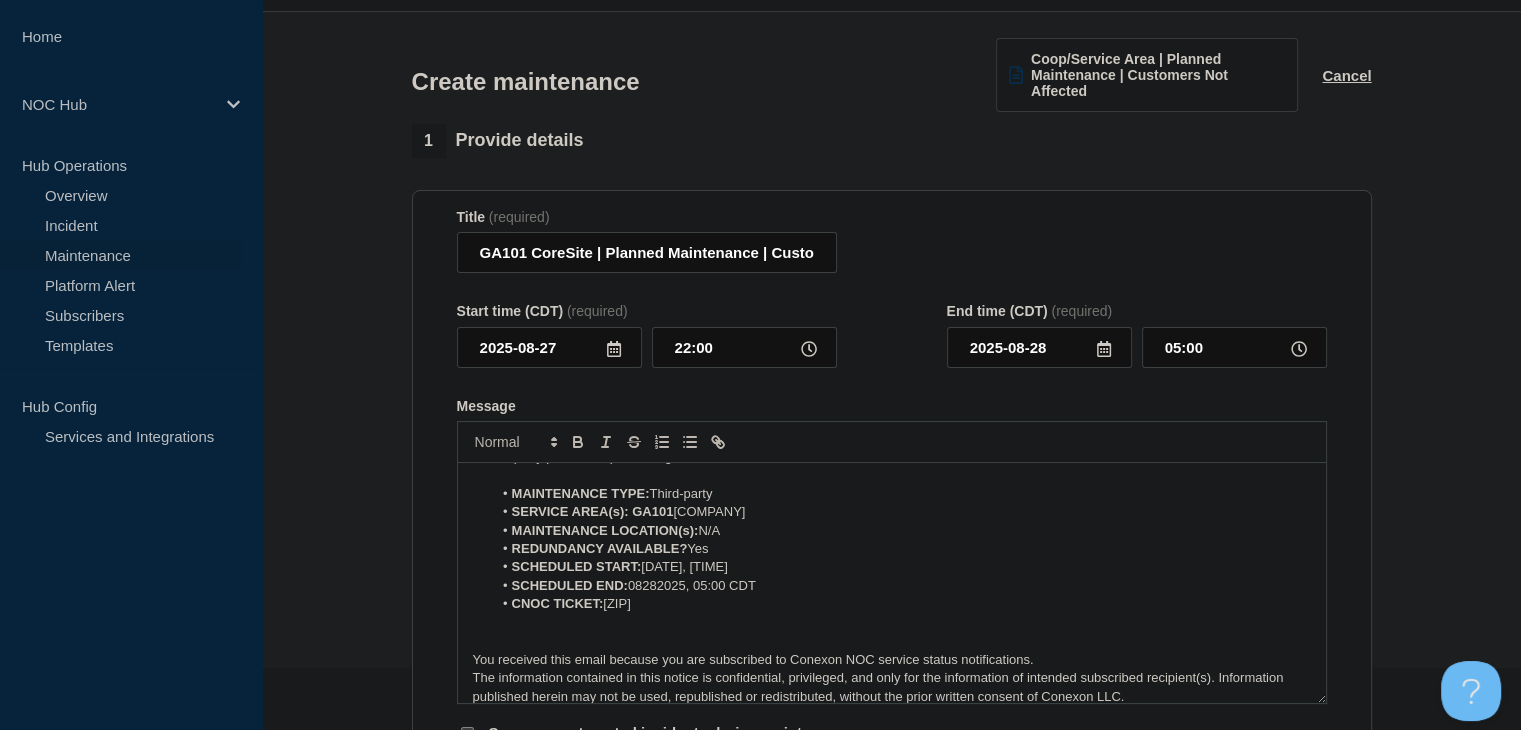 scroll, scrollTop: 0, scrollLeft: 0, axis: both 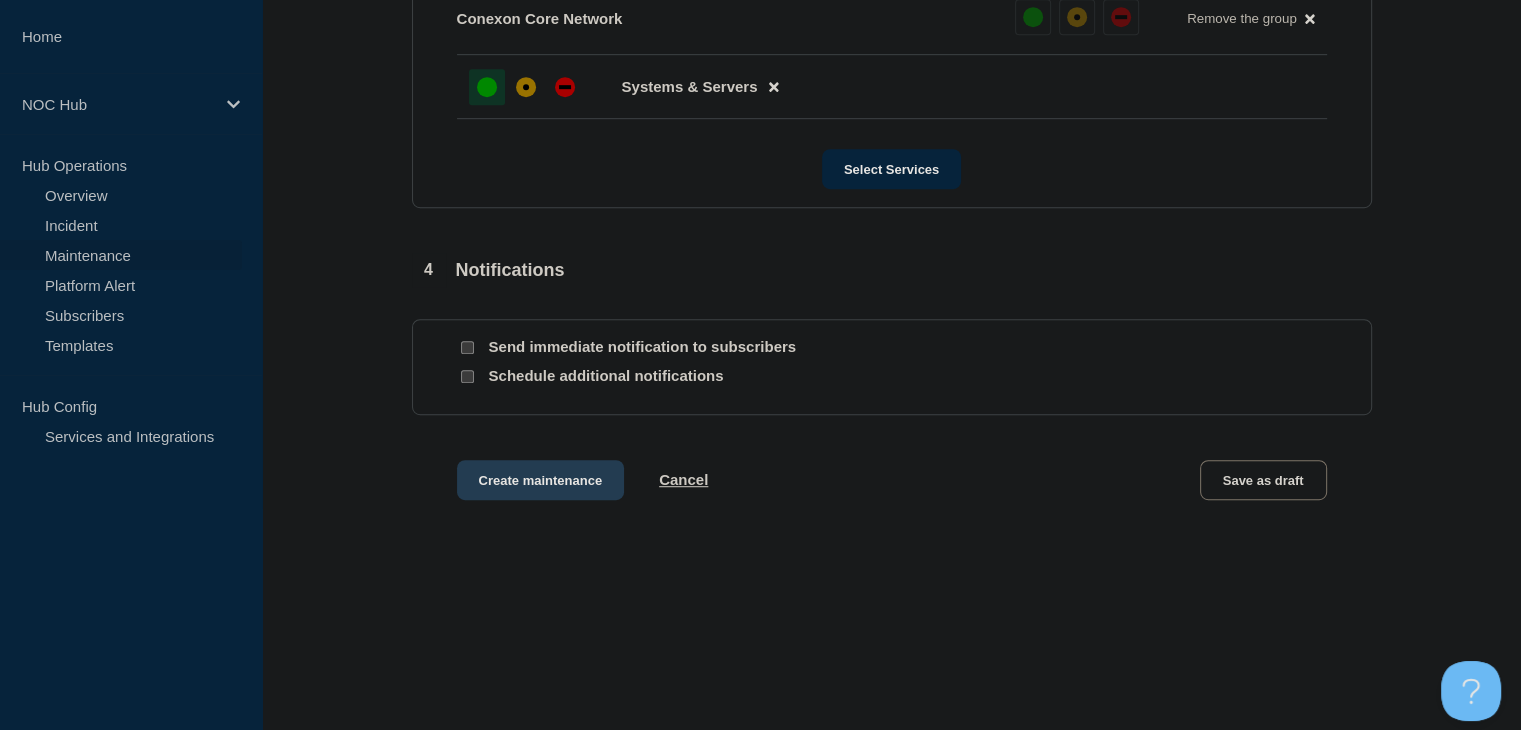 click on "Create maintenance" at bounding box center (541, 480) 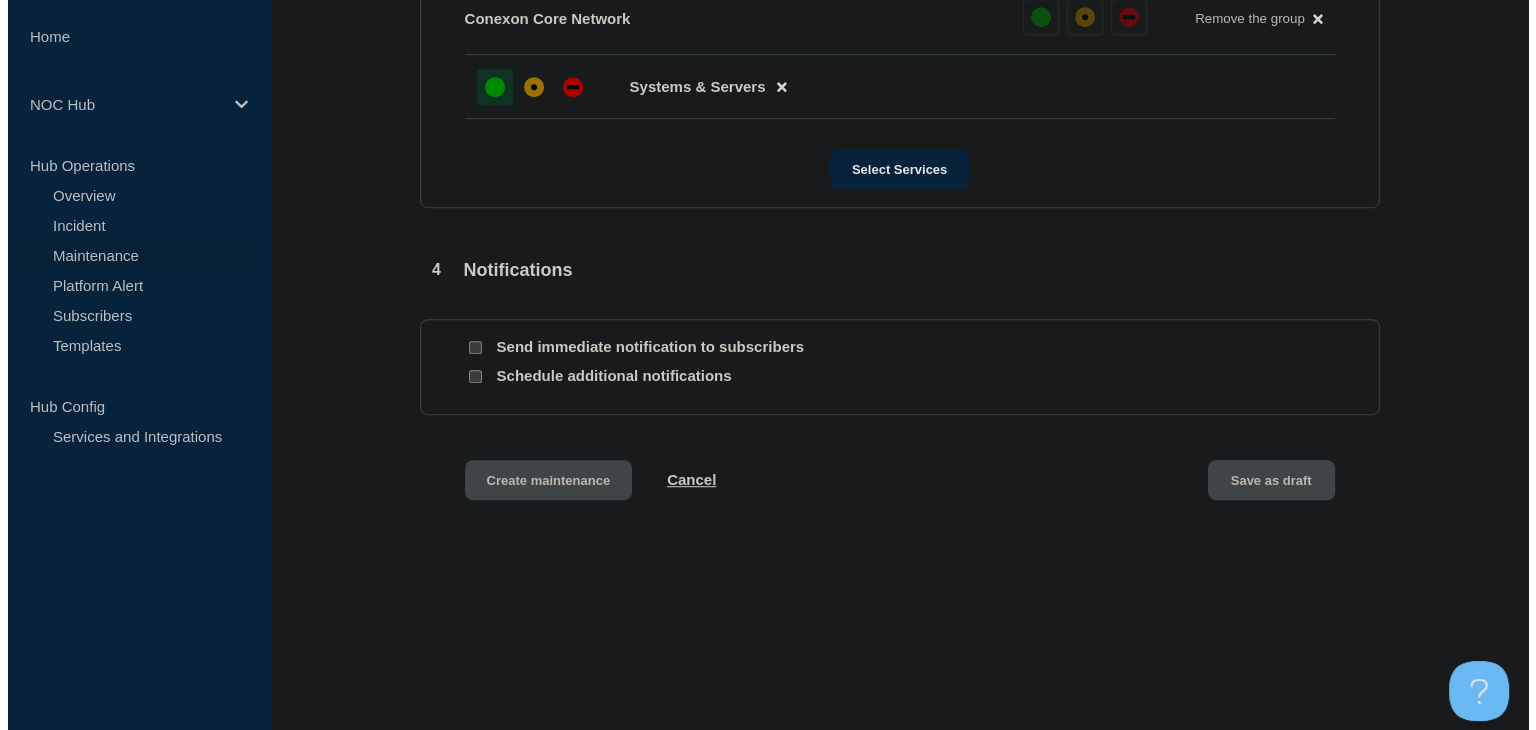scroll, scrollTop: 0, scrollLeft: 0, axis: both 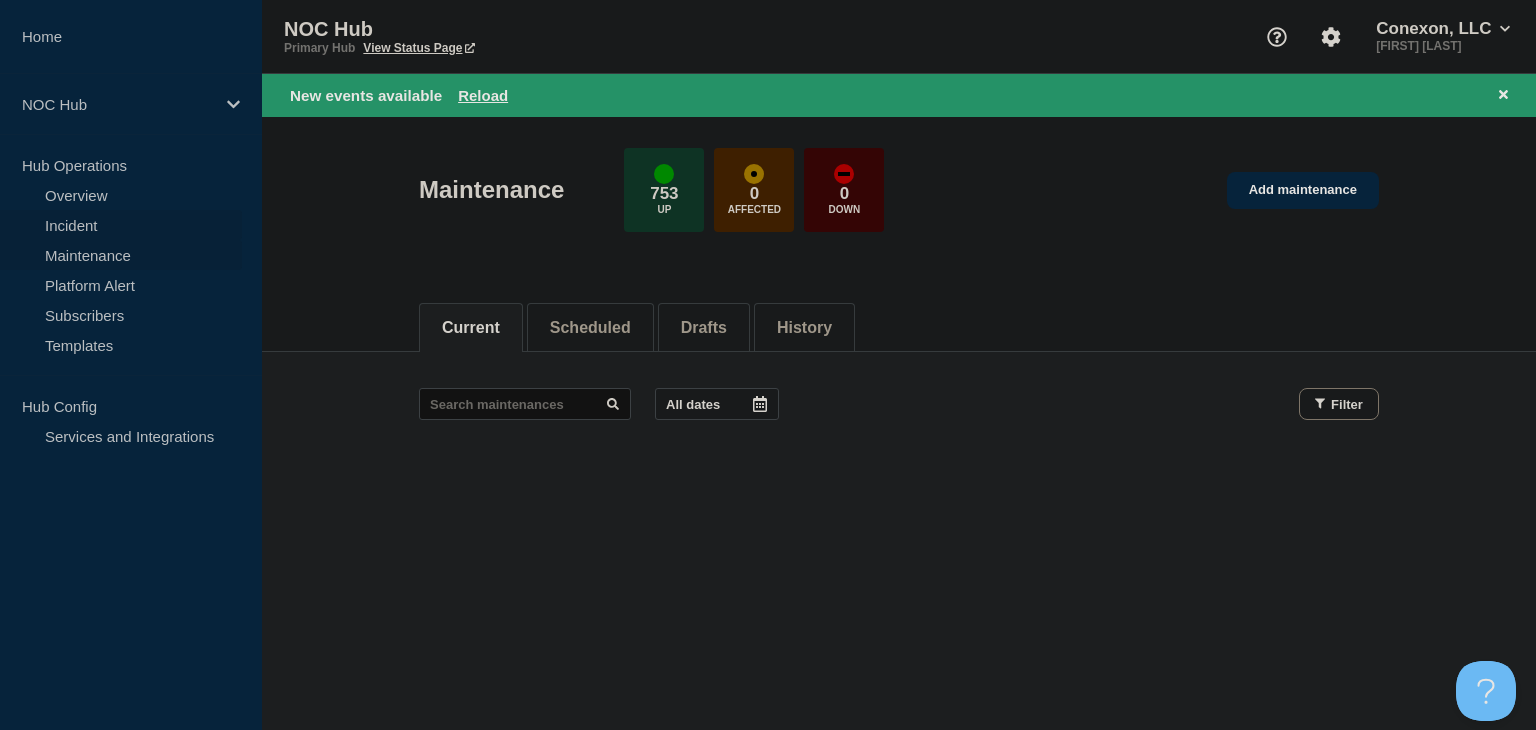 click on "Incident" at bounding box center (121, 225) 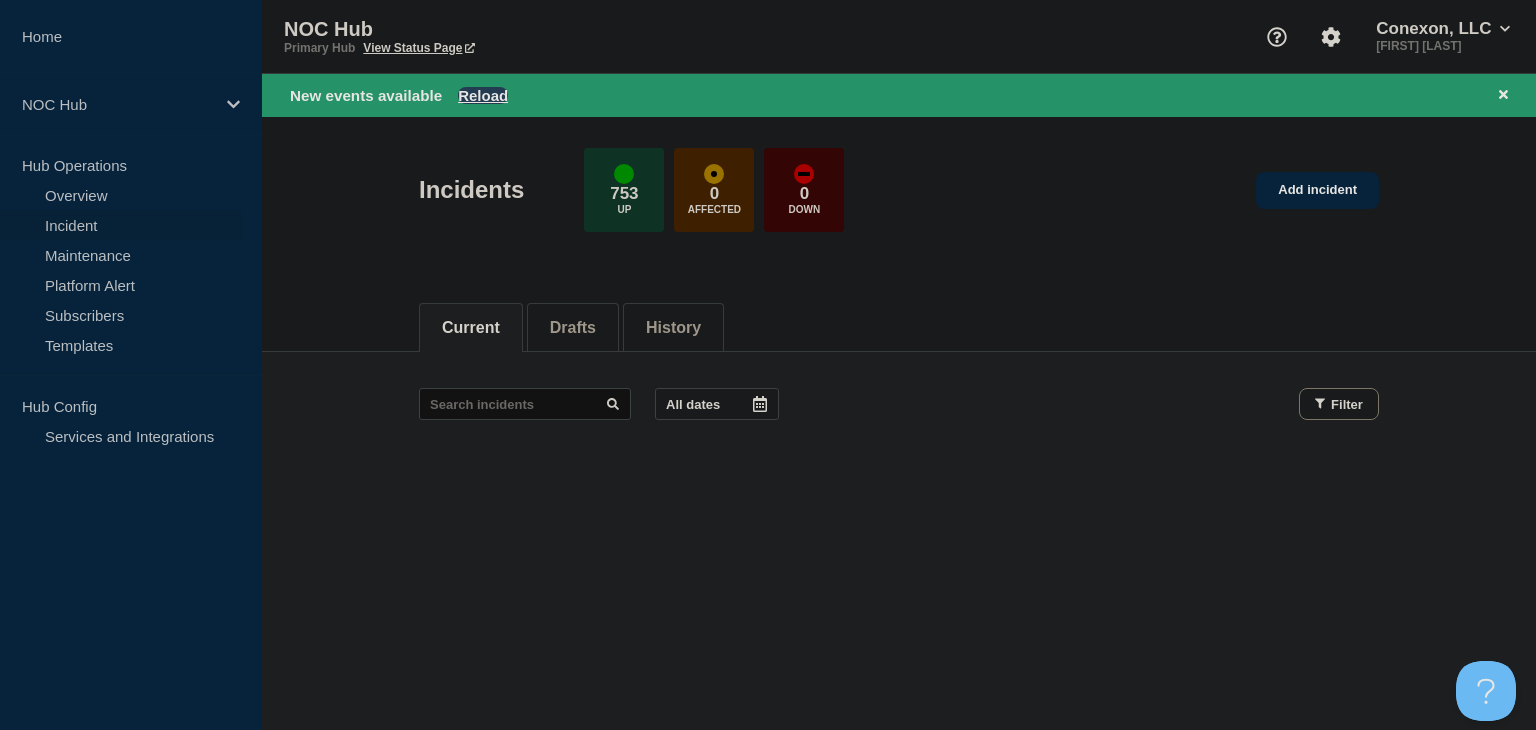 click on "Reload" at bounding box center (483, 95) 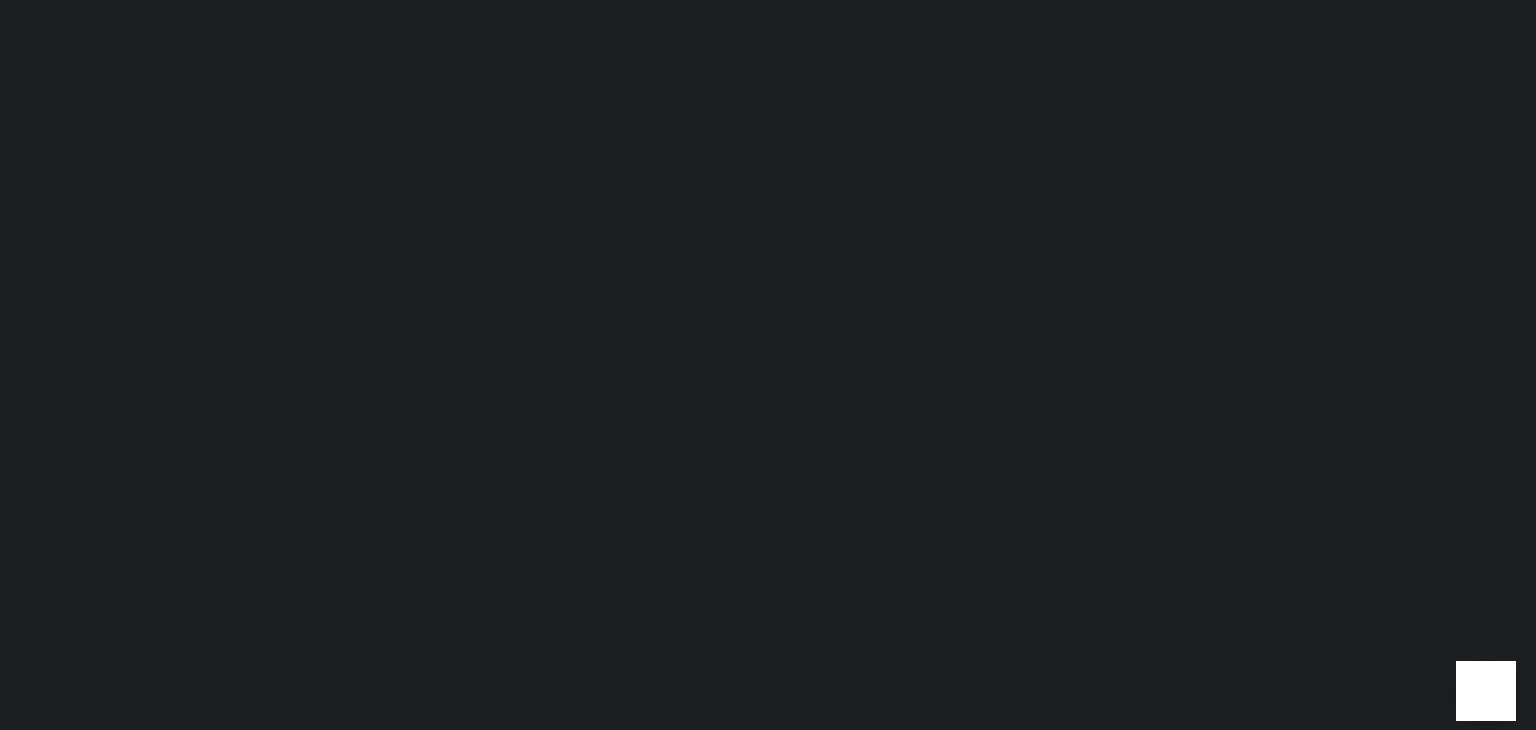 scroll, scrollTop: 0, scrollLeft: 0, axis: both 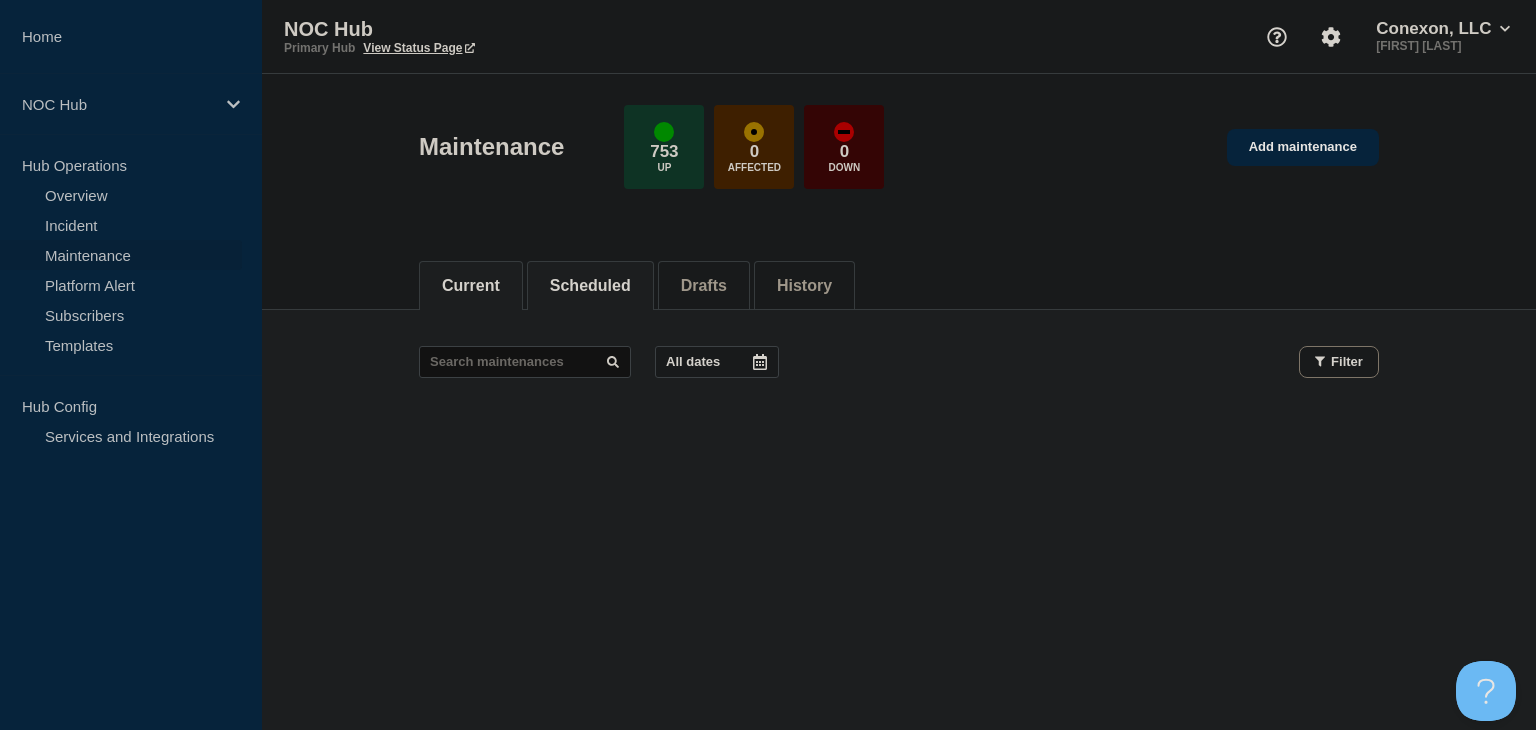 click on "Scheduled" at bounding box center (590, 286) 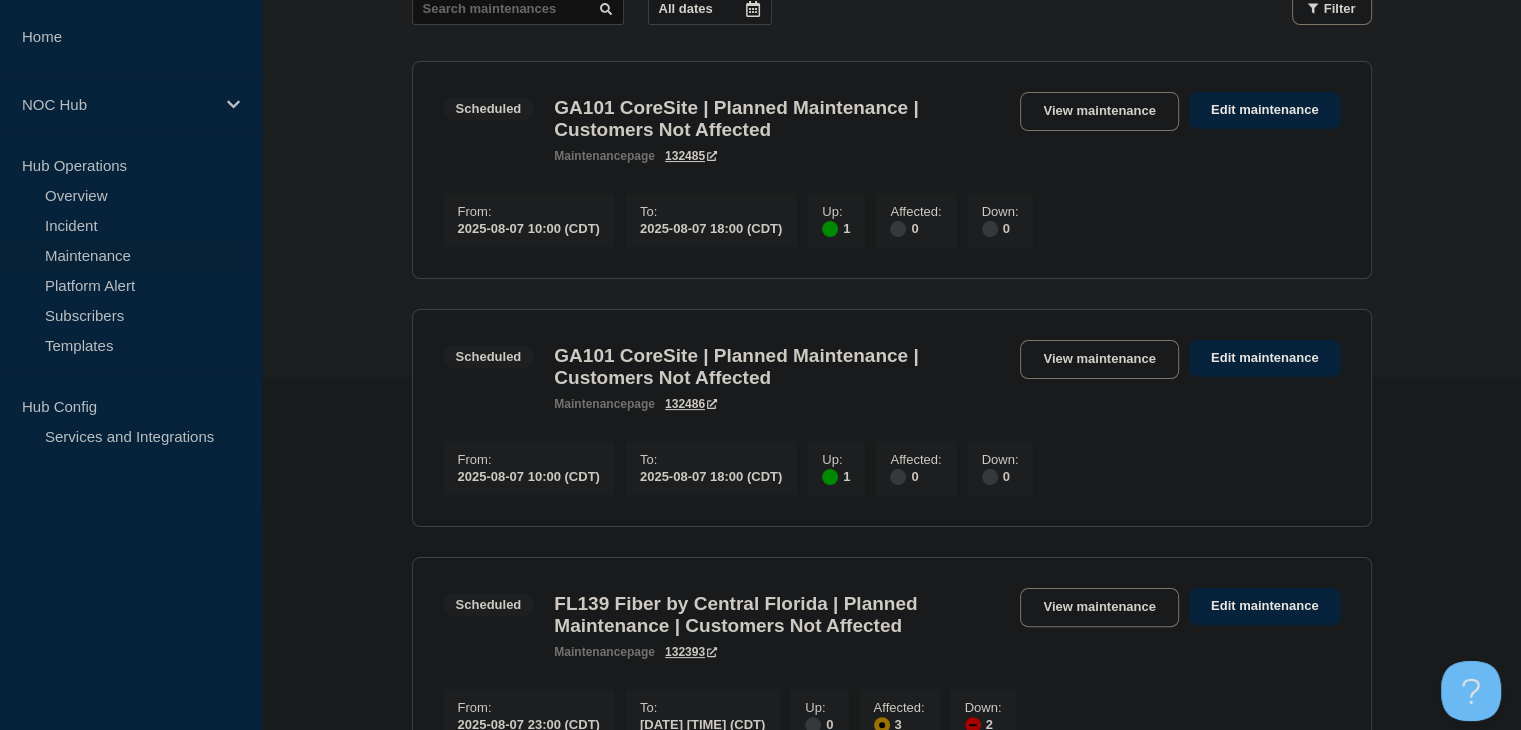 scroll, scrollTop: 600, scrollLeft: 0, axis: vertical 